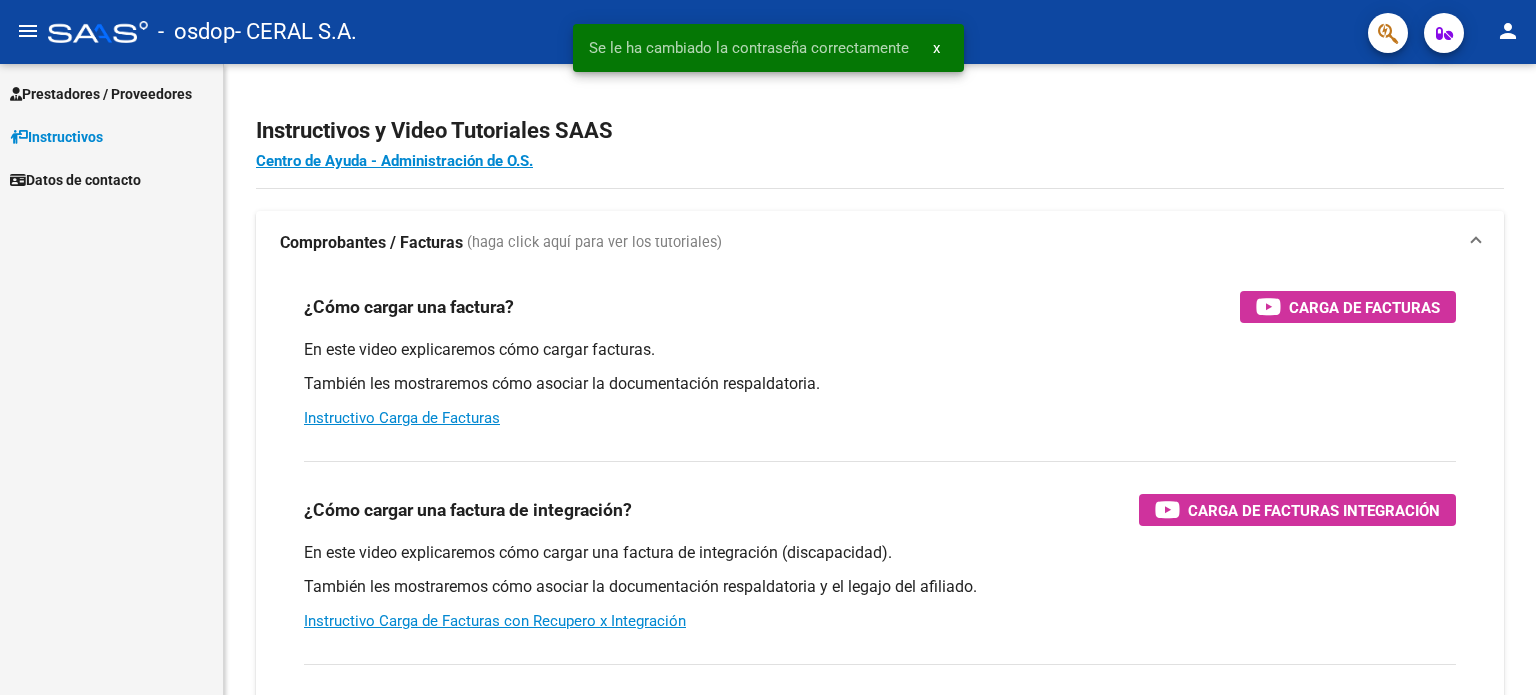scroll, scrollTop: 0, scrollLeft: 0, axis: both 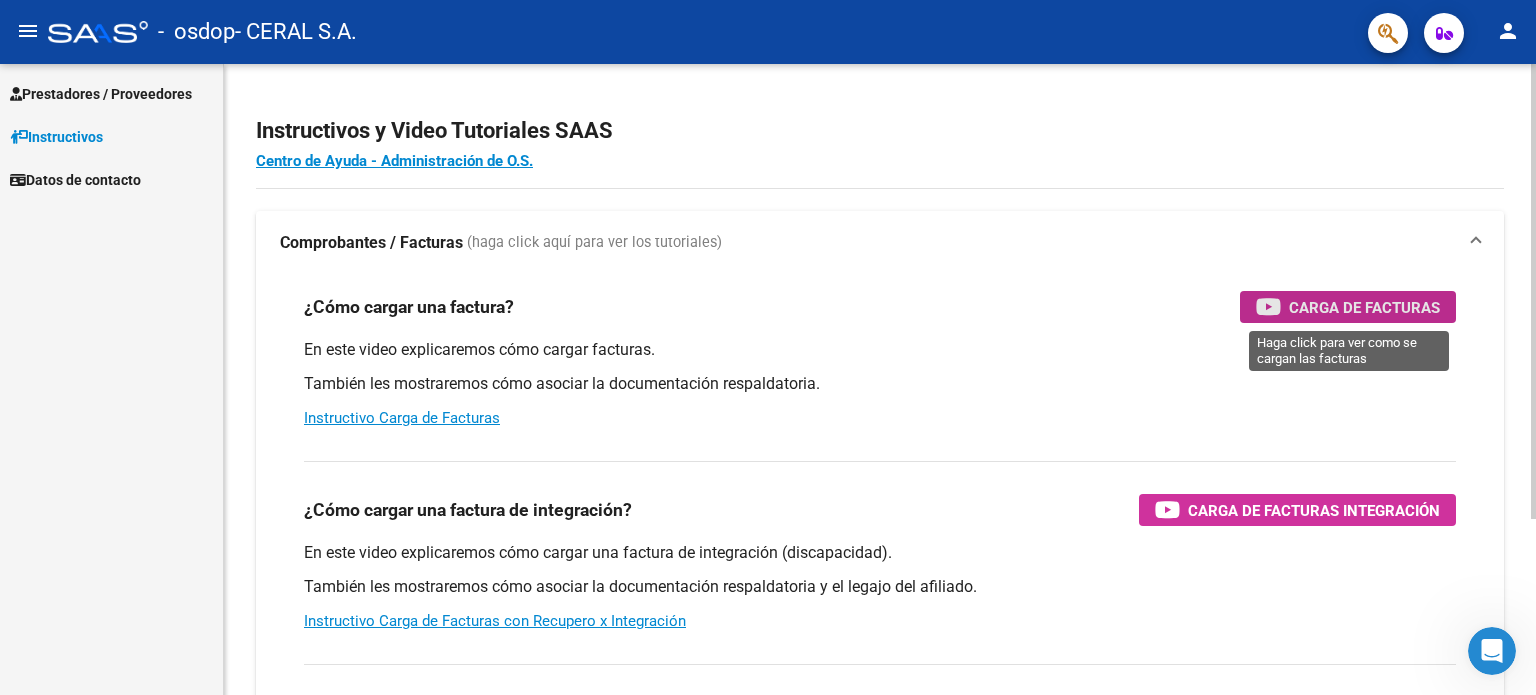 click on "Carga de Facturas" at bounding box center (1364, 307) 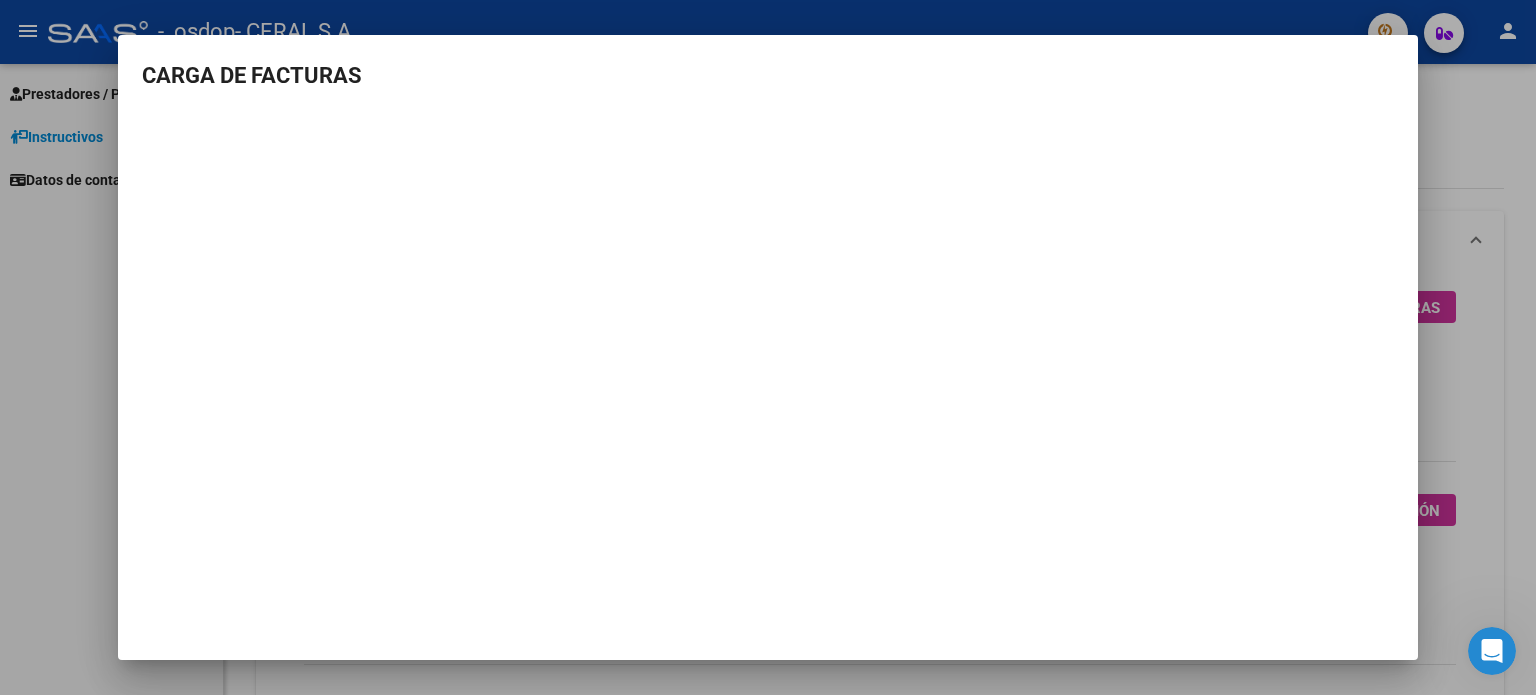 click at bounding box center [768, 347] 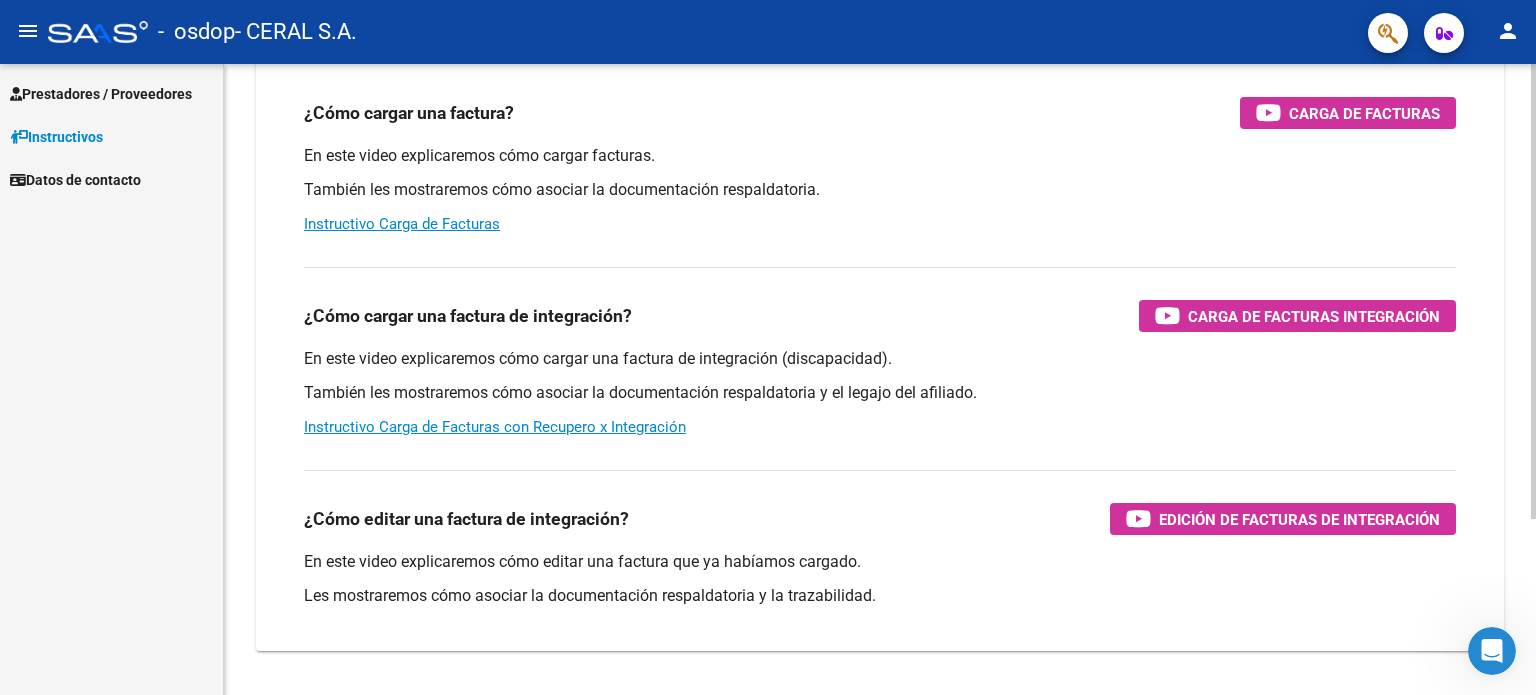 scroll, scrollTop: 200, scrollLeft: 0, axis: vertical 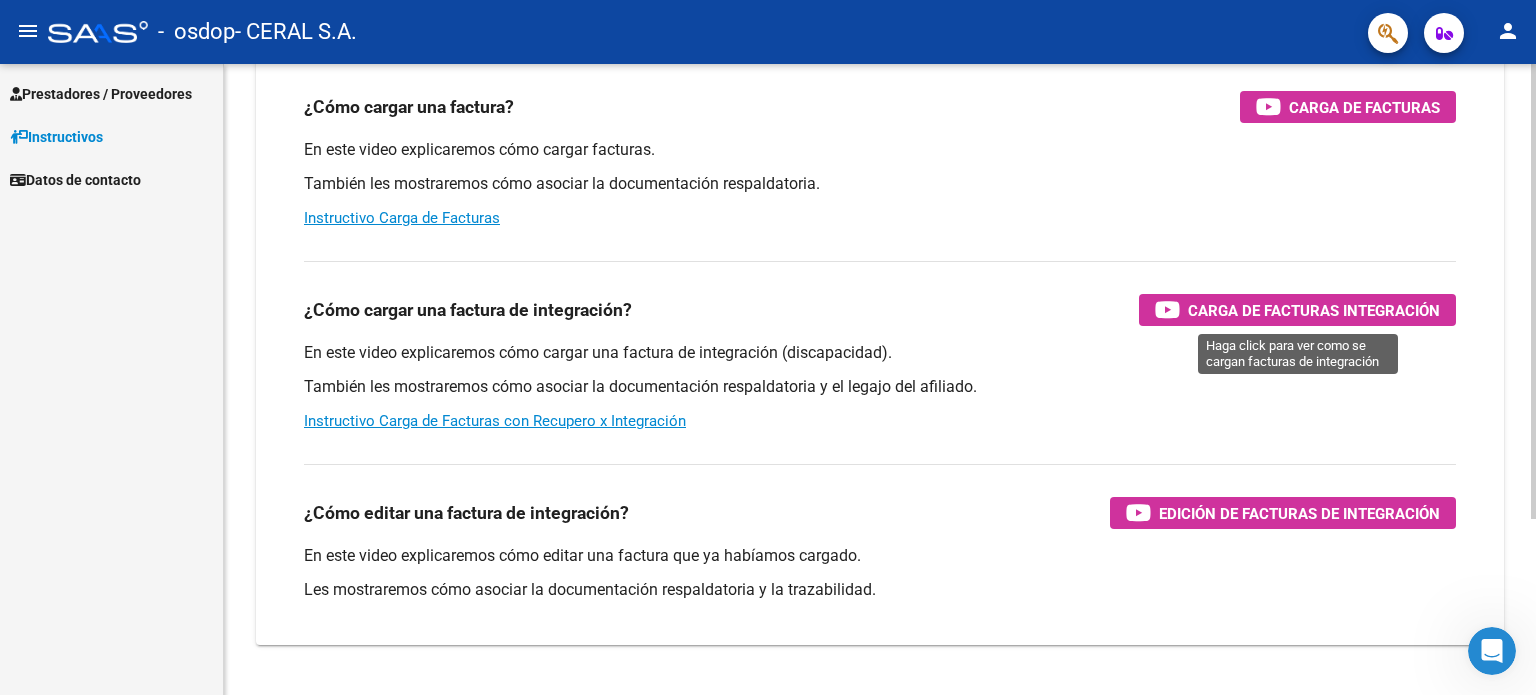 click on "Carga de Facturas Integración" at bounding box center (1314, 310) 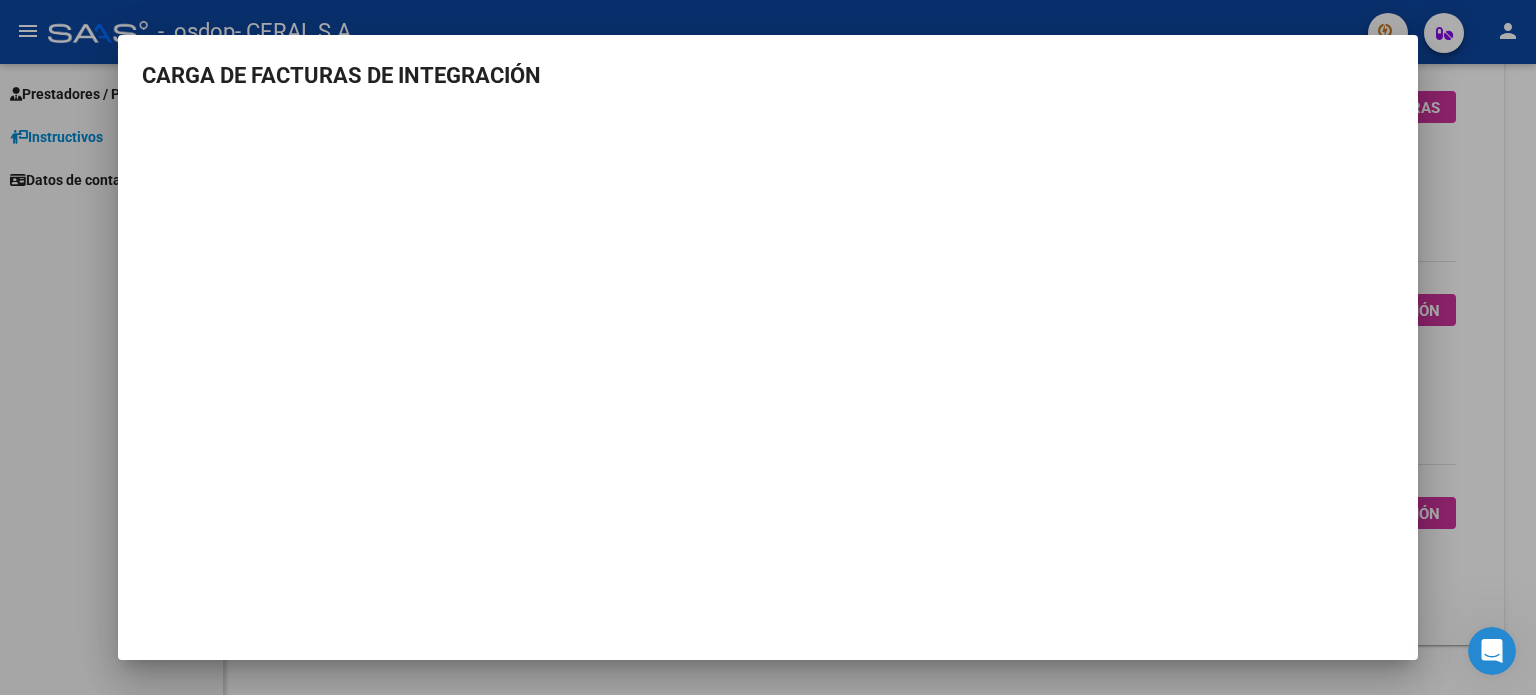 click at bounding box center (768, 347) 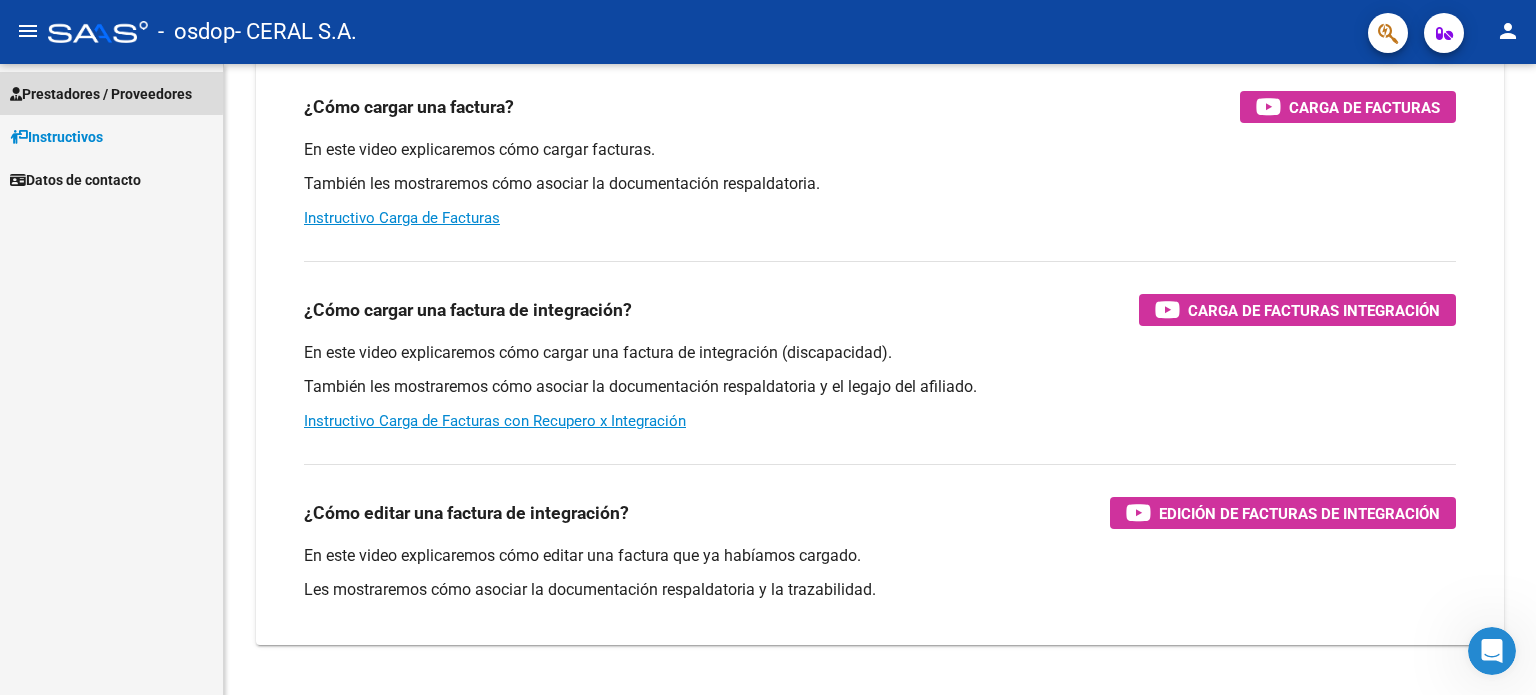 click on "Prestadores / Proveedores" at bounding box center [101, 94] 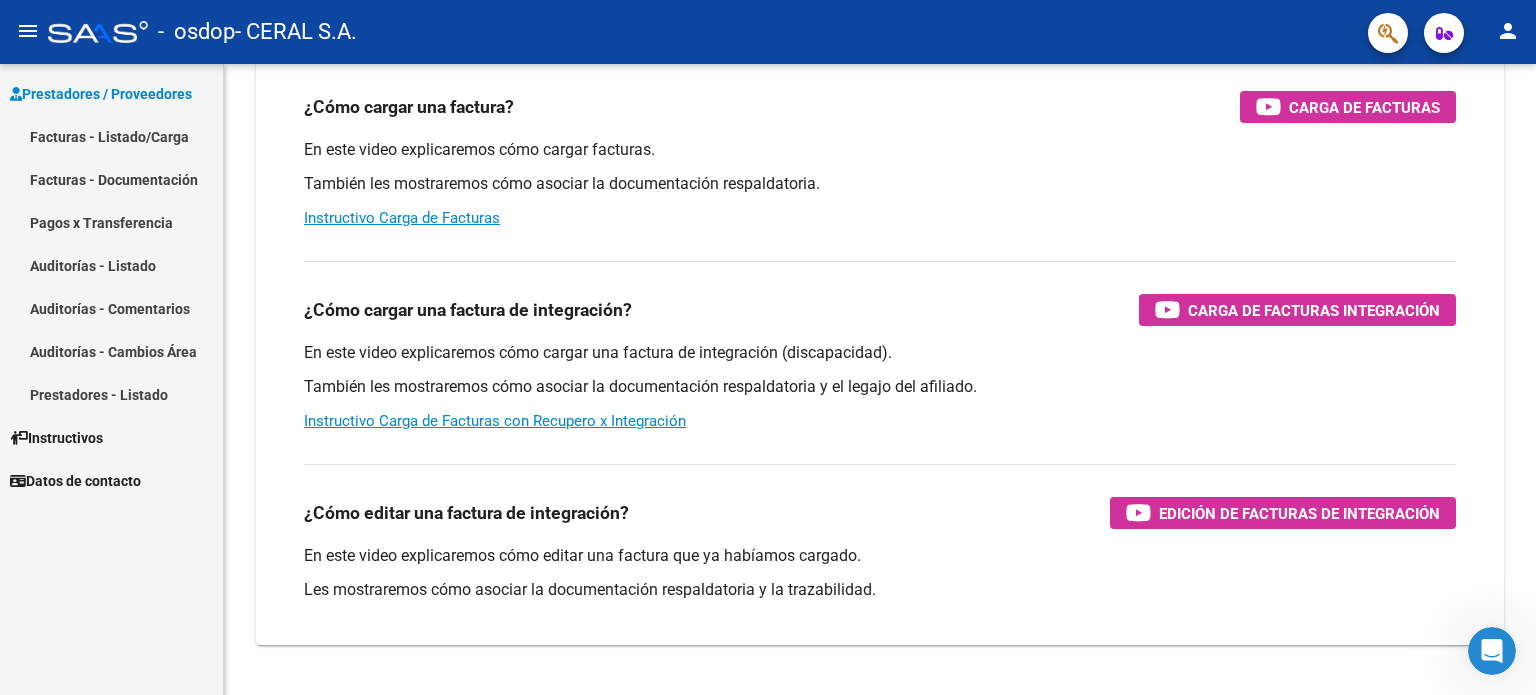 click on "Facturas - Listado/Carga" at bounding box center [111, 136] 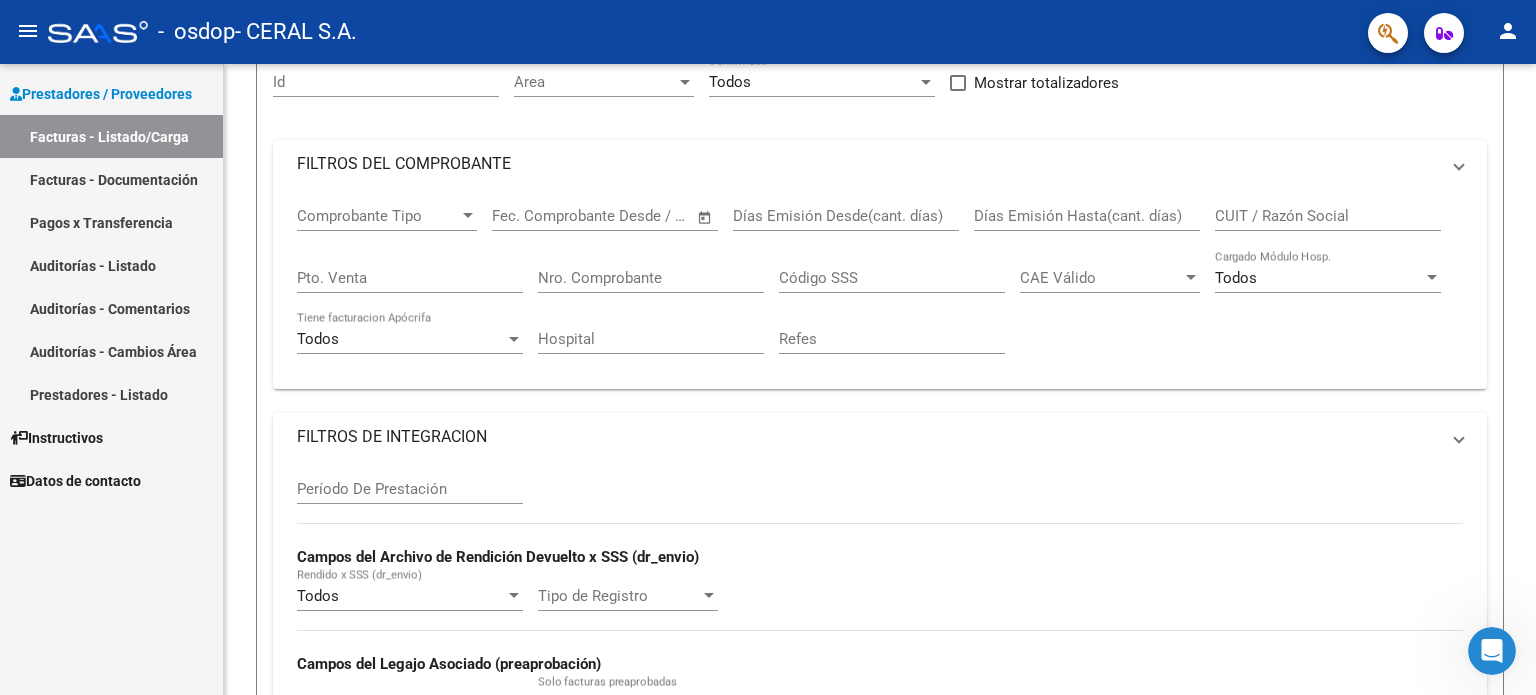 scroll, scrollTop: 0, scrollLeft: 0, axis: both 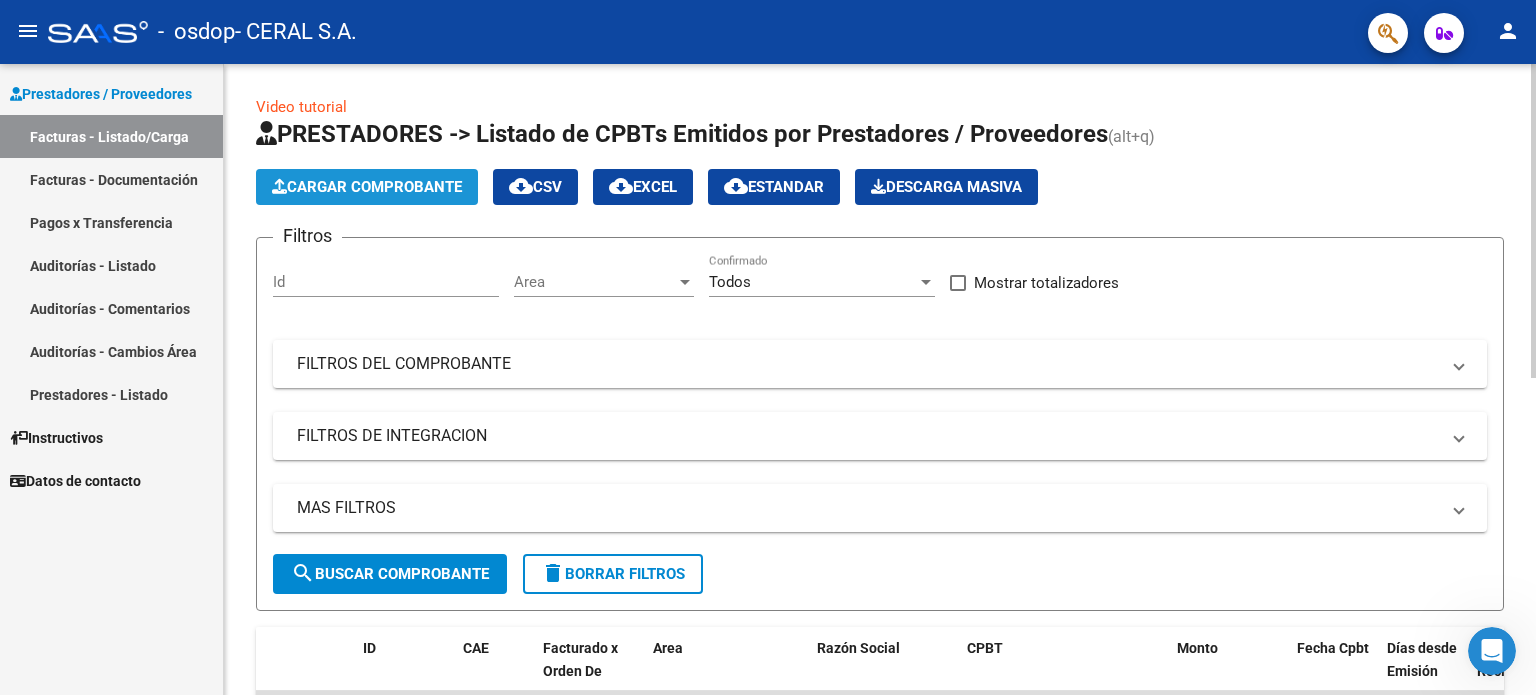 click on "Cargar Comprobante" 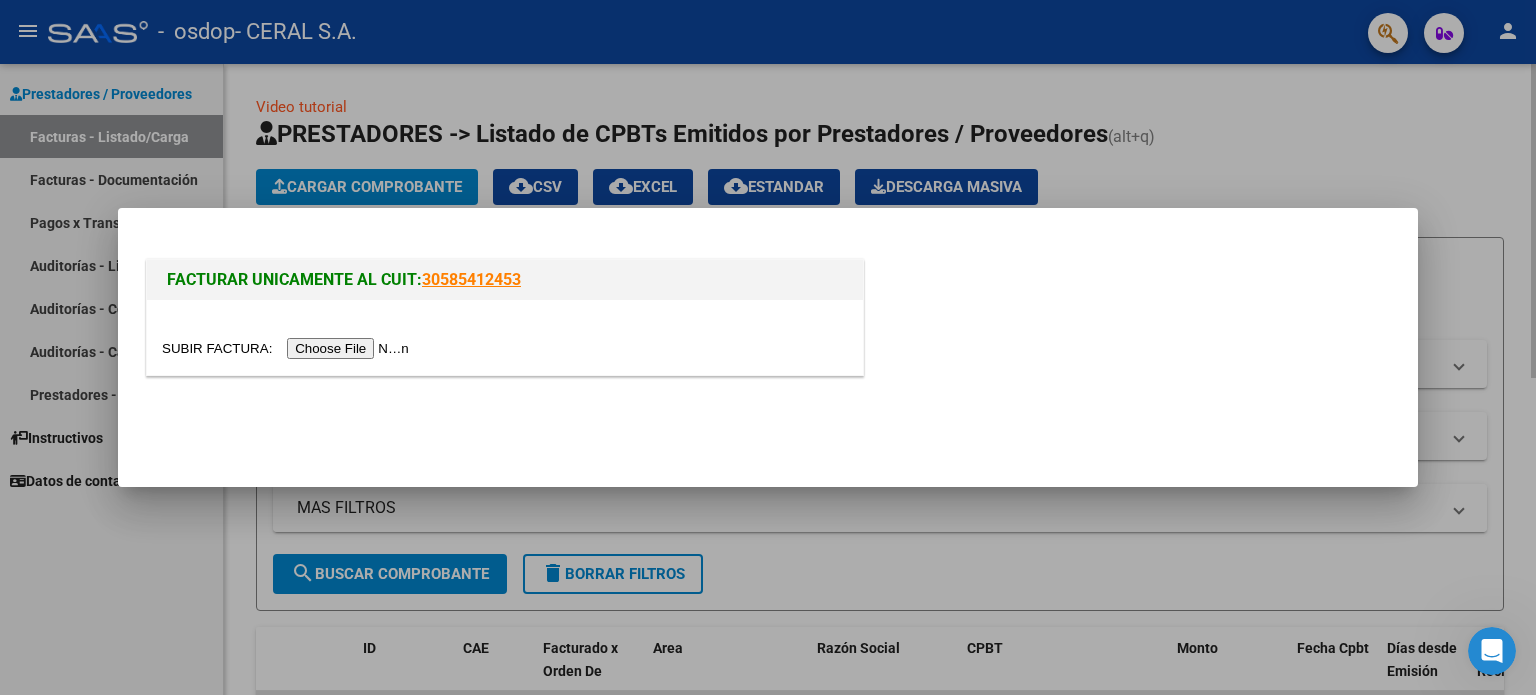 click at bounding box center [768, 347] 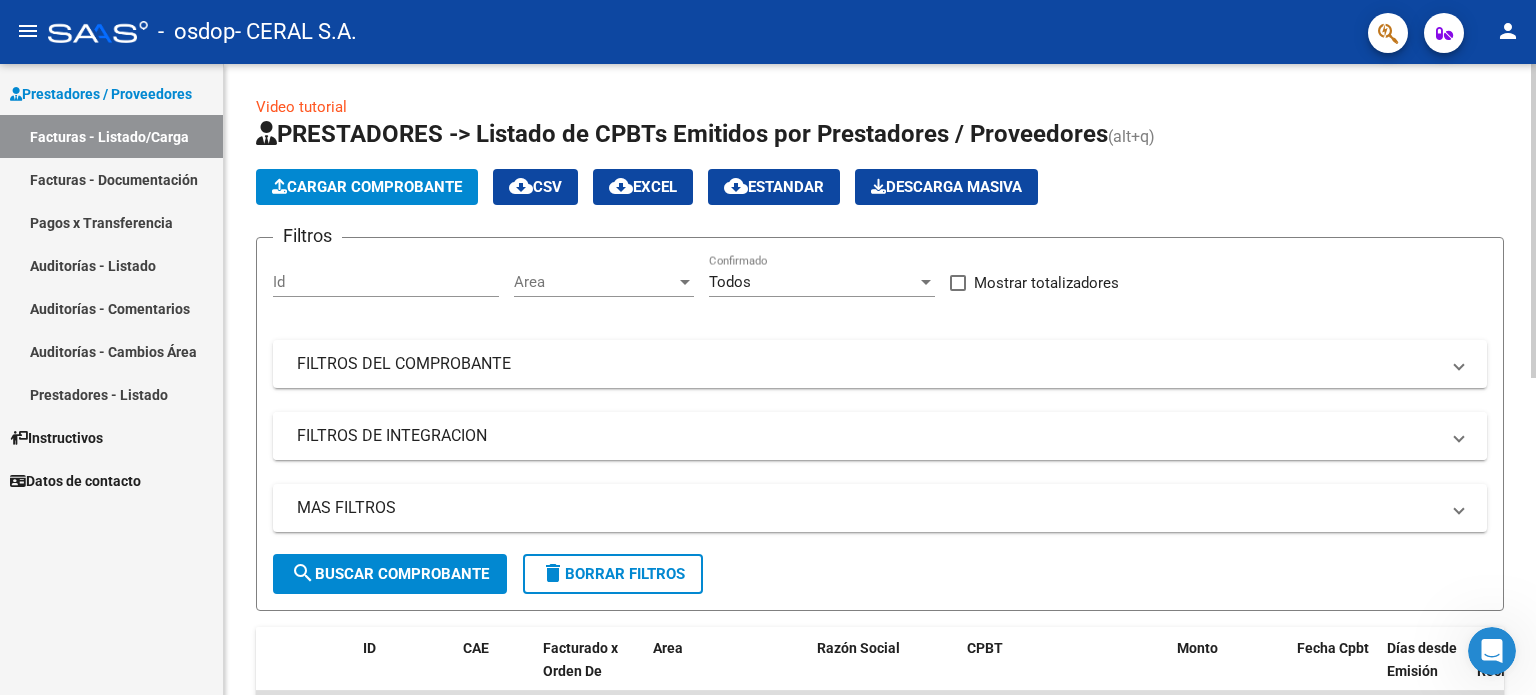 click on "FILTROS DE INTEGRACION" at bounding box center (868, 436) 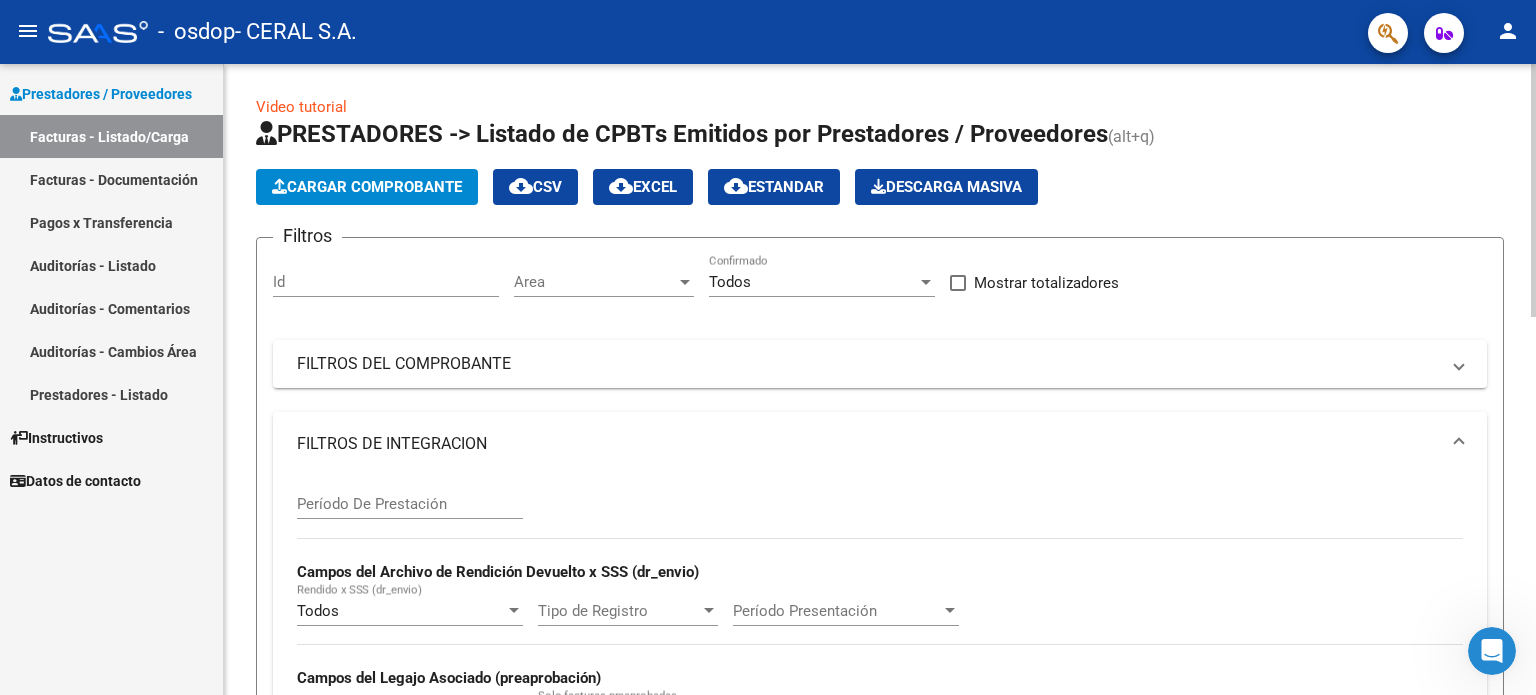 click on "FILTROS DE INTEGRACION" at bounding box center [868, 444] 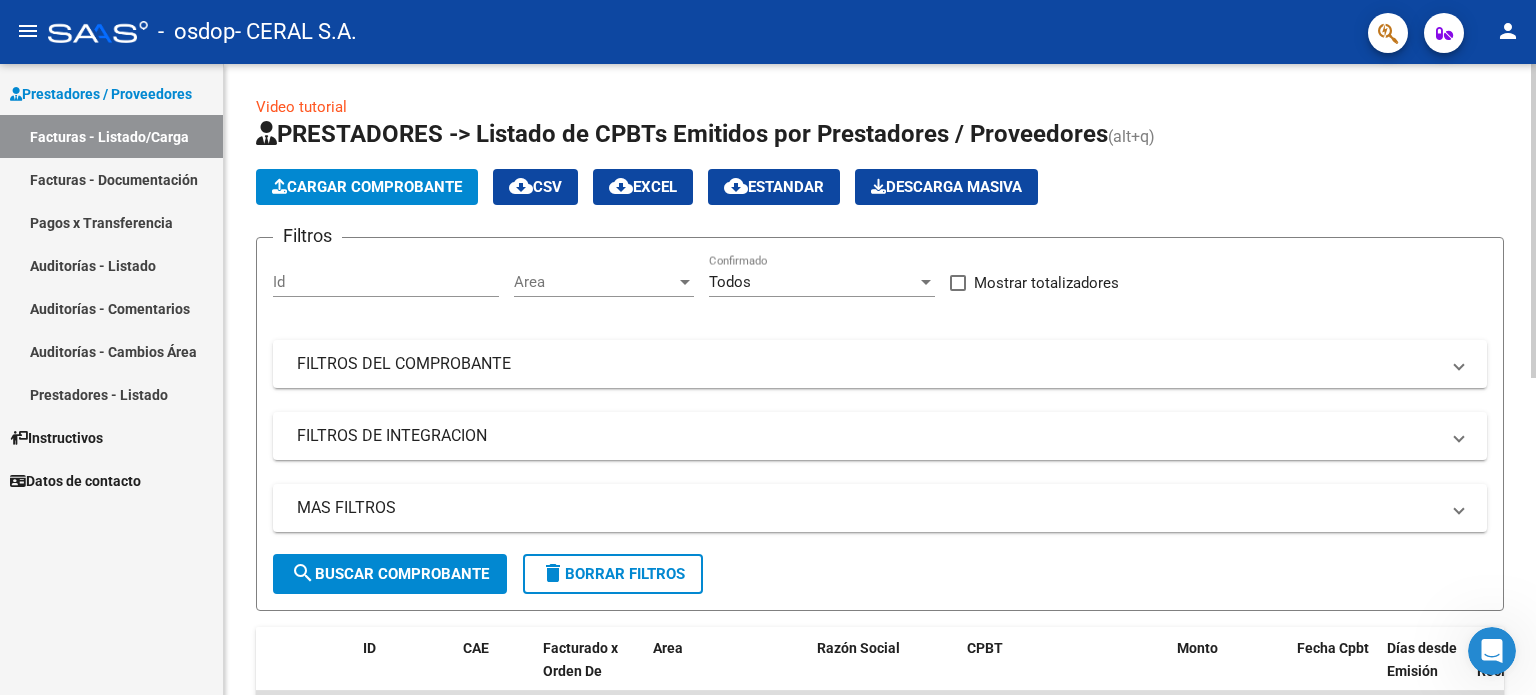 click on "Cargar Comprobante" 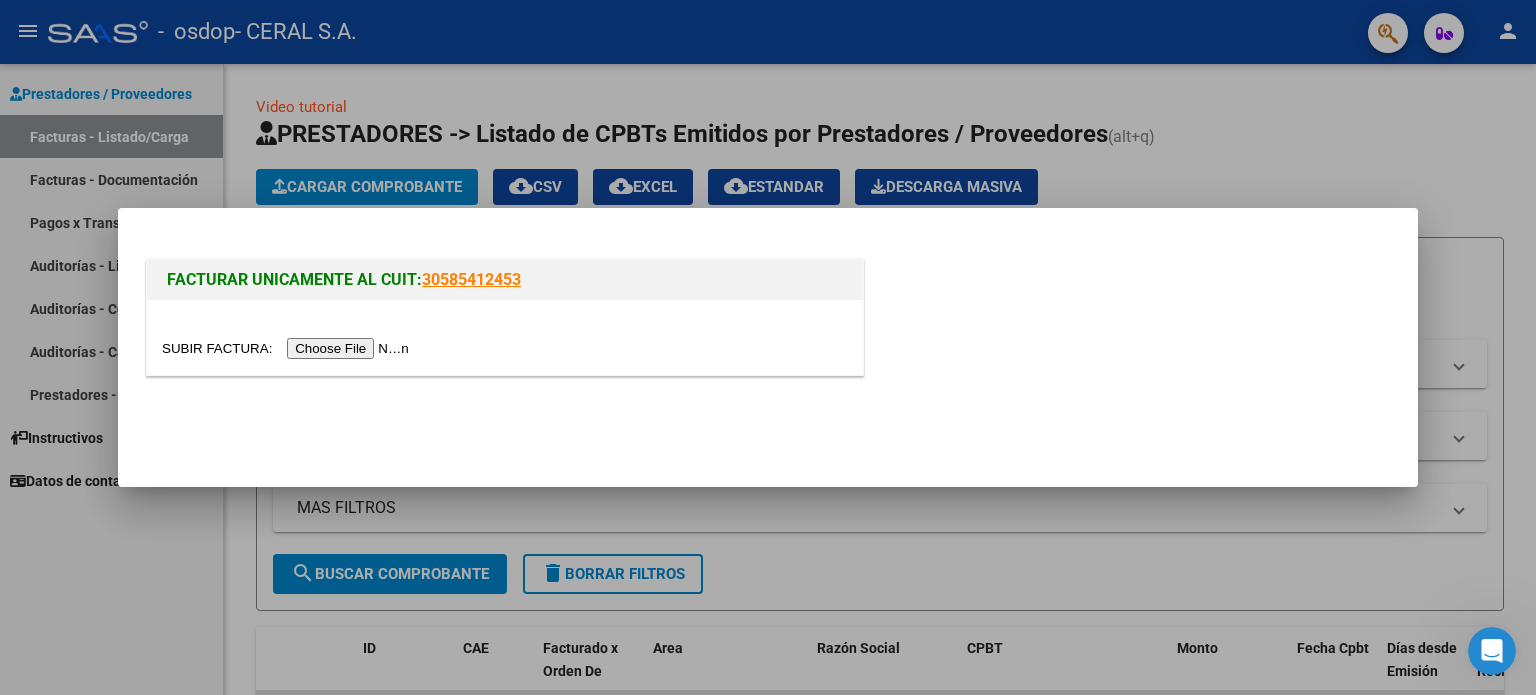 click at bounding box center (288, 348) 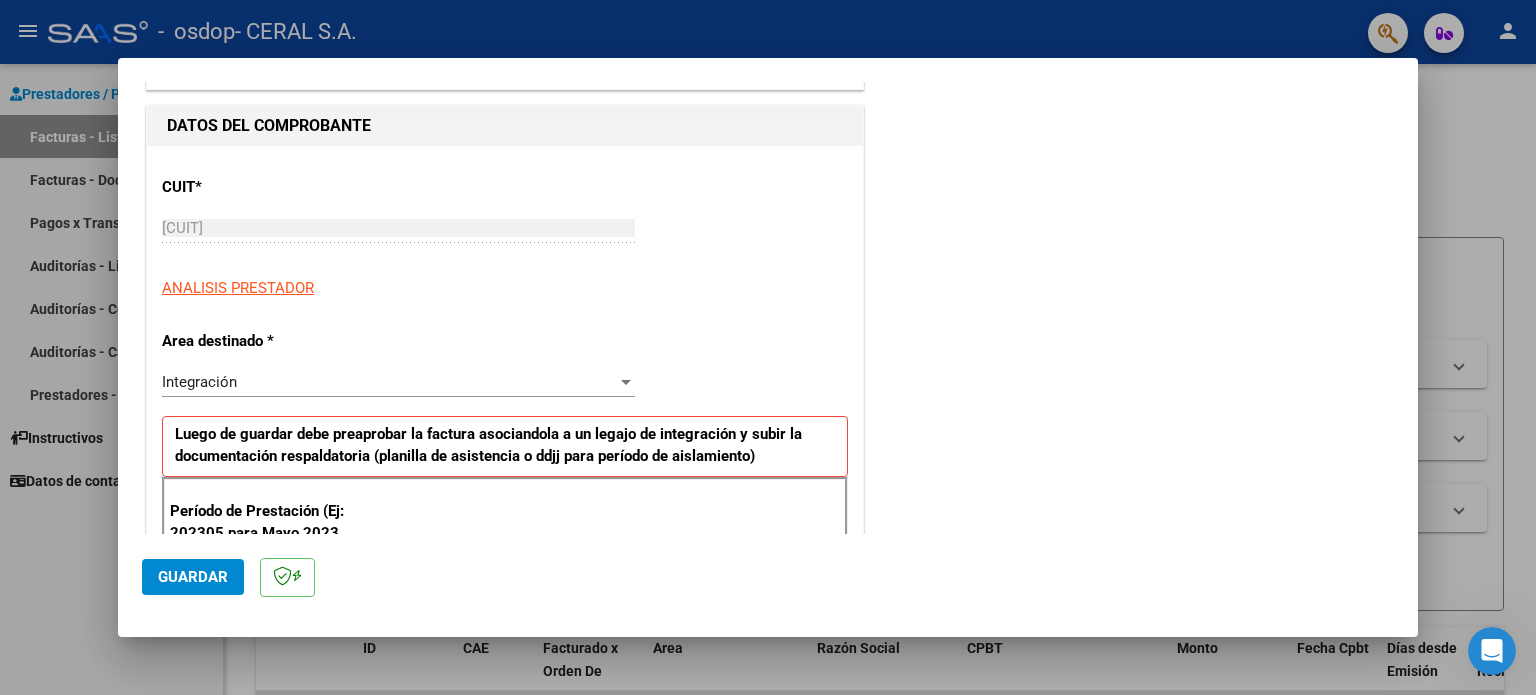 scroll, scrollTop: 200, scrollLeft: 0, axis: vertical 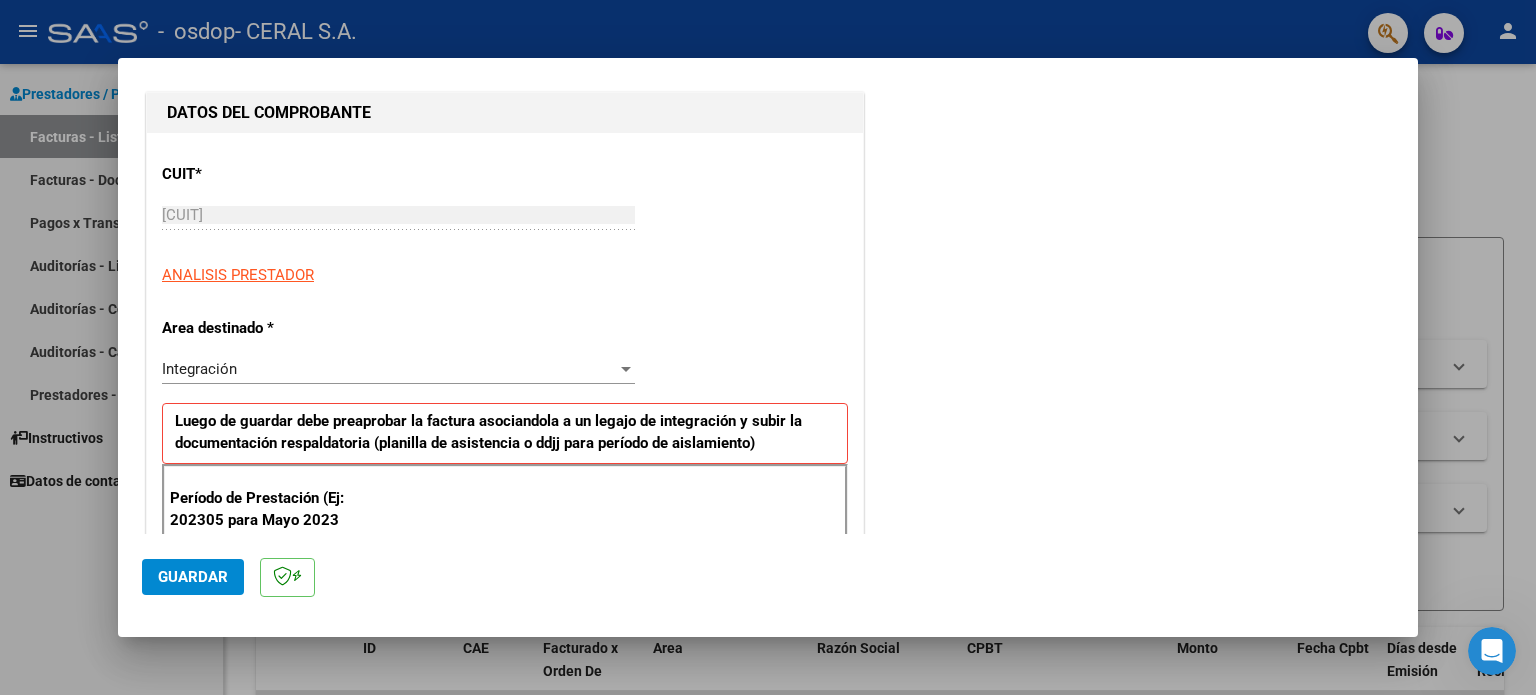 click on "Integración" at bounding box center [389, 369] 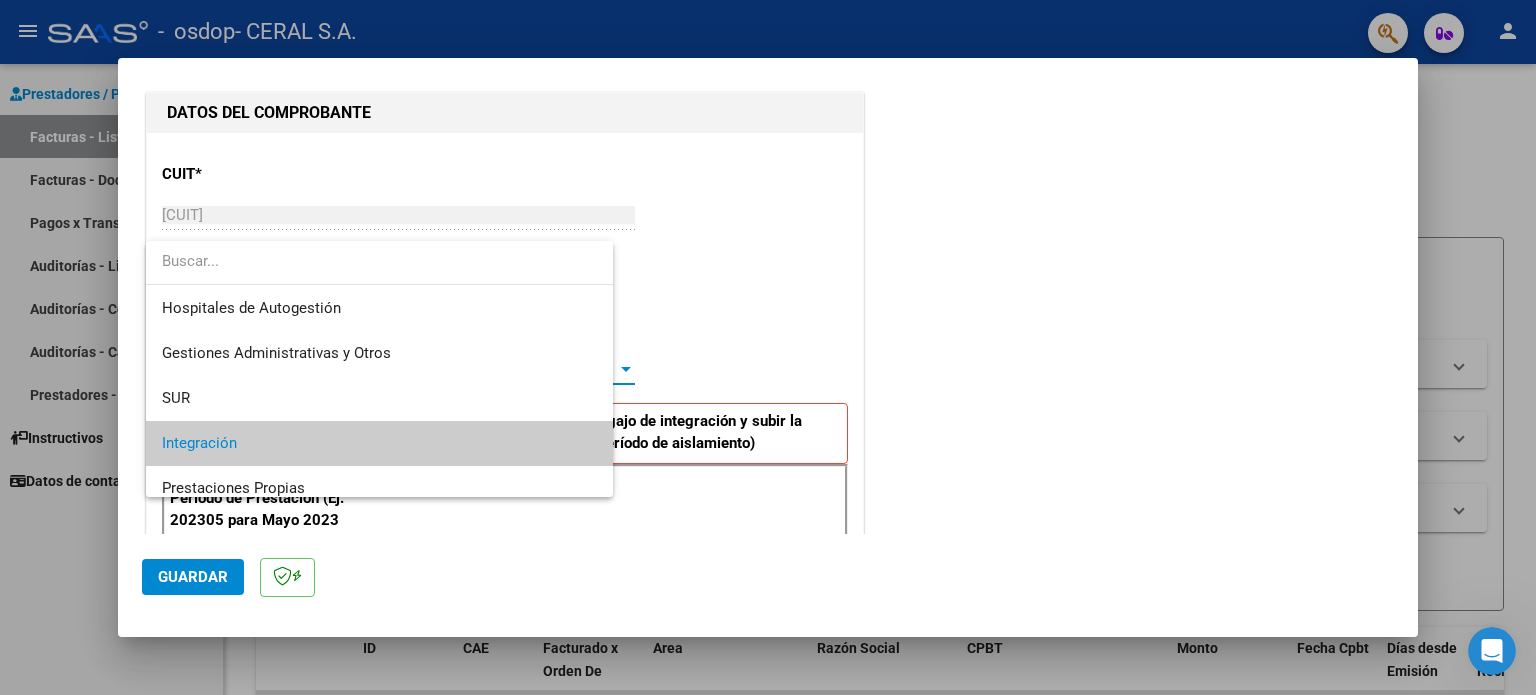 scroll, scrollTop: 74, scrollLeft: 0, axis: vertical 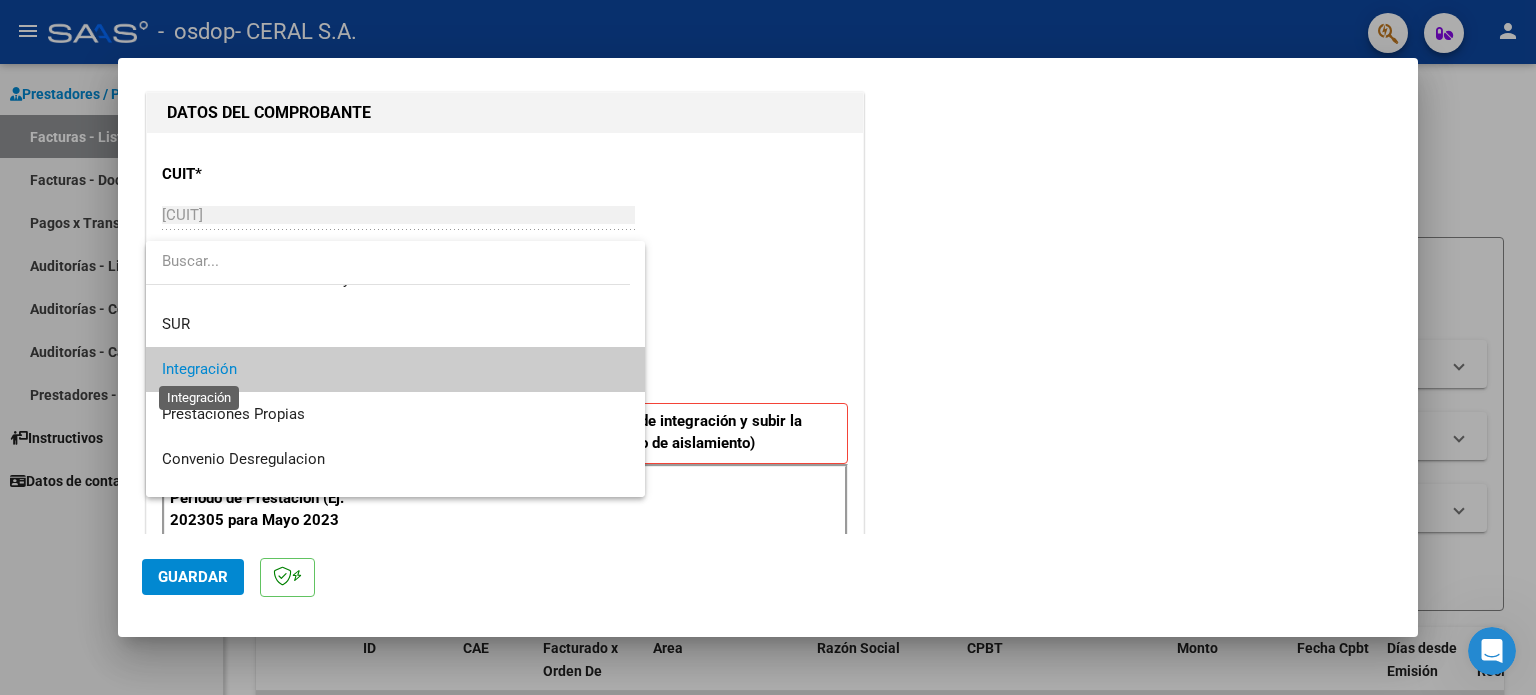 click on "Integración" at bounding box center [199, 369] 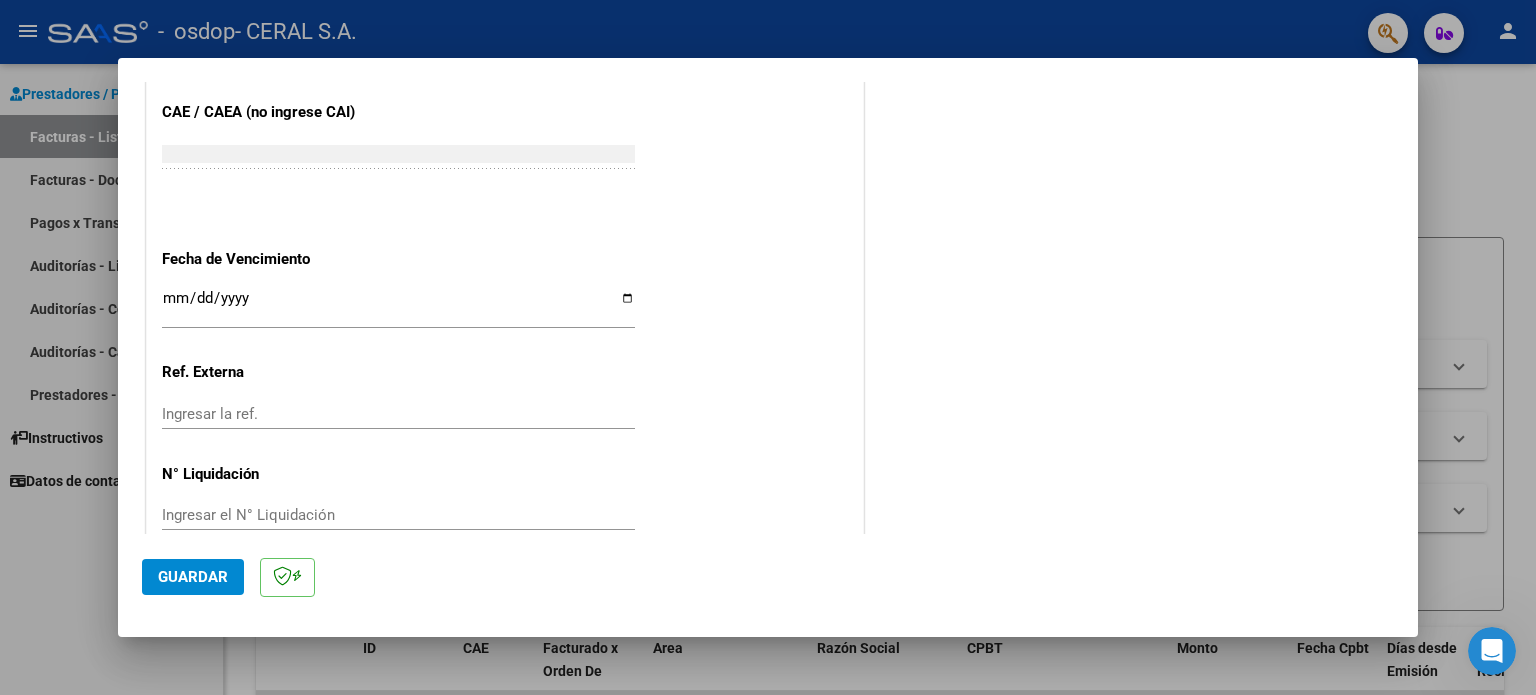 scroll, scrollTop: 1268, scrollLeft: 0, axis: vertical 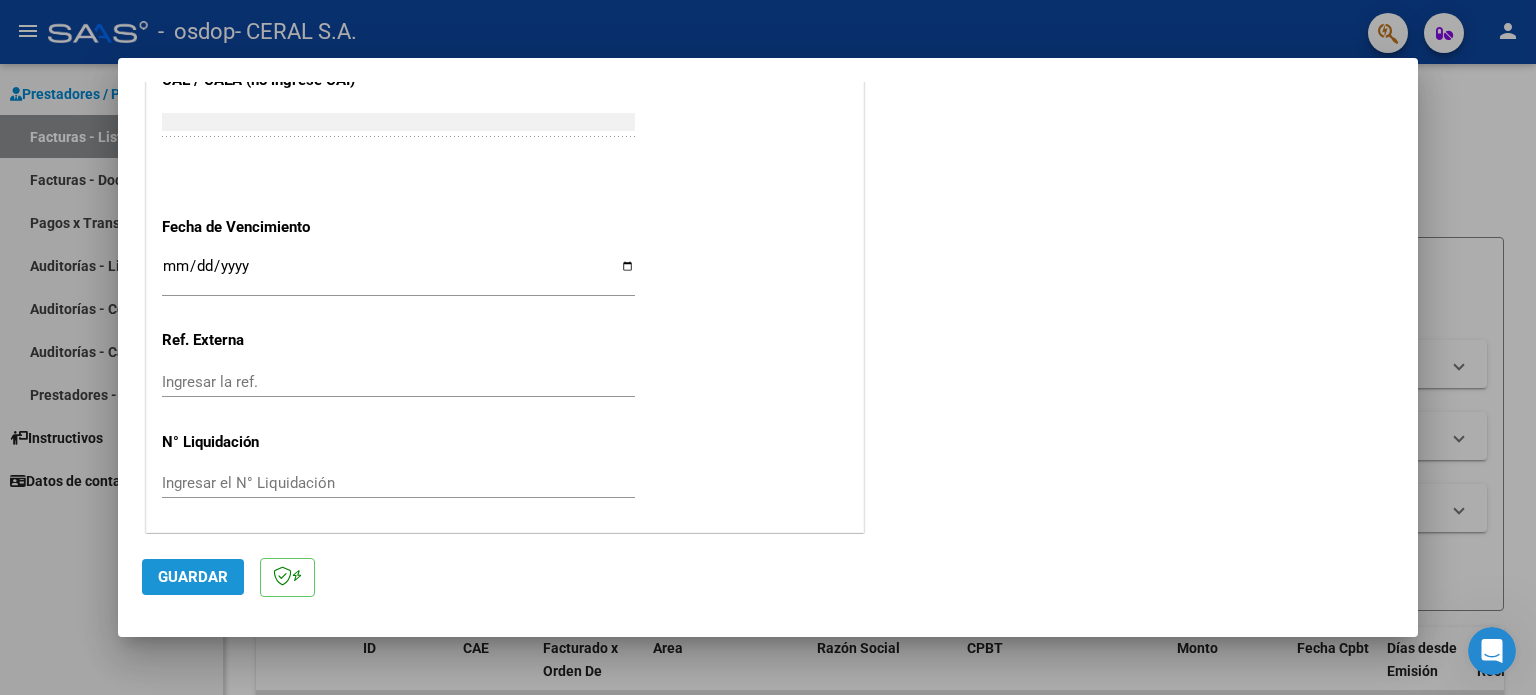 click on "Guardar" 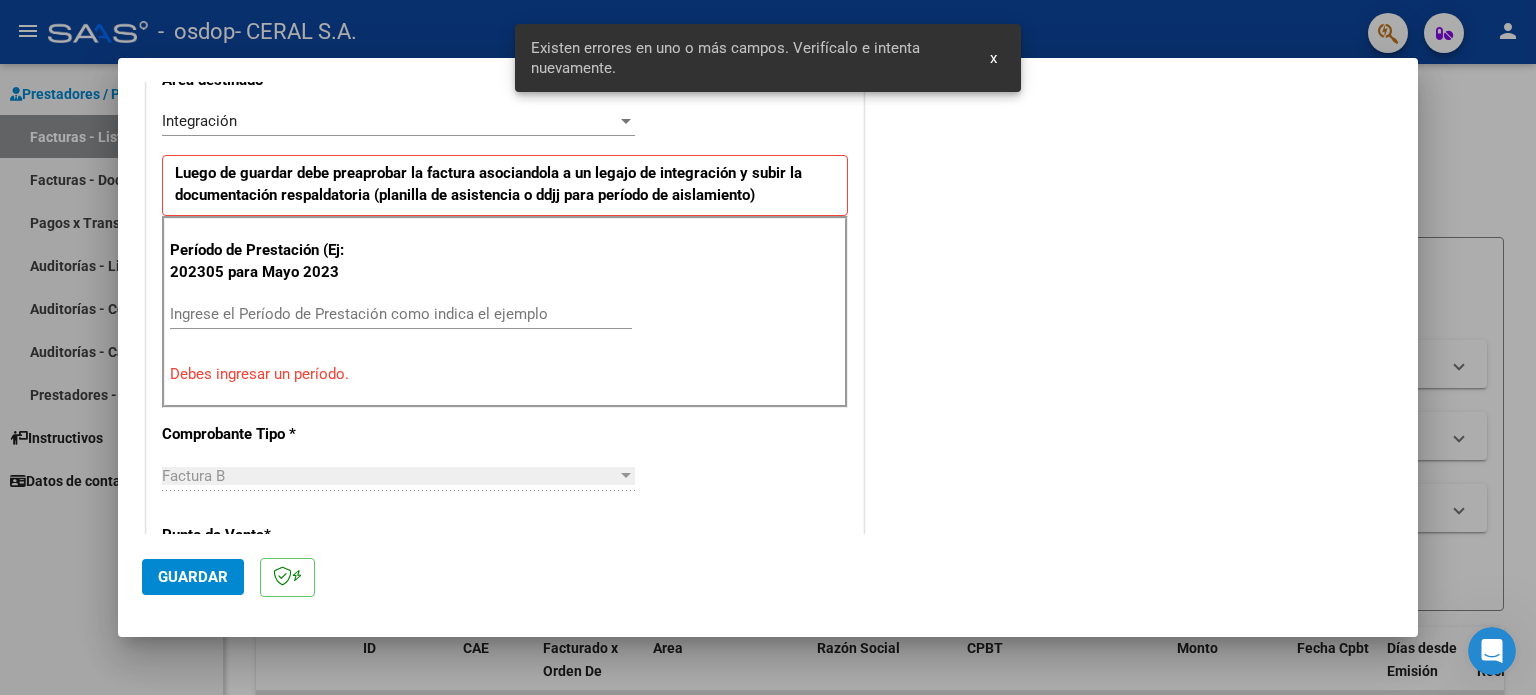 scroll, scrollTop: 431, scrollLeft: 0, axis: vertical 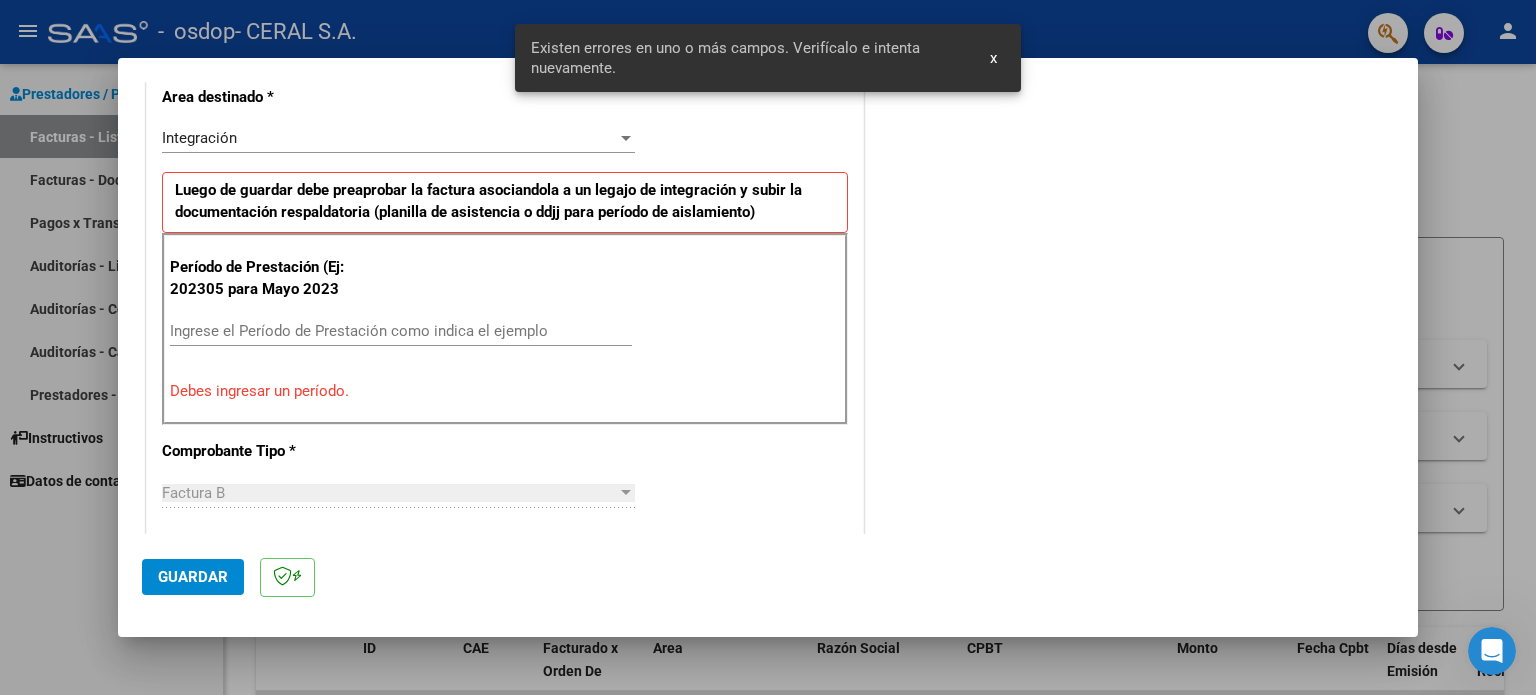 click on "Ingrese el Período de Prestación como indica el ejemplo" at bounding box center (401, 331) 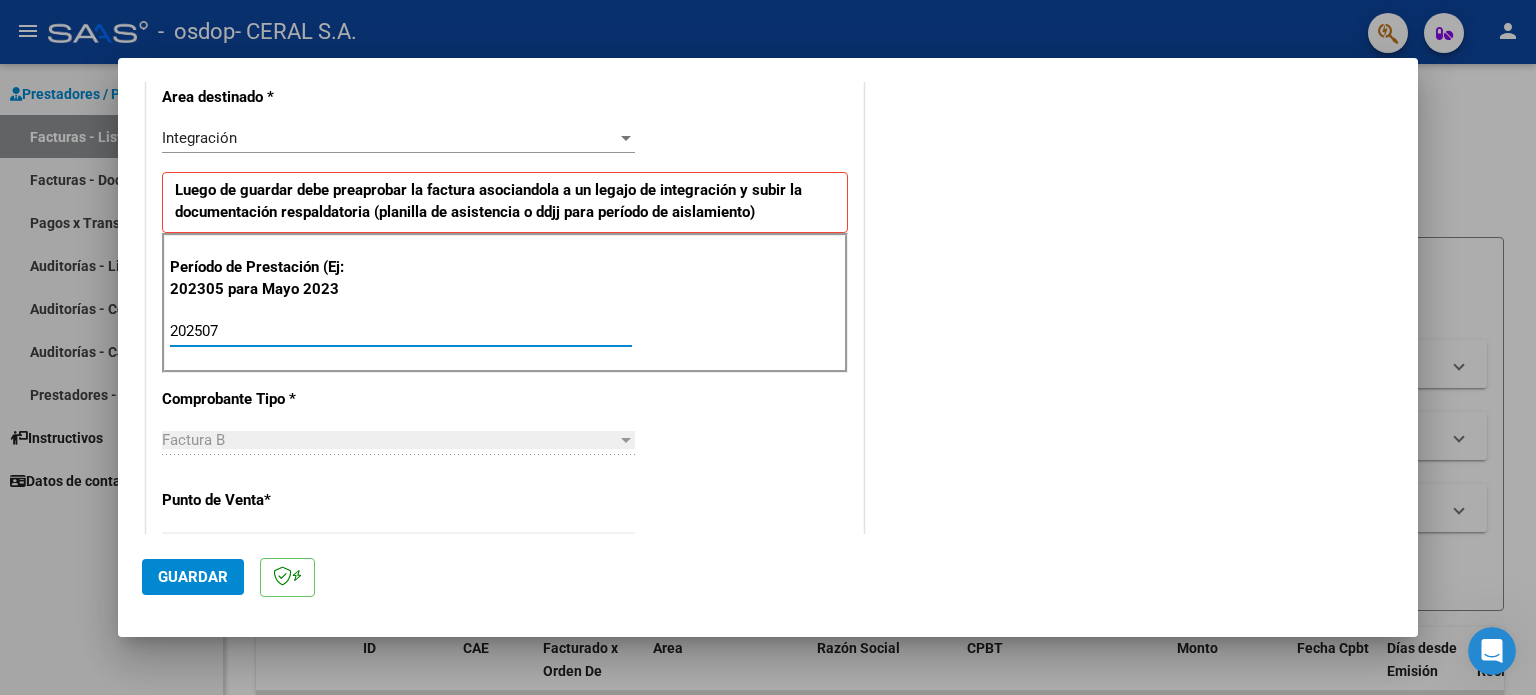 type on "202507" 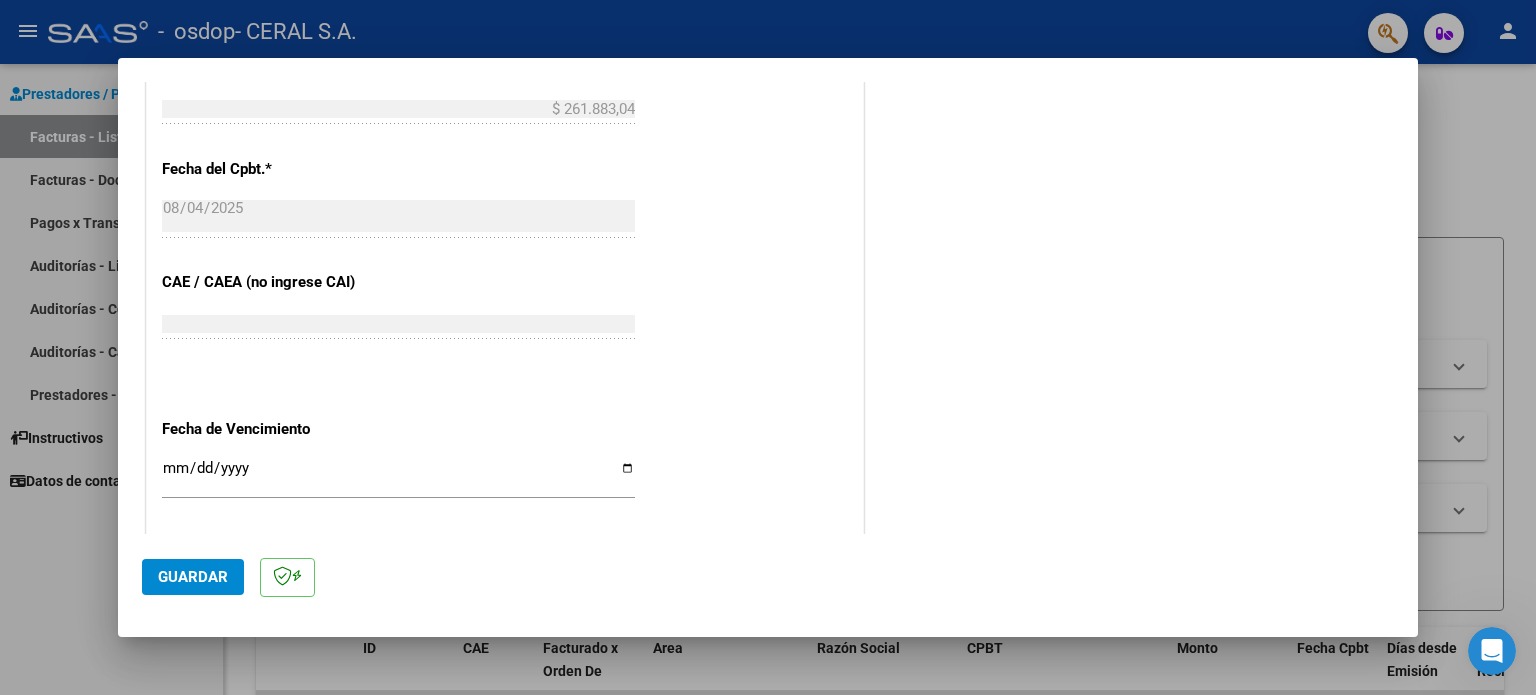 scroll, scrollTop: 1268, scrollLeft: 0, axis: vertical 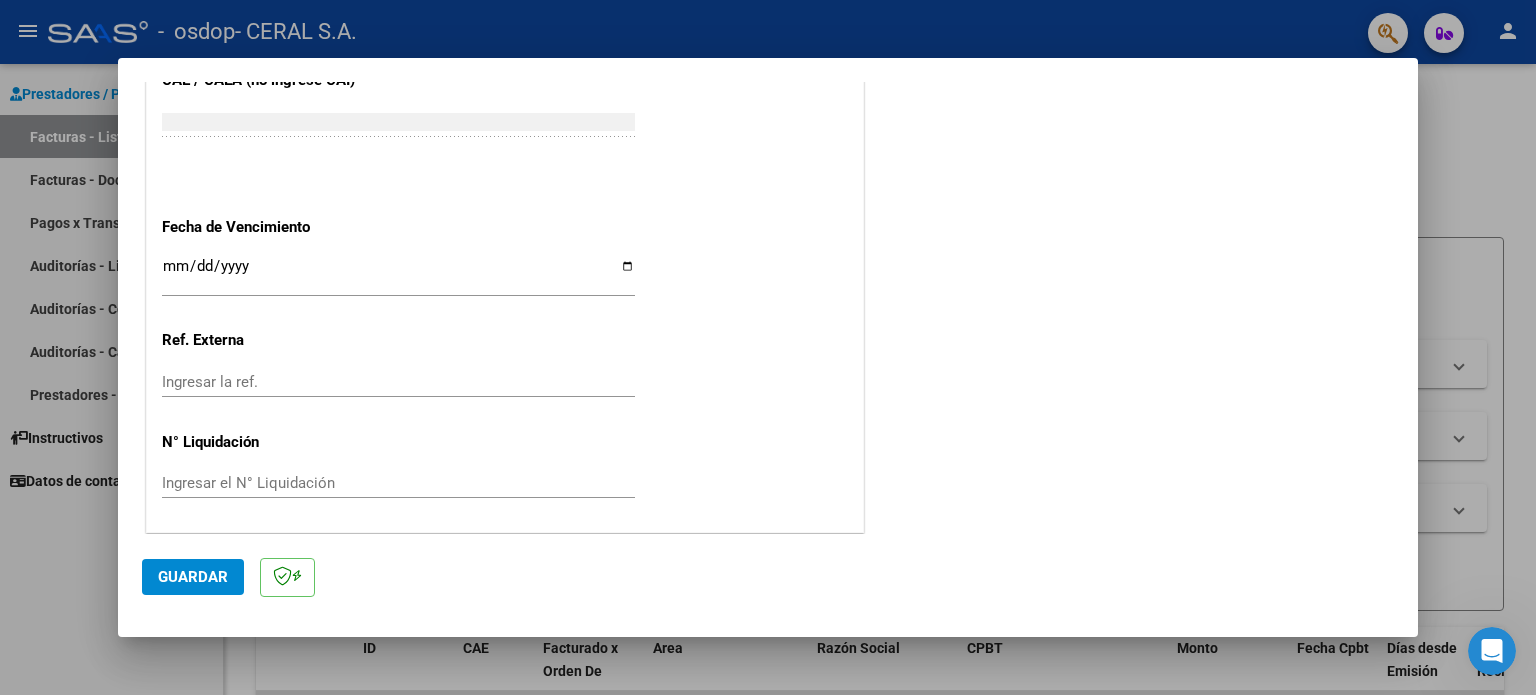 click on "Guardar" 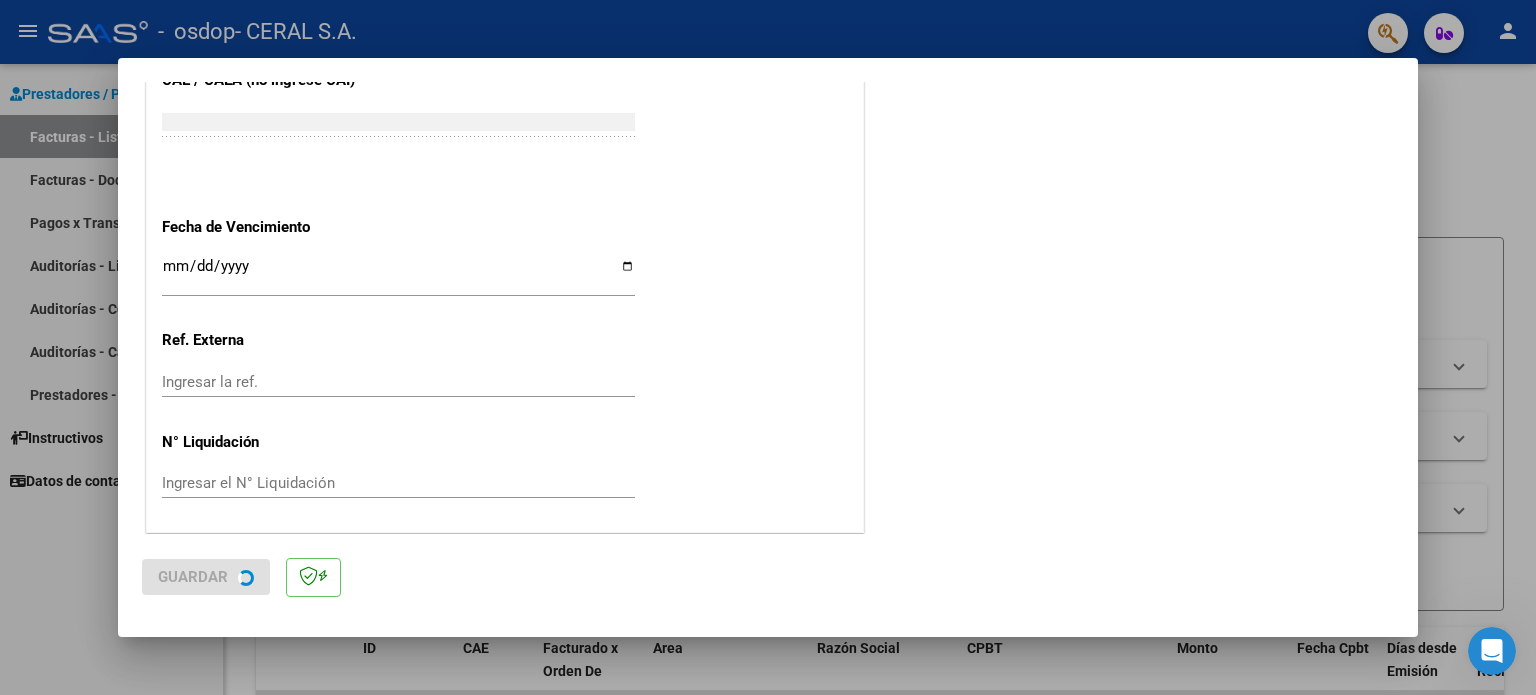 scroll, scrollTop: 0, scrollLeft: 0, axis: both 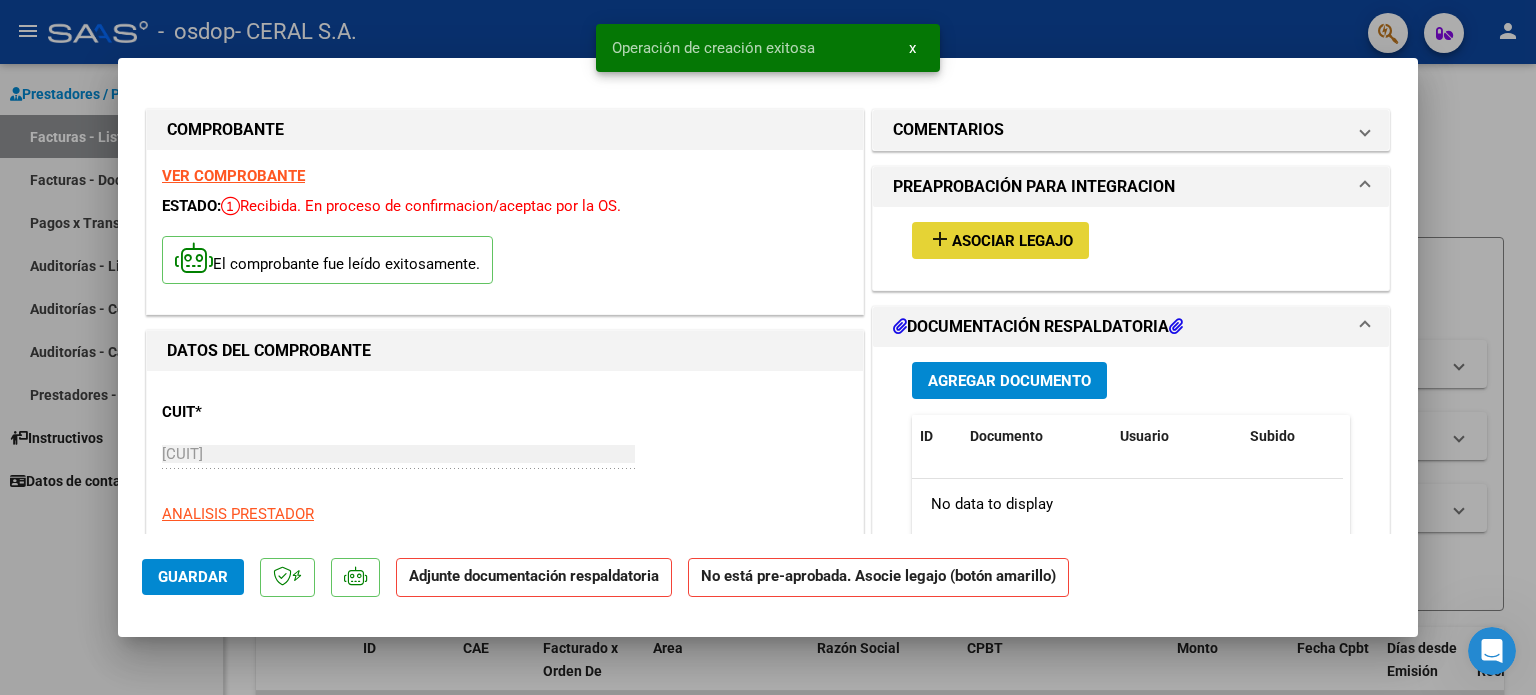 click on "Asociar Legajo" at bounding box center (1012, 241) 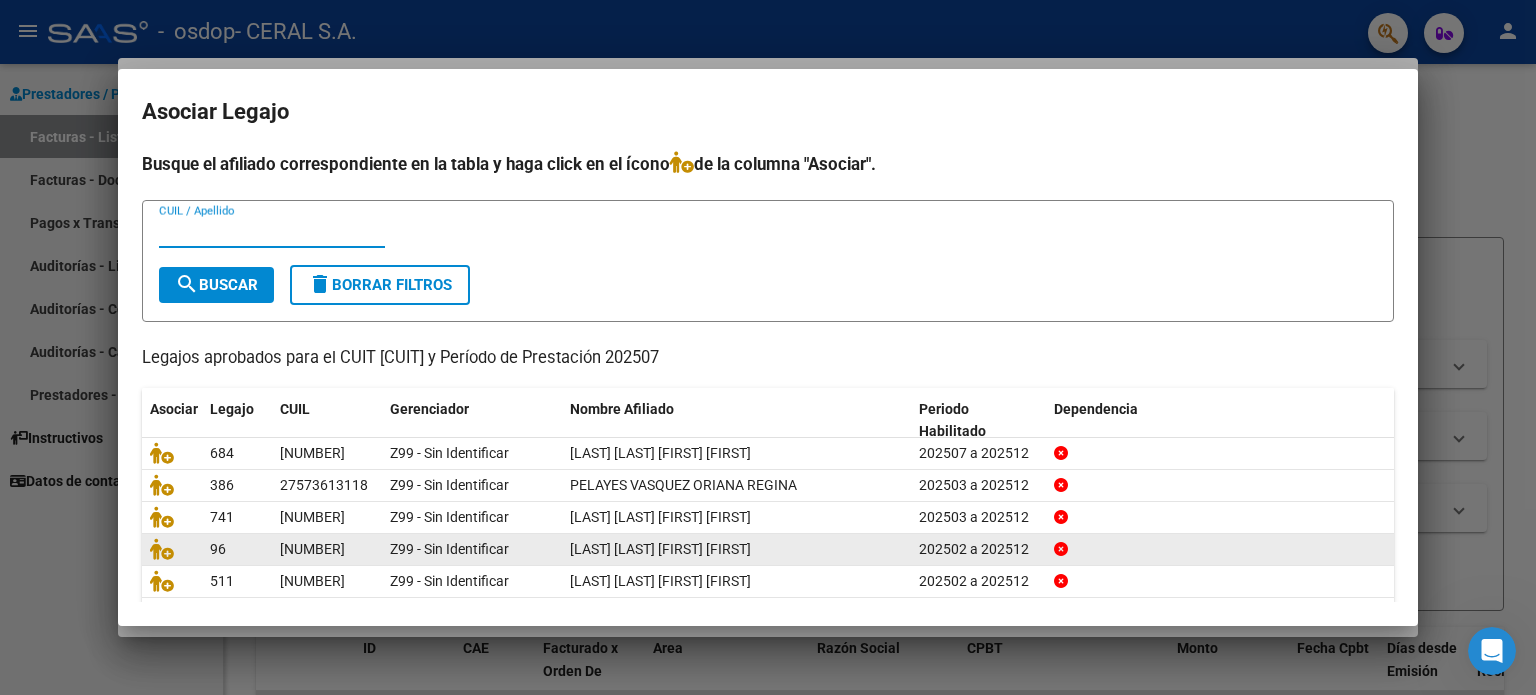 scroll, scrollTop: 0, scrollLeft: 0, axis: both 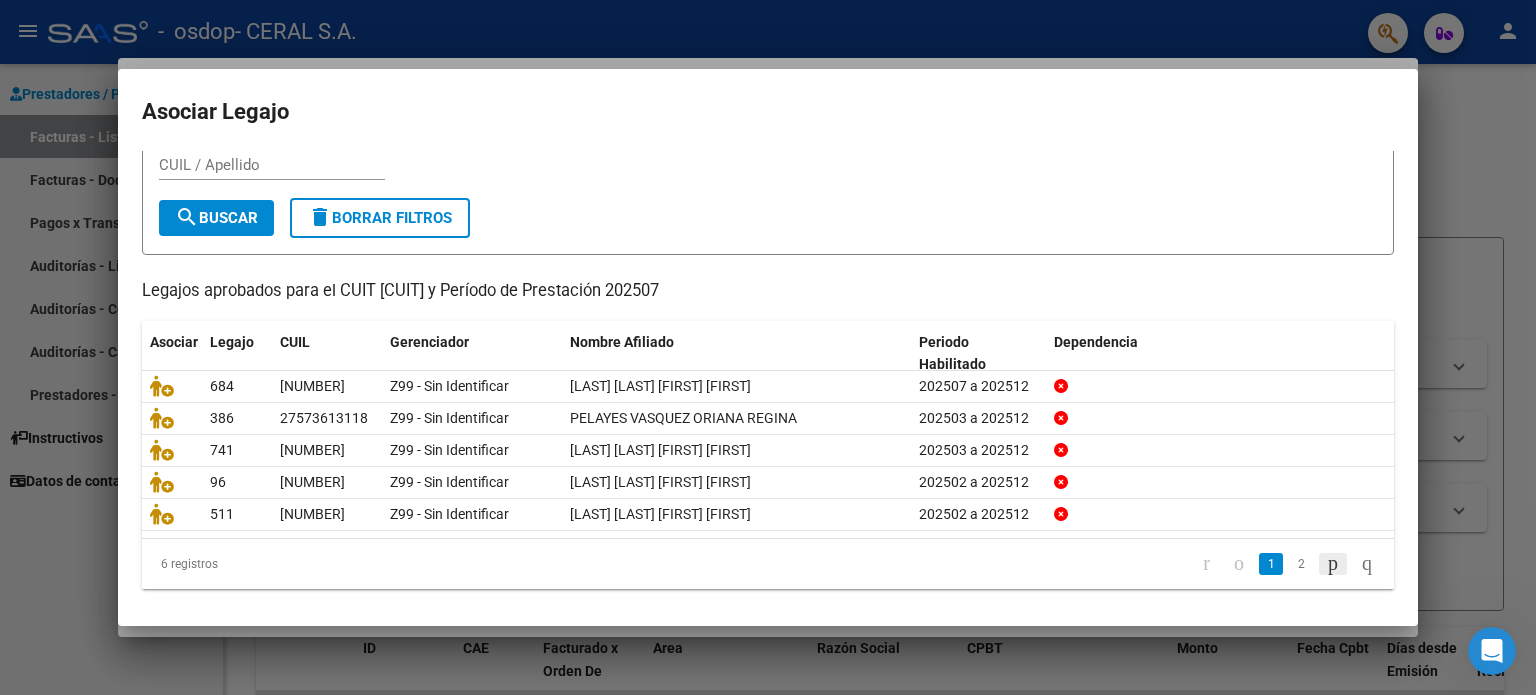 click 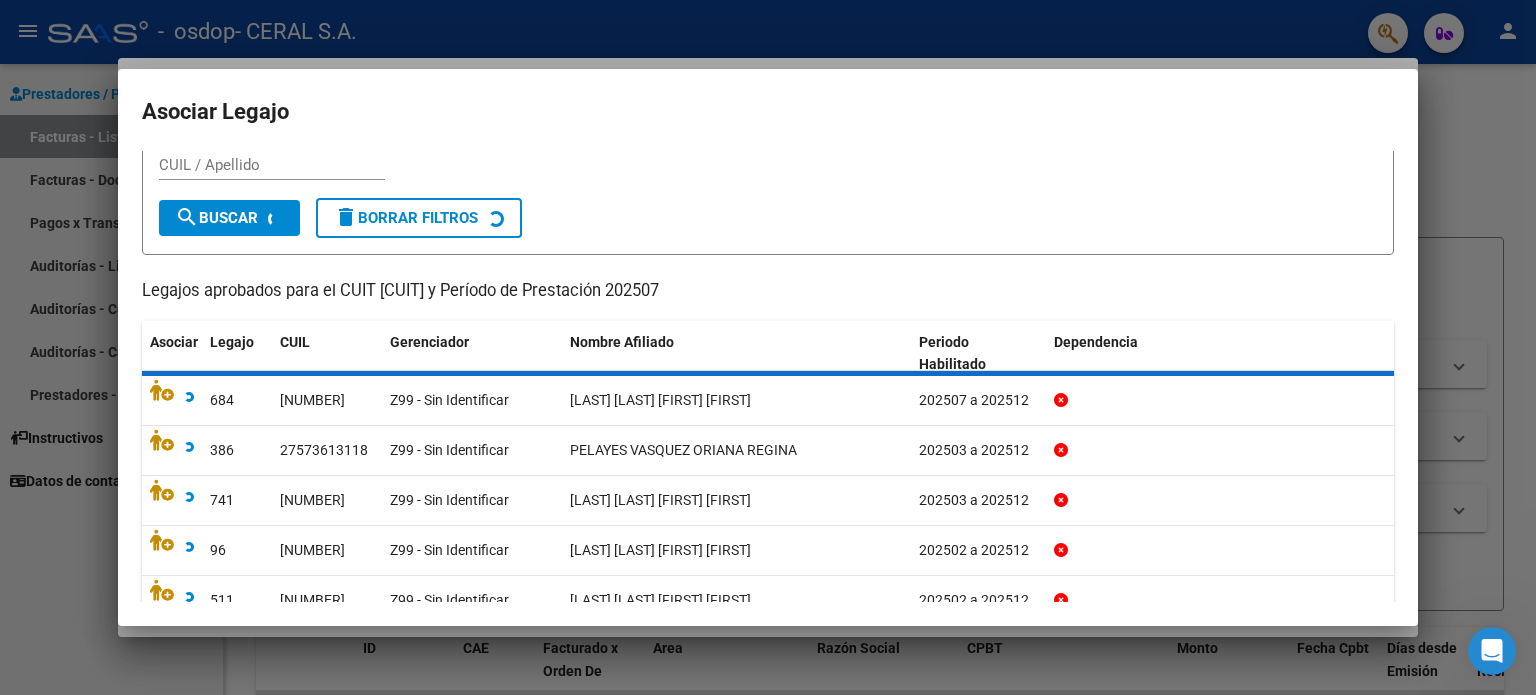 scroll, scrollTop: 0, scrollLeft: 0, axis: both 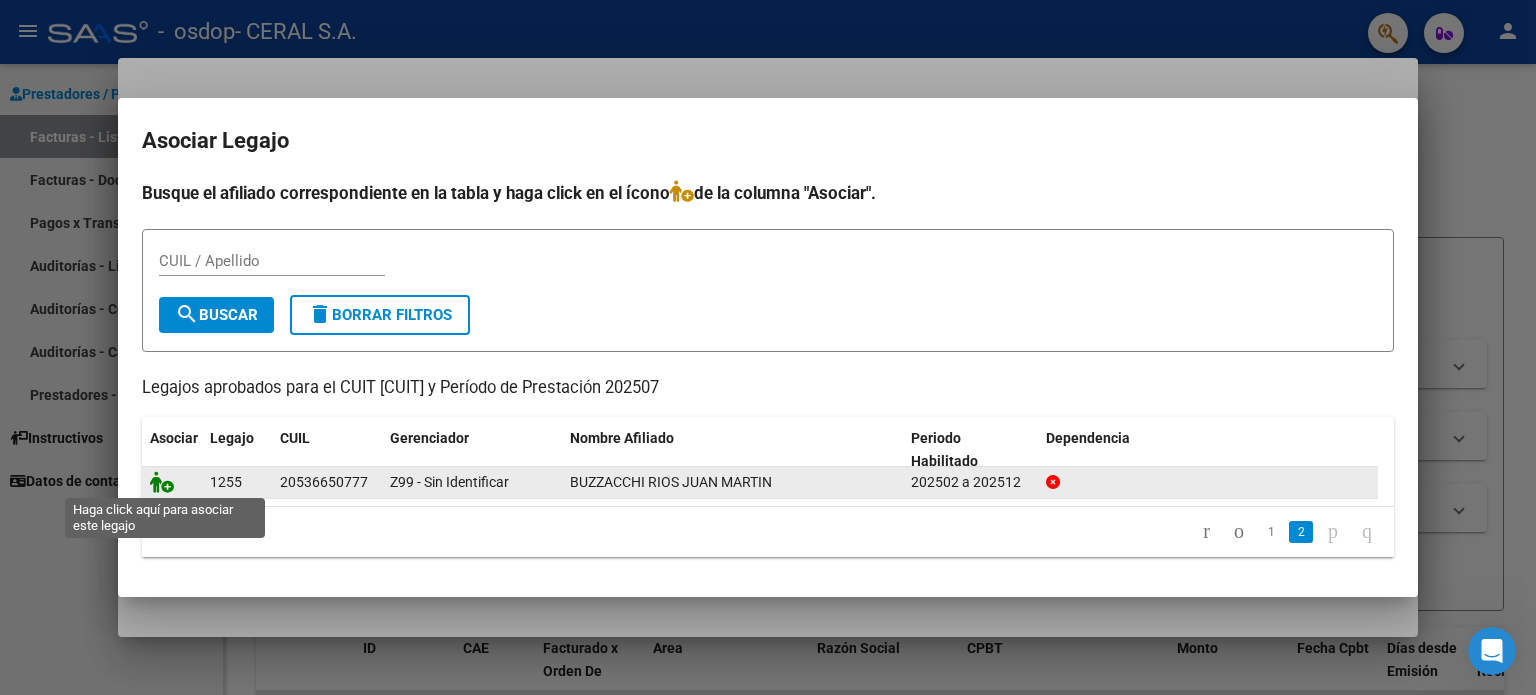 click 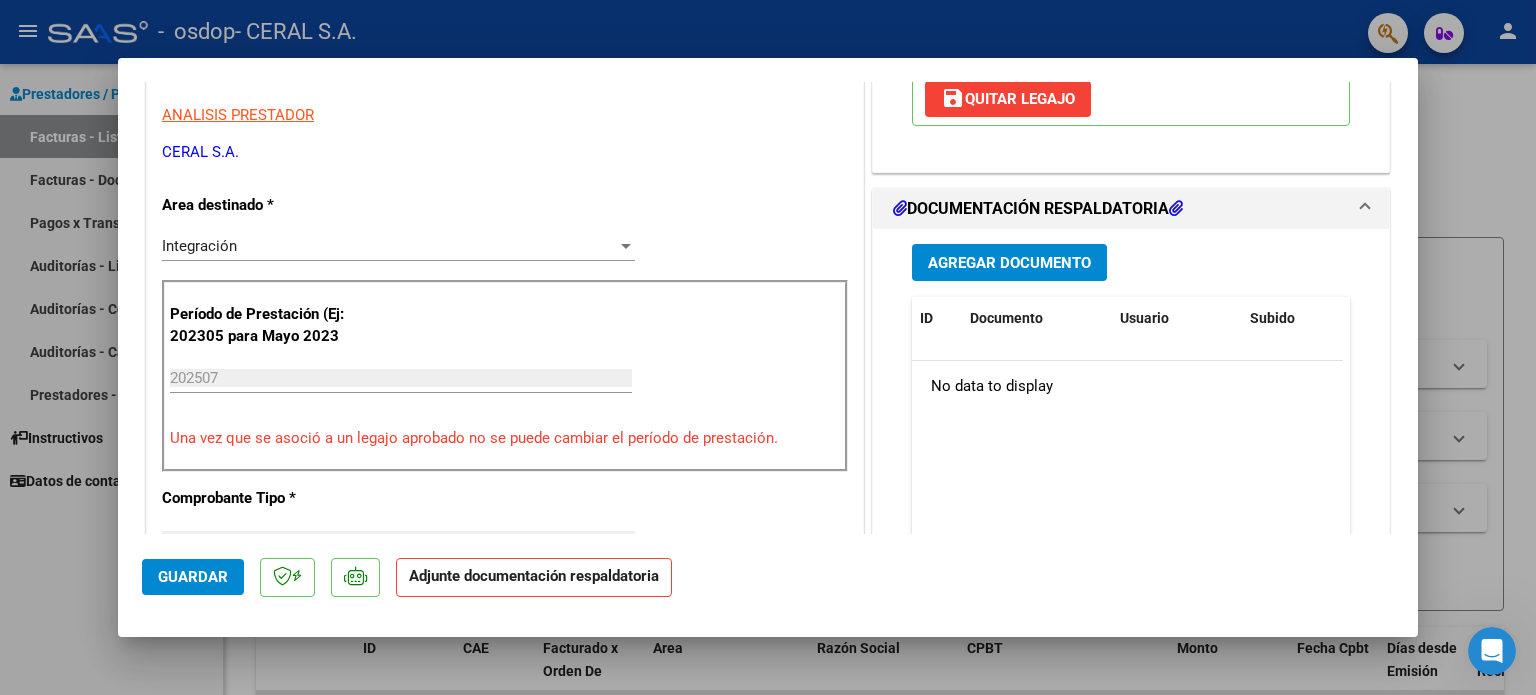 scroll, scrollTop: 400, scrollLeft: 0, axis: vertical 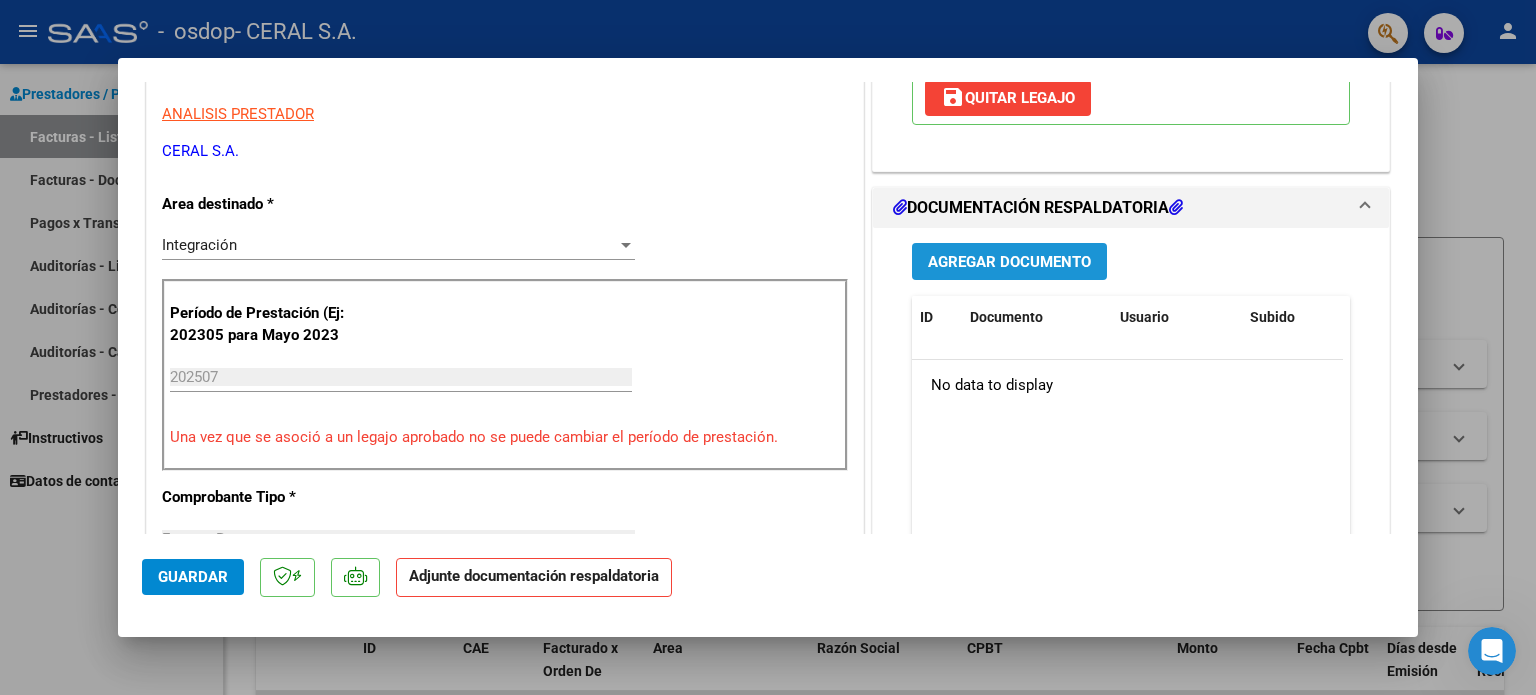 click on "Agregar Documento" at bounding box center (1009, 262) 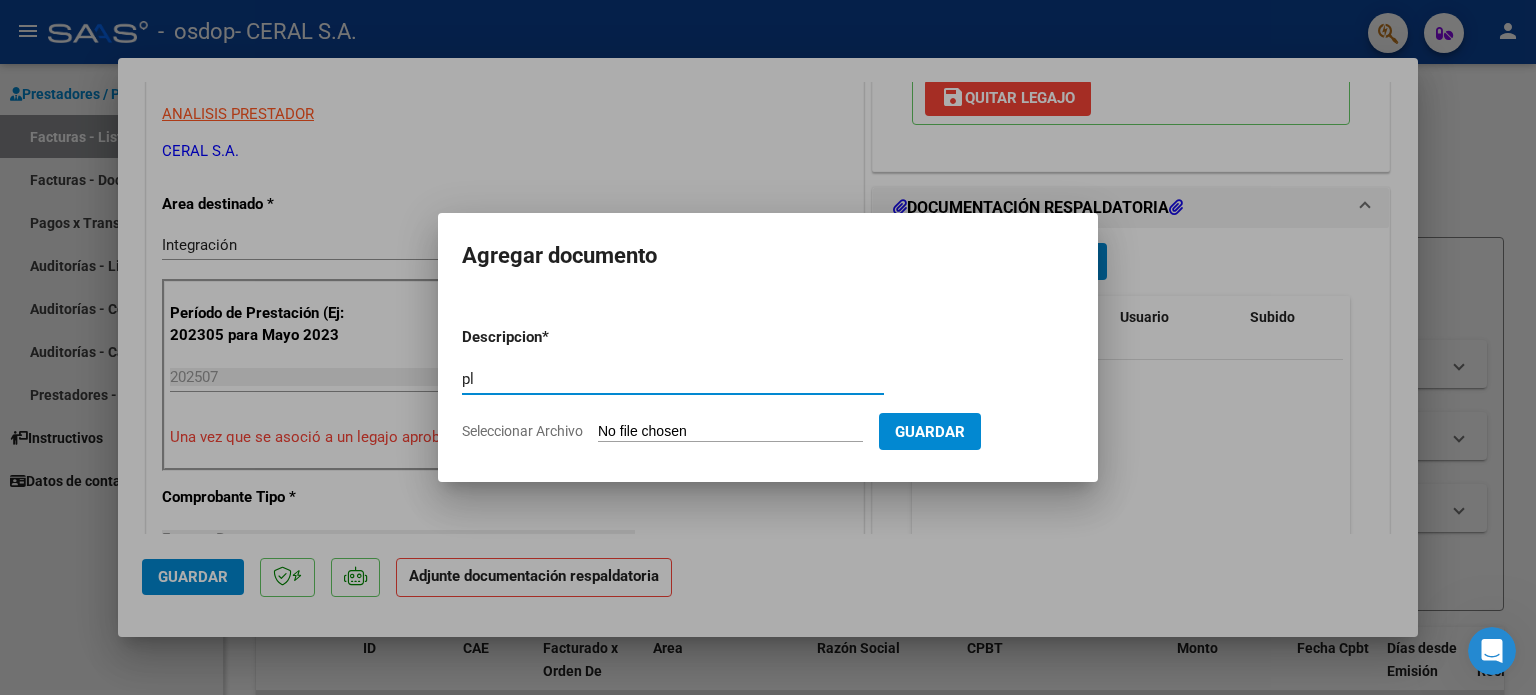 type on "p" 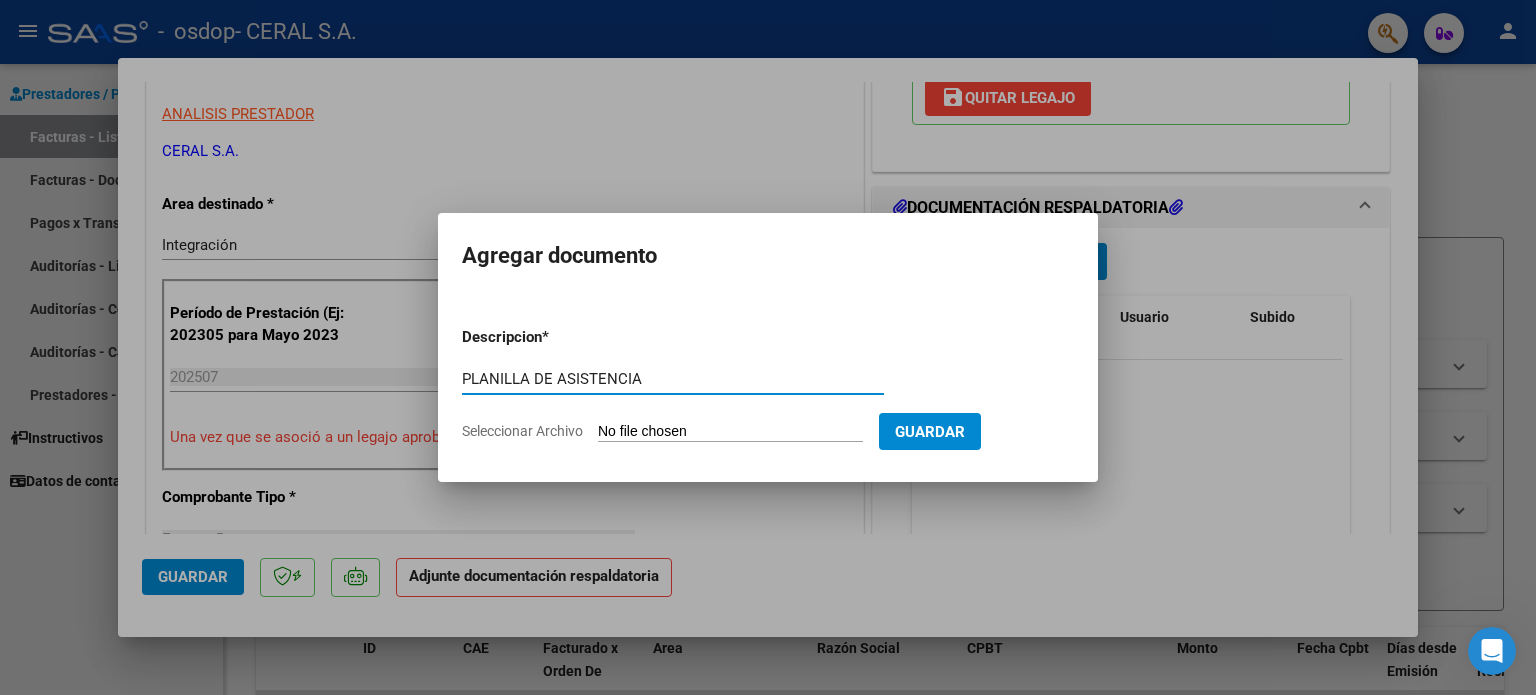 type on "PLANILLA DE ASISTENCIA" 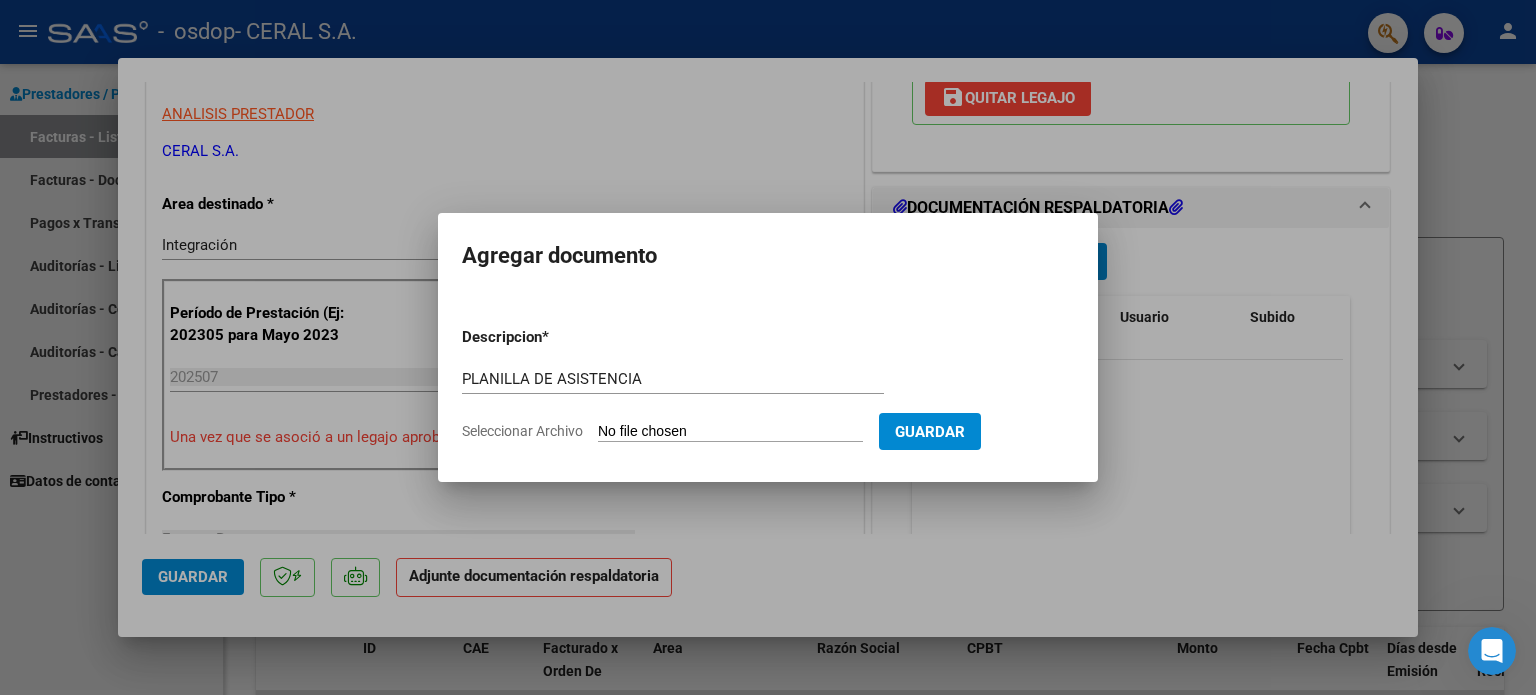 type on "C:\fakepath\PA-[LAST] [LAST] [FIRST] [FIRST] 07-2025.pdf" 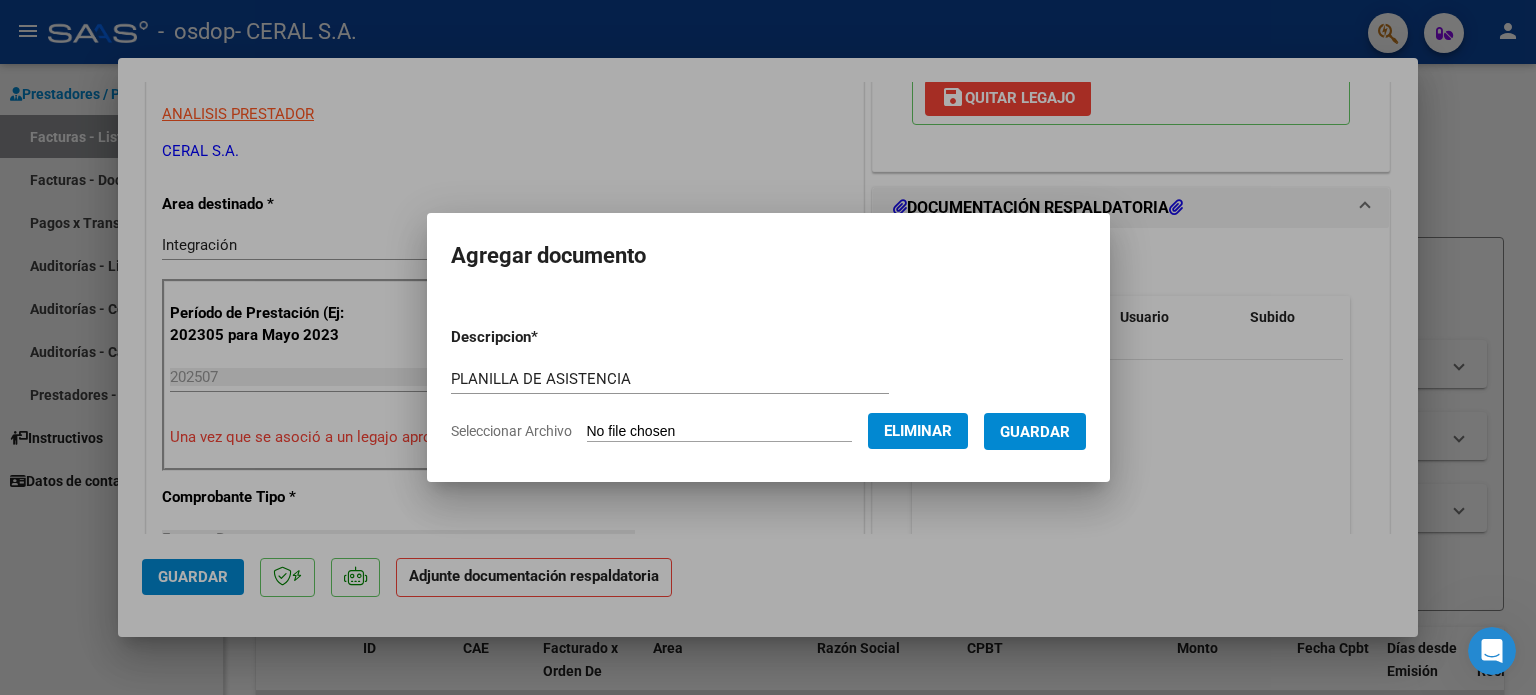 click on "Guardar" at bounding box center [1035, 432] 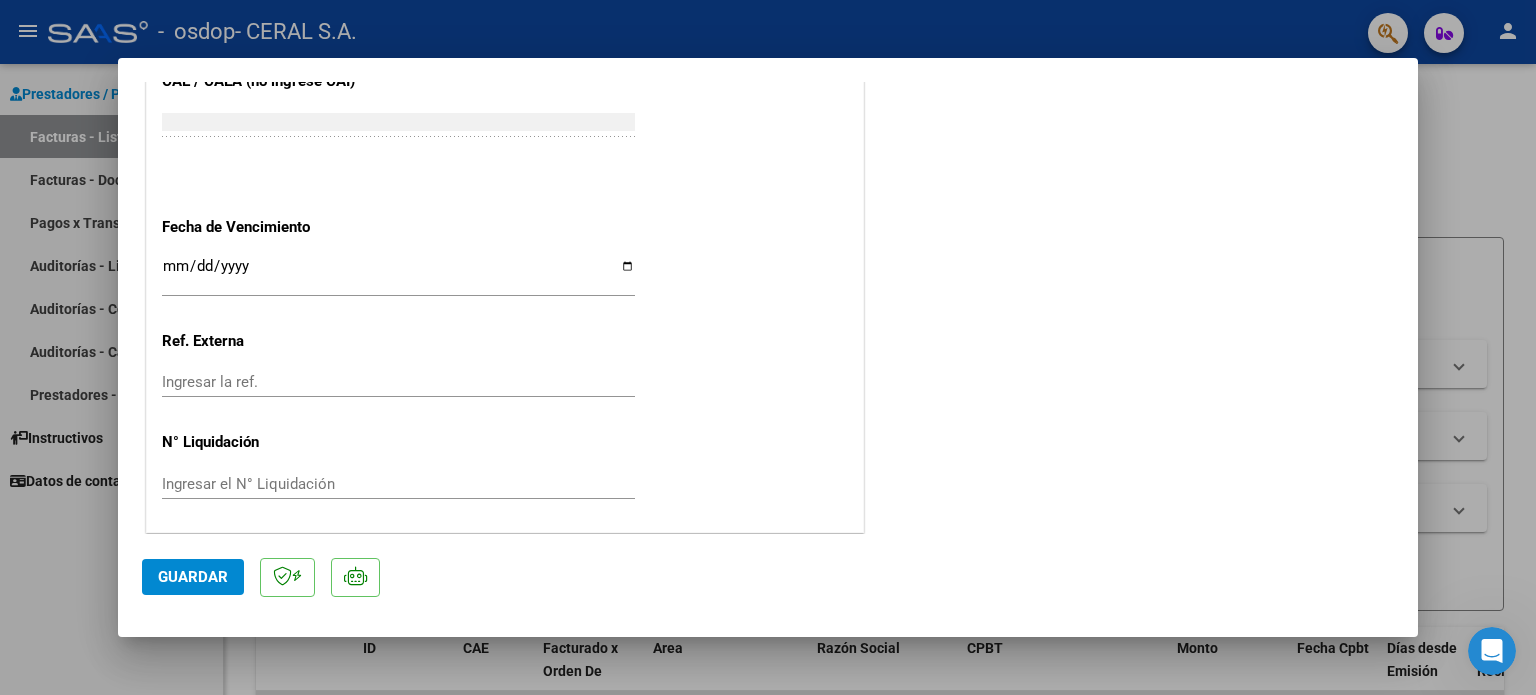 scroll, scrollTop: 1336, scrollLeft: 0, axis: vertical 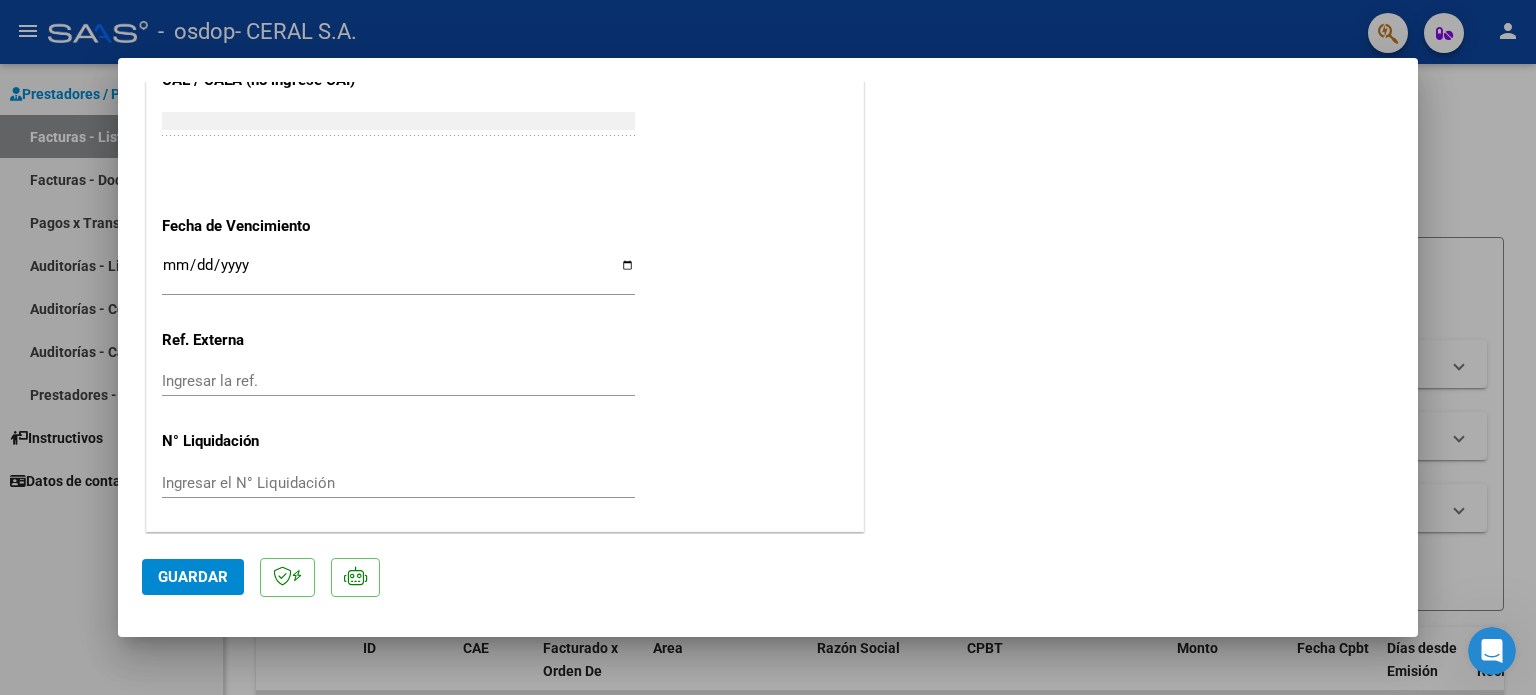 click on "Guardar" 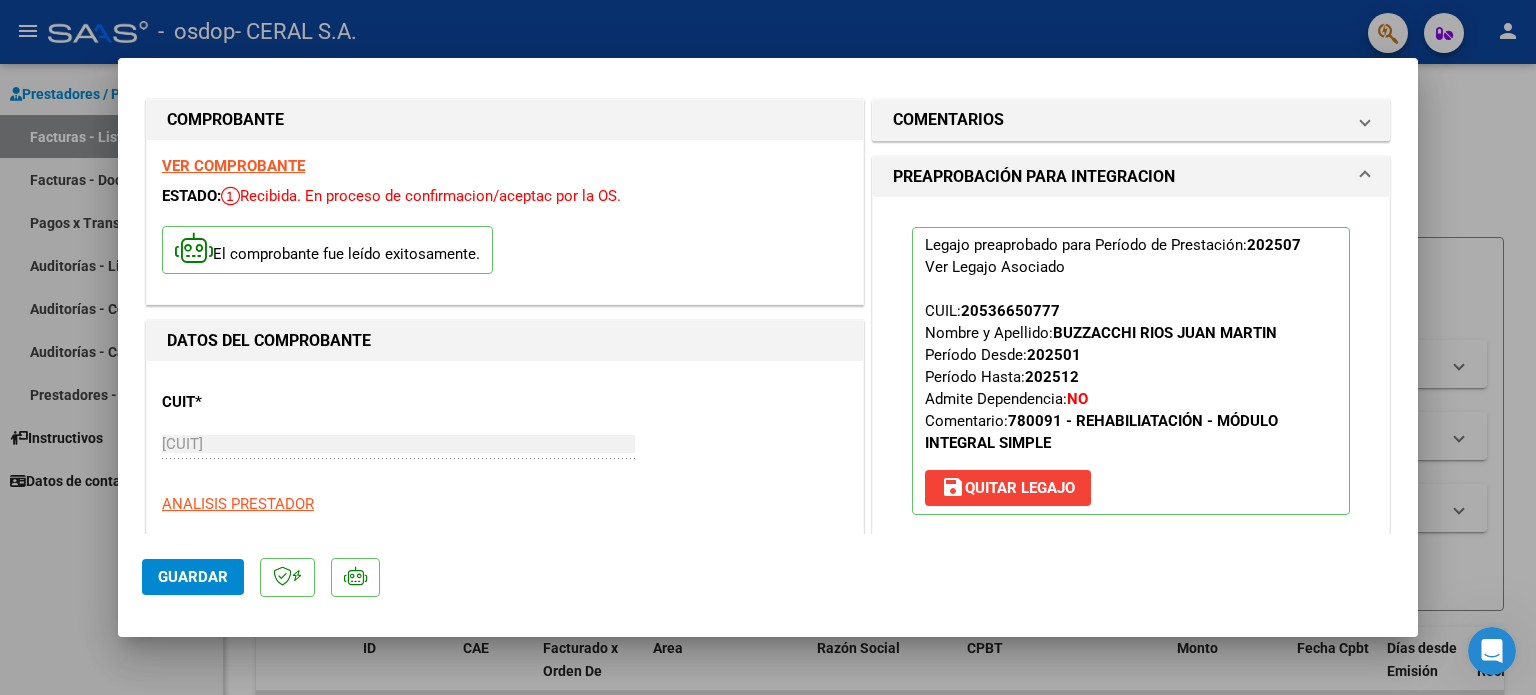 scroll, scrollTop: 0, scrollLeft: 0, axis: both 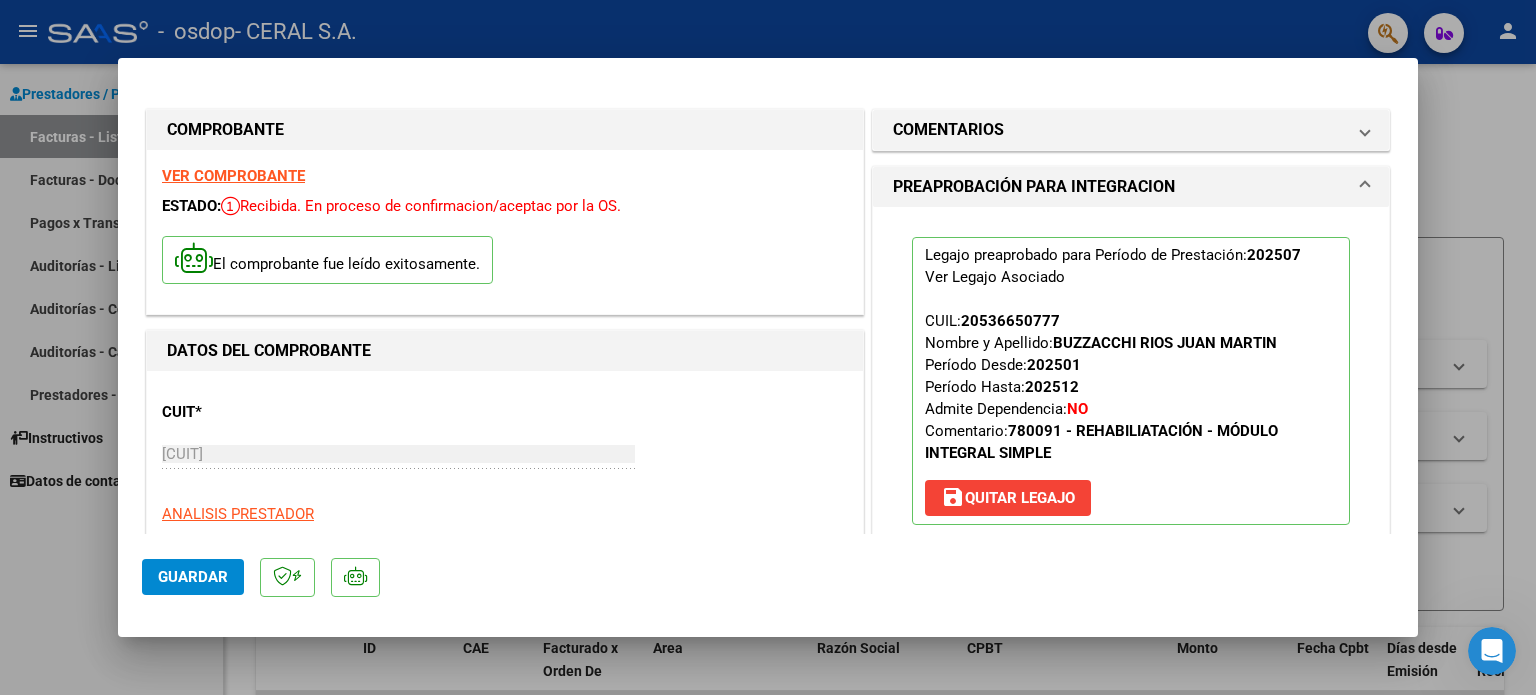 click at bounding box center [1365, 187] 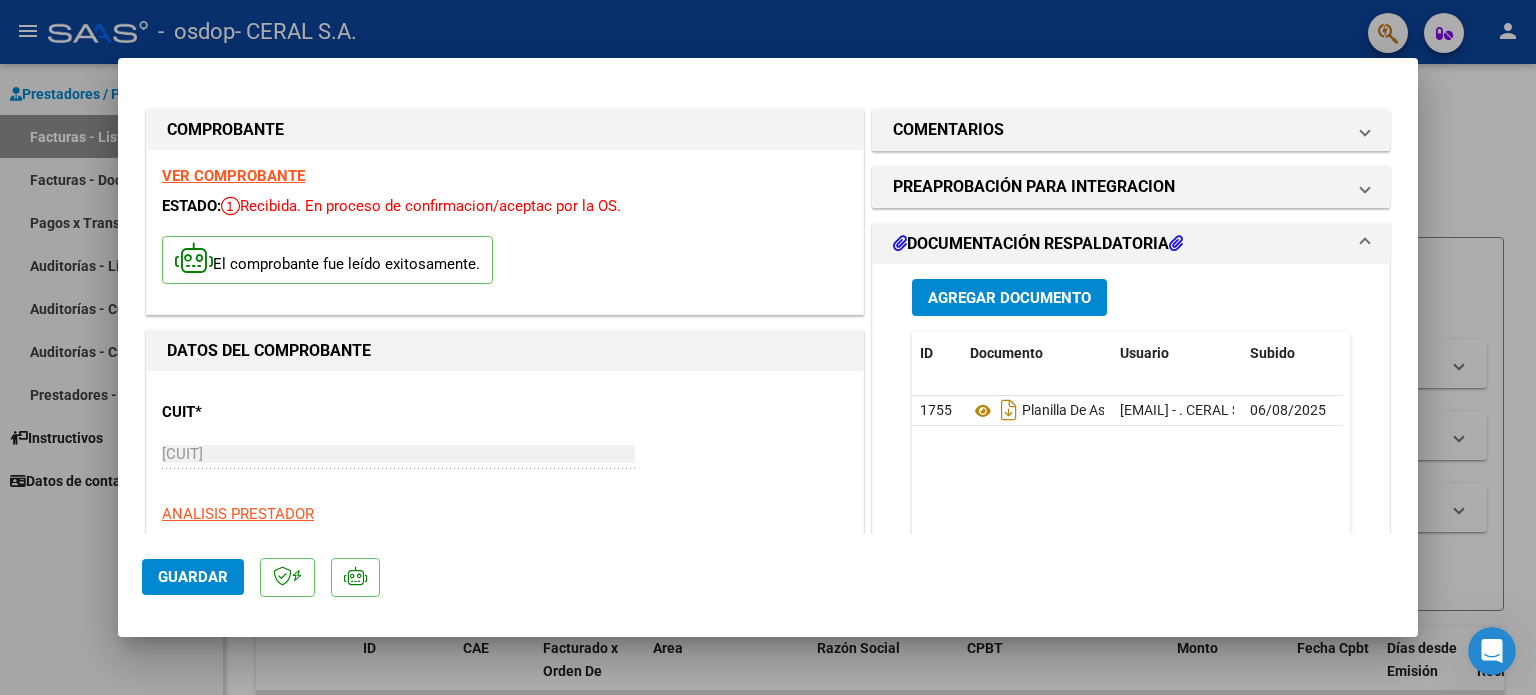 click on "DOCUMENTACIÓN RESPALDATORIA" at bounding box center [1127, 244] 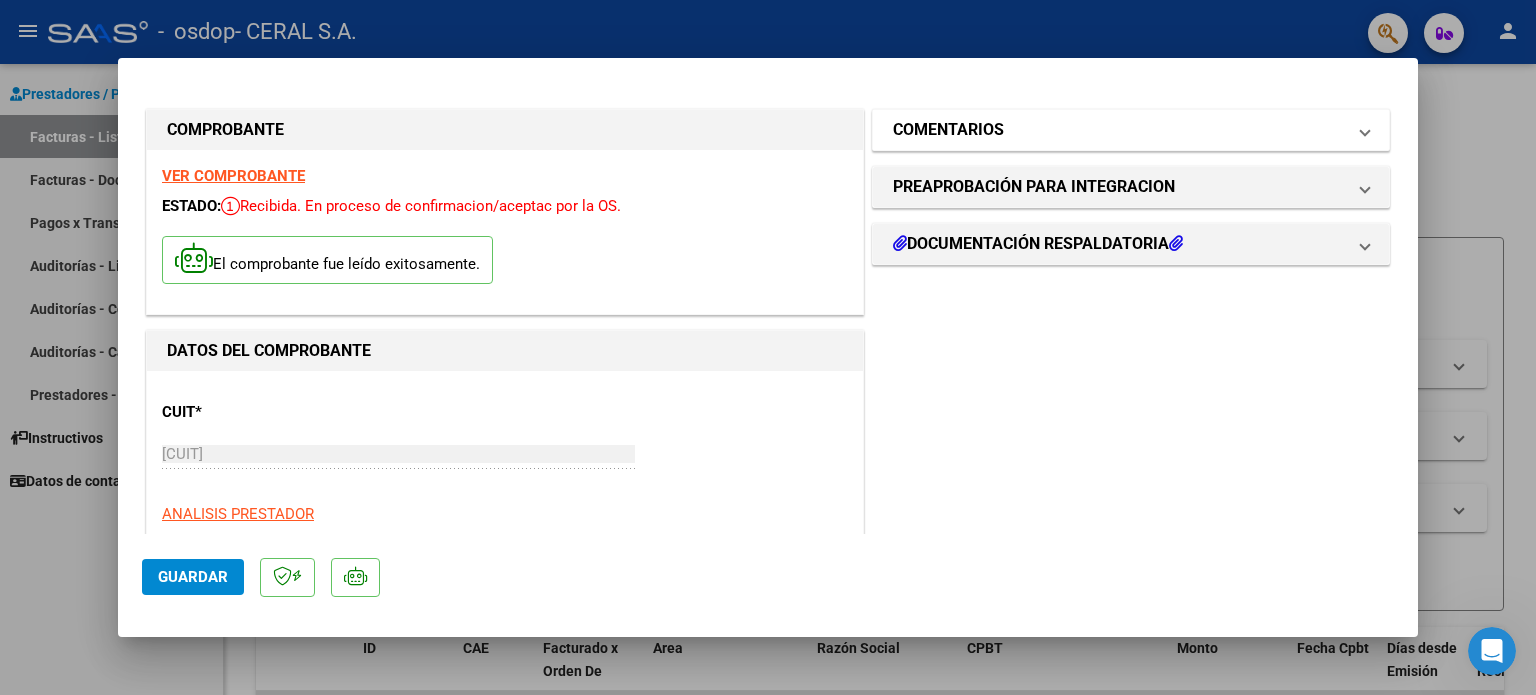 click on "COMENTARIOS" at bounding box center [1131, 130] 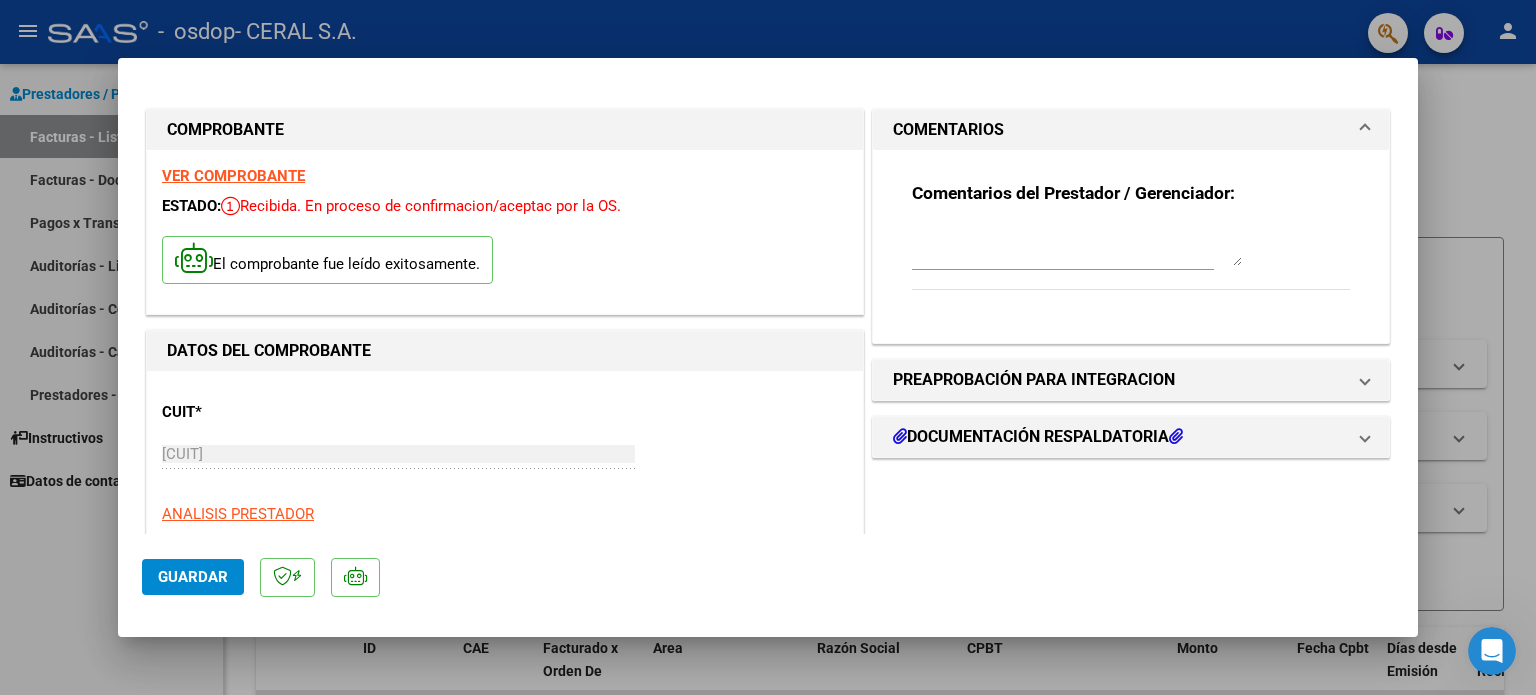 click on "COMENTARIOS" at bounding box center (1131, 130) 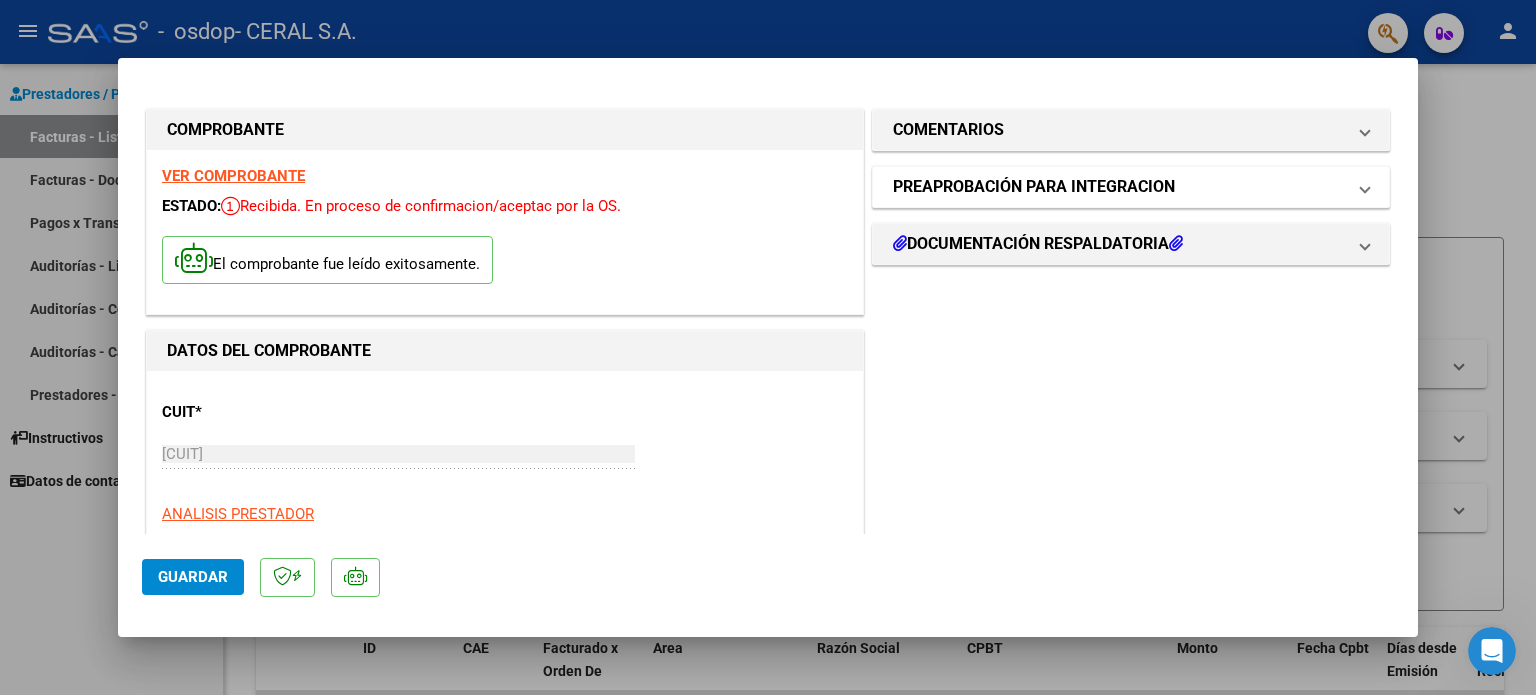 click on "PREAPROBACIÓN PARA INTEGRACION" at bounding box center [1127, 187] 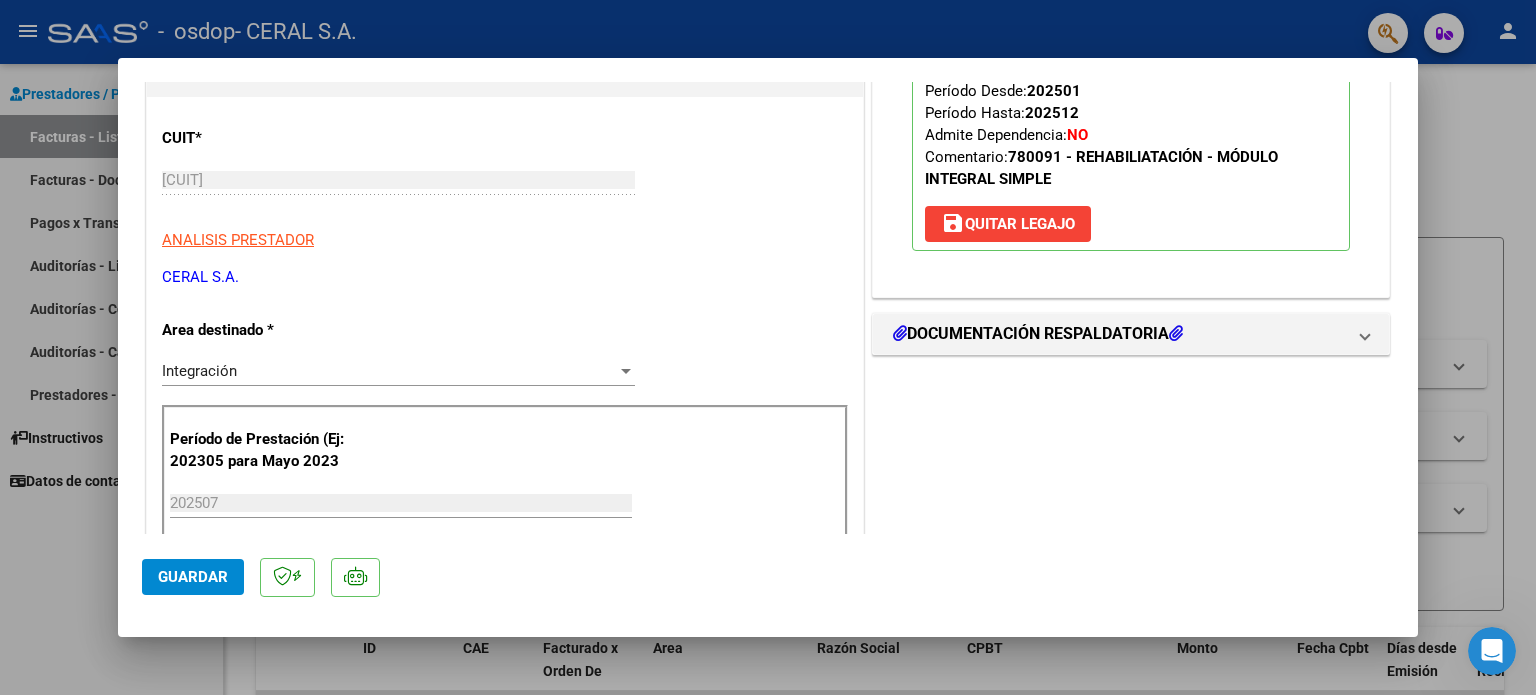scroll, scrollTop: 300, scrollLeft: 0, axis: vertical 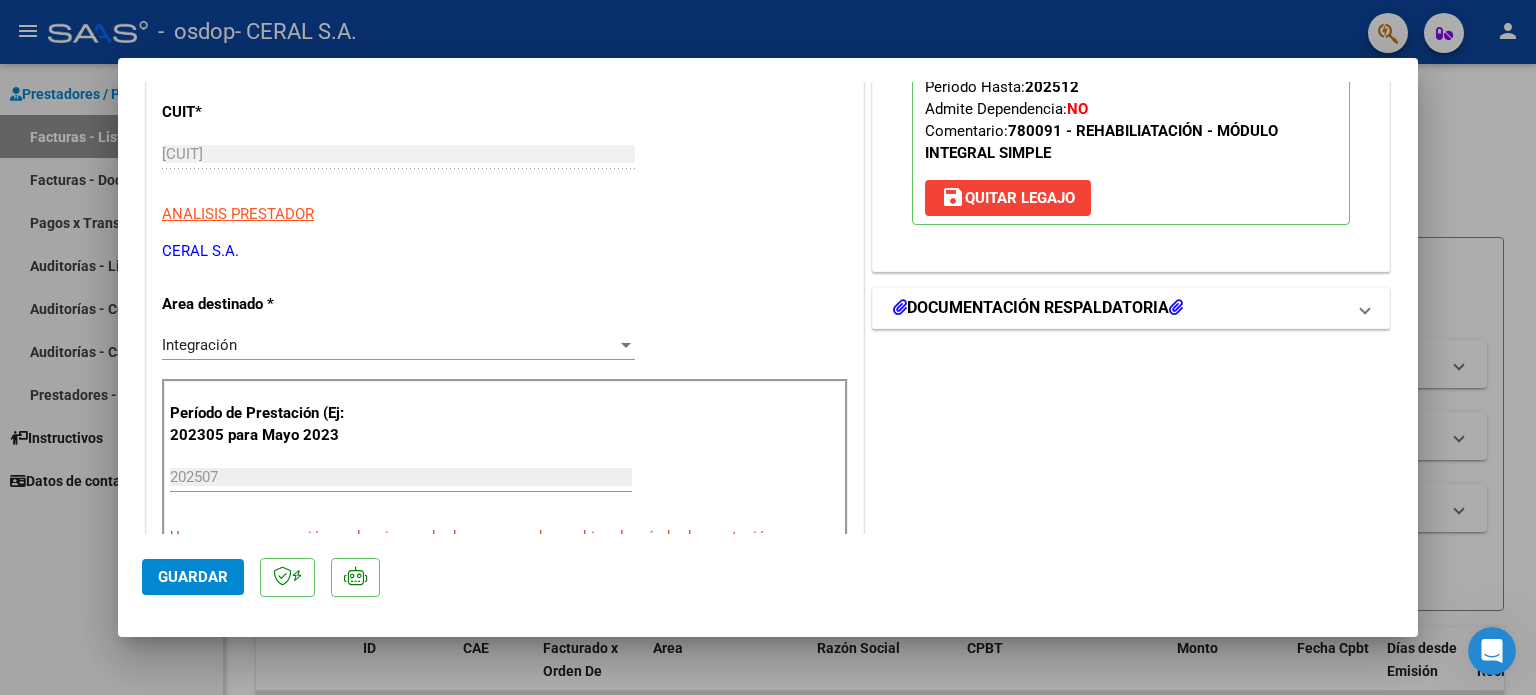 click on "DOCUMENTACIÓN RESPALDATORIA" at bounding box center [1127, 308] 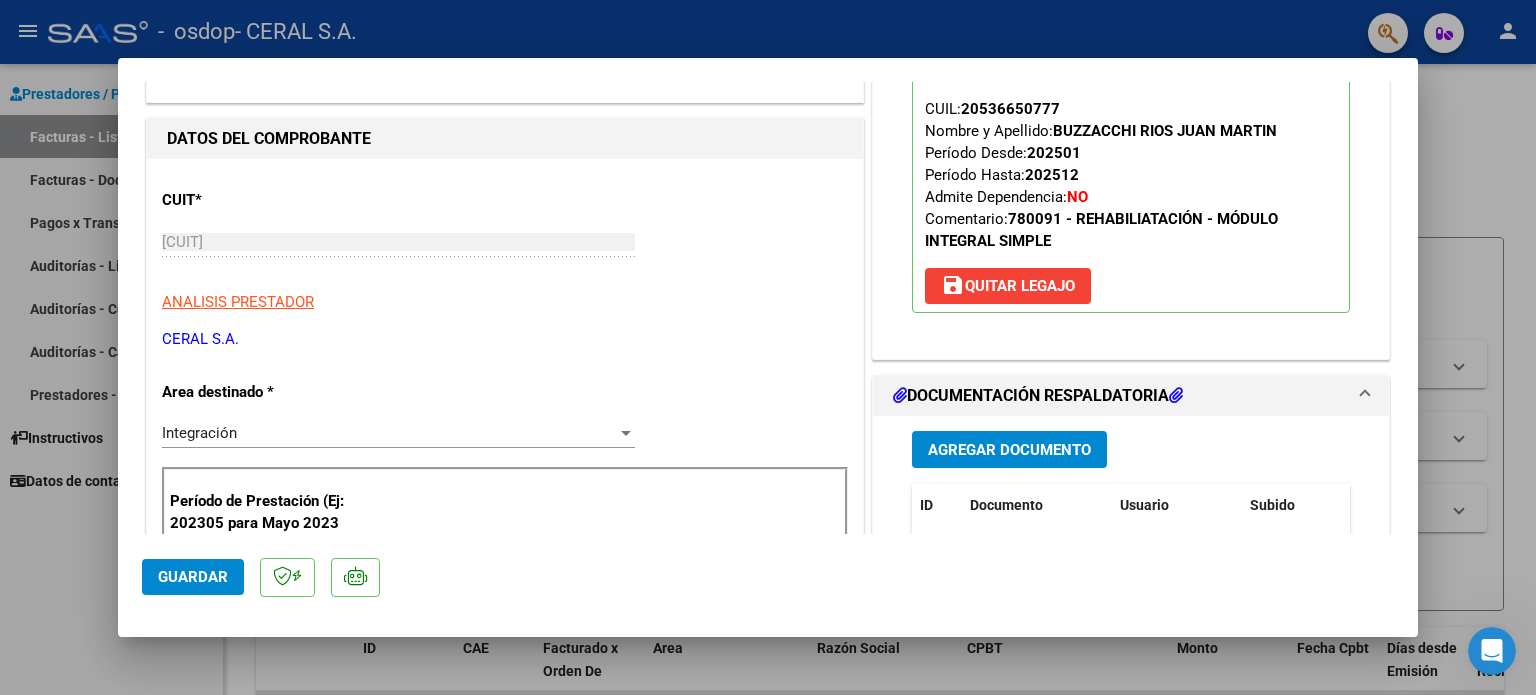 scroll, scrollTop: 0, scrollLeft: 0, axis: both 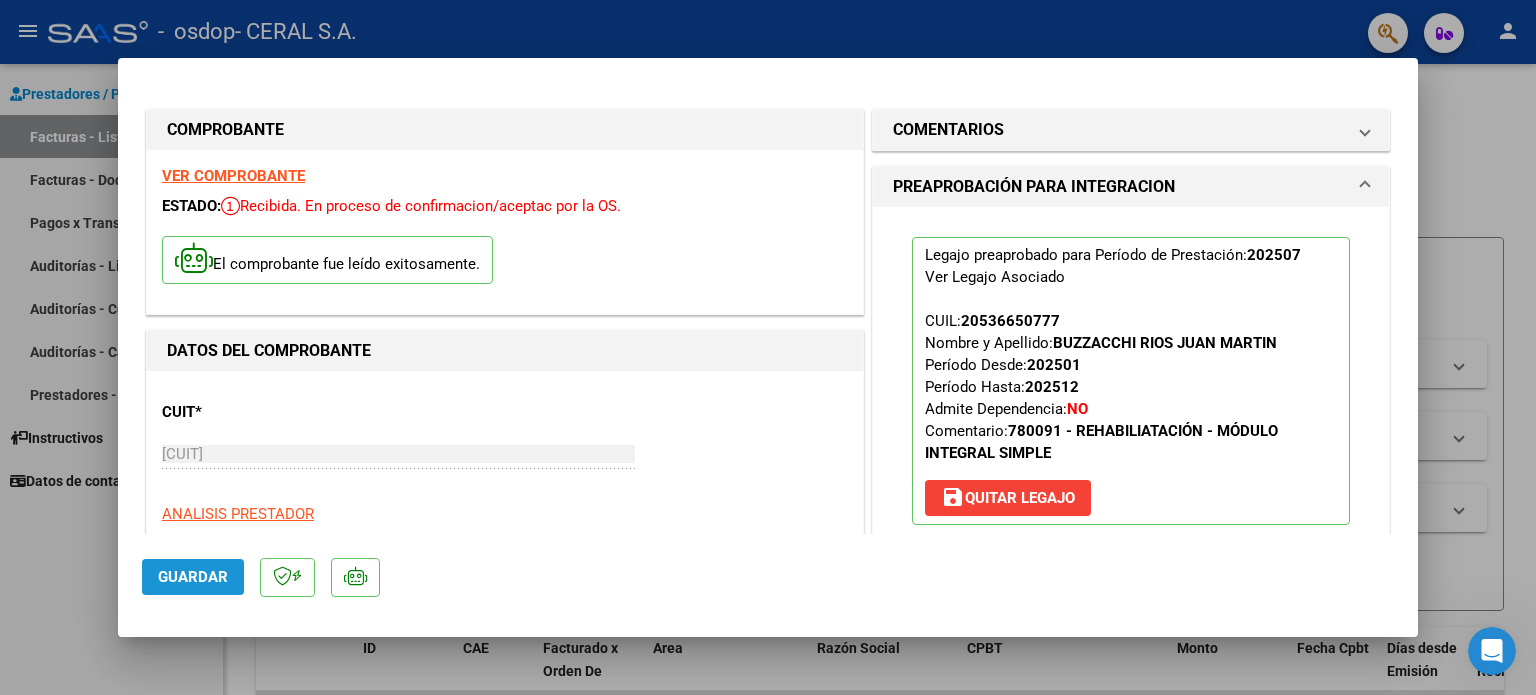 click on "Guardar" 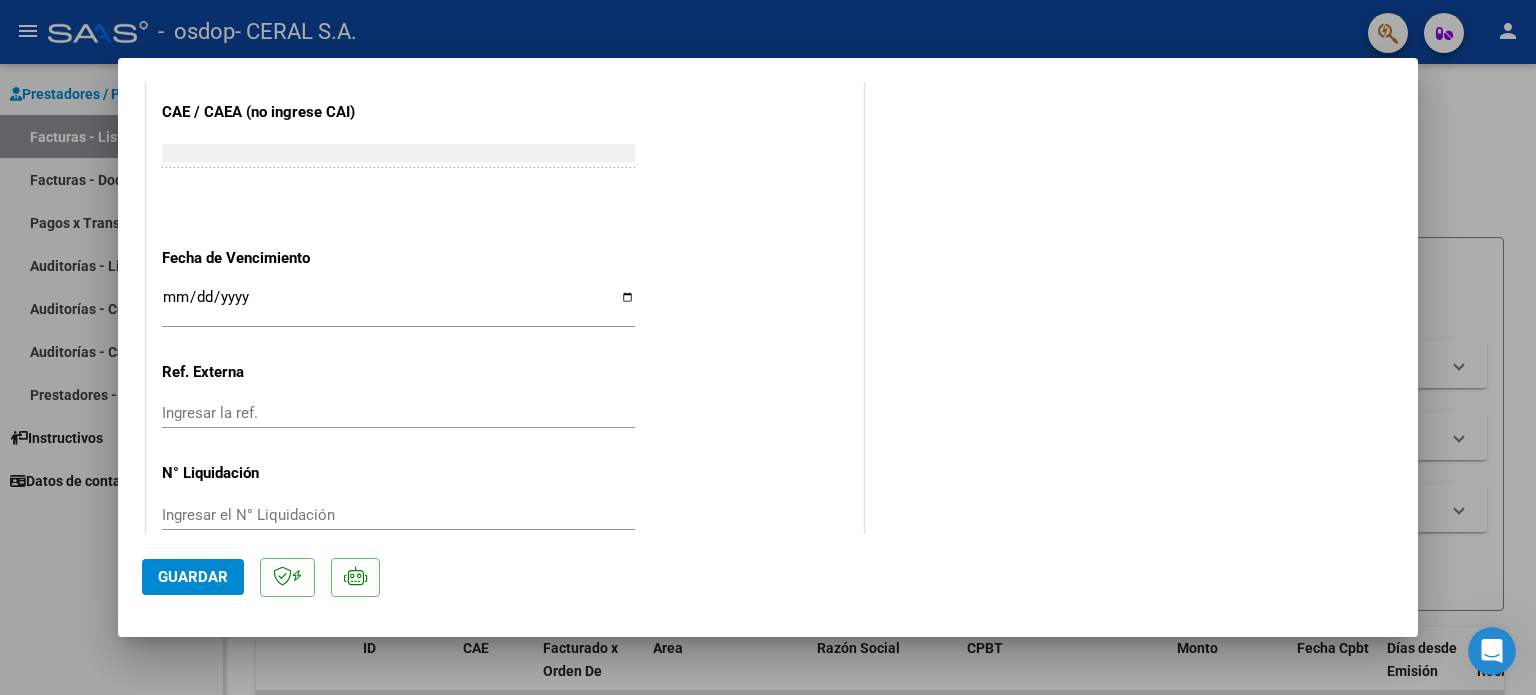 scroll, scrollTop: 1336, scrollLeft: 0, axis: vertical 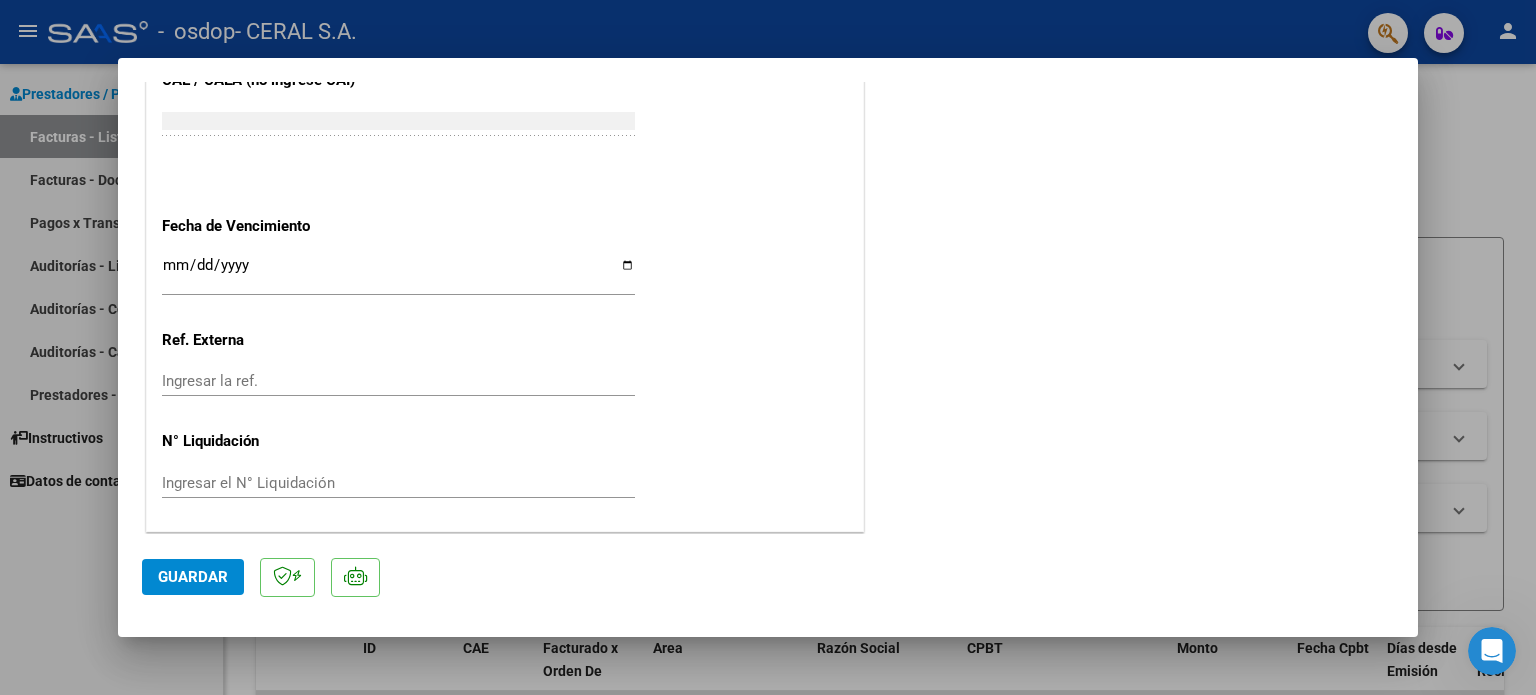 click at bounding box center [768, 347] 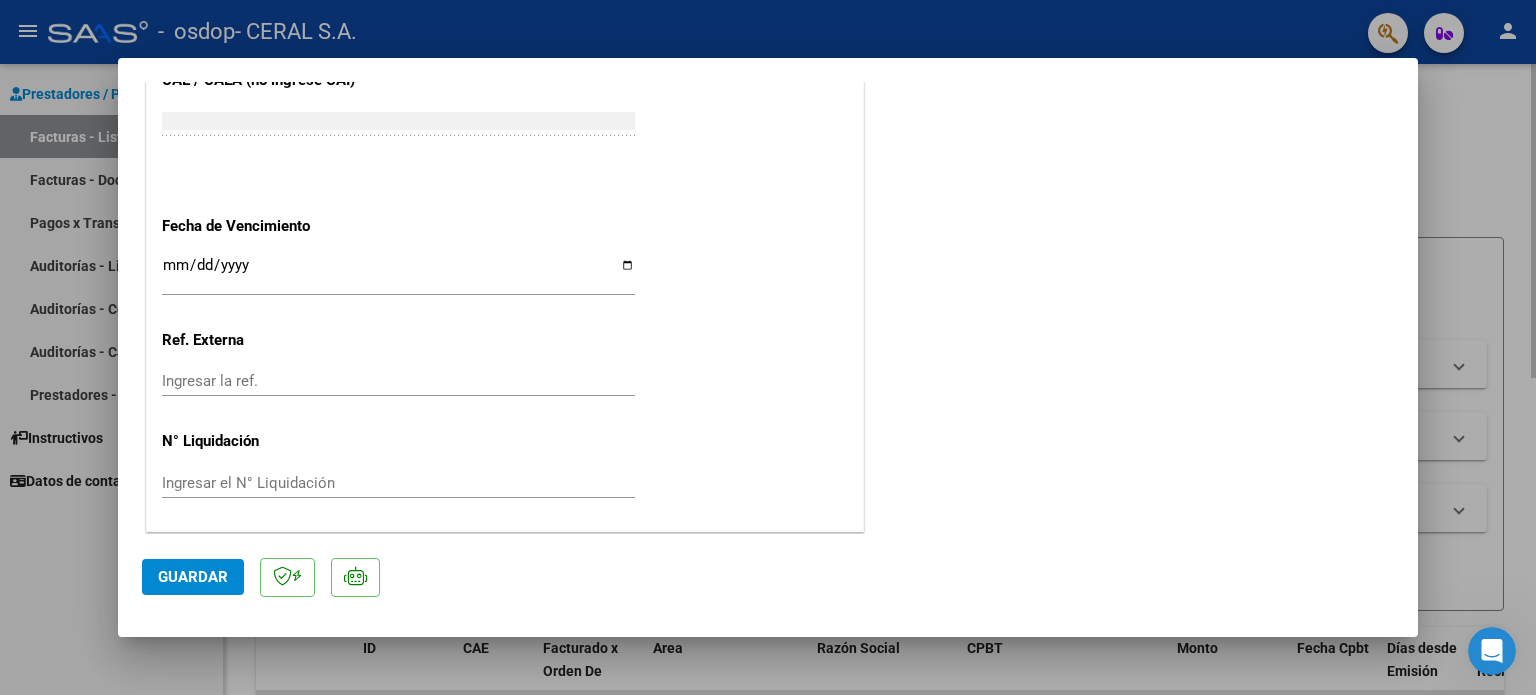 scroll, scrollTop: 1274, scrollLeft: 0, axis: vertical 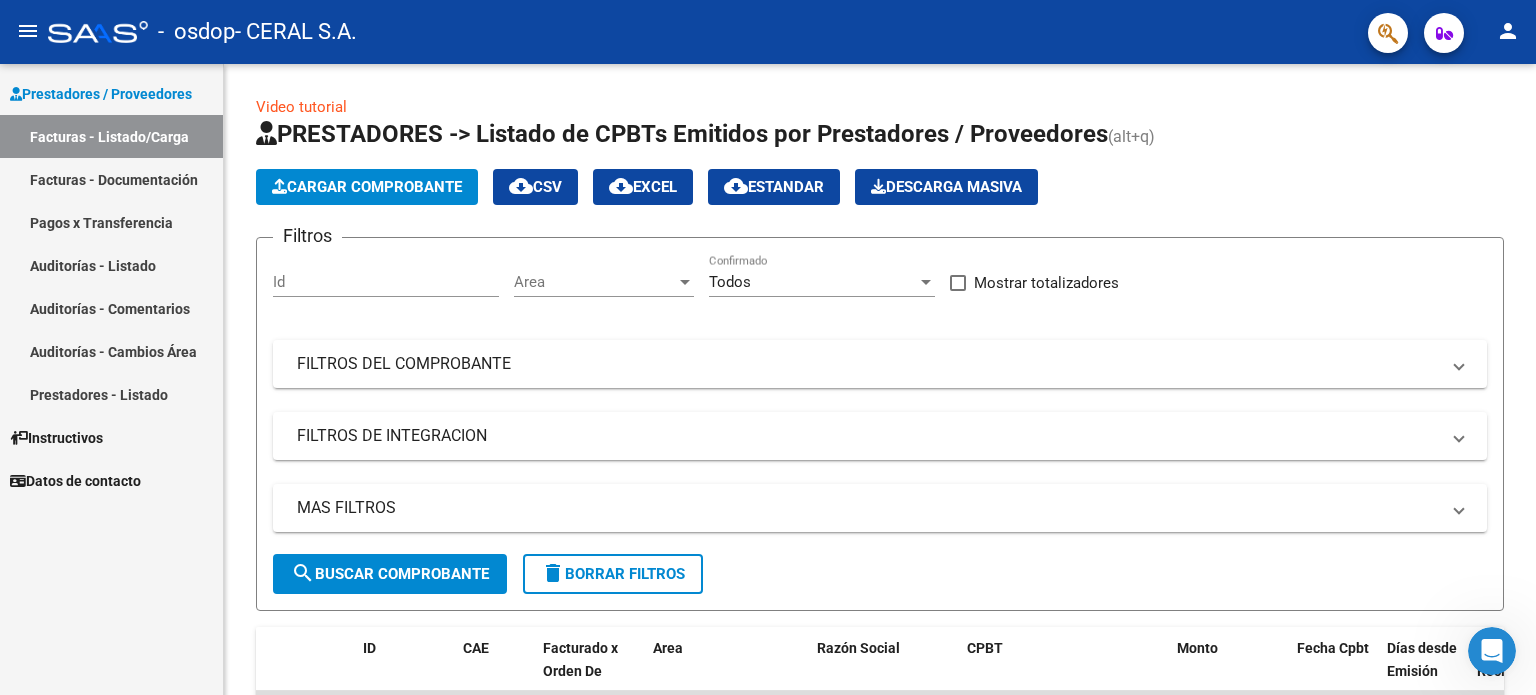 click on "Facturas - Documentación" at bounding box center [111, 179] 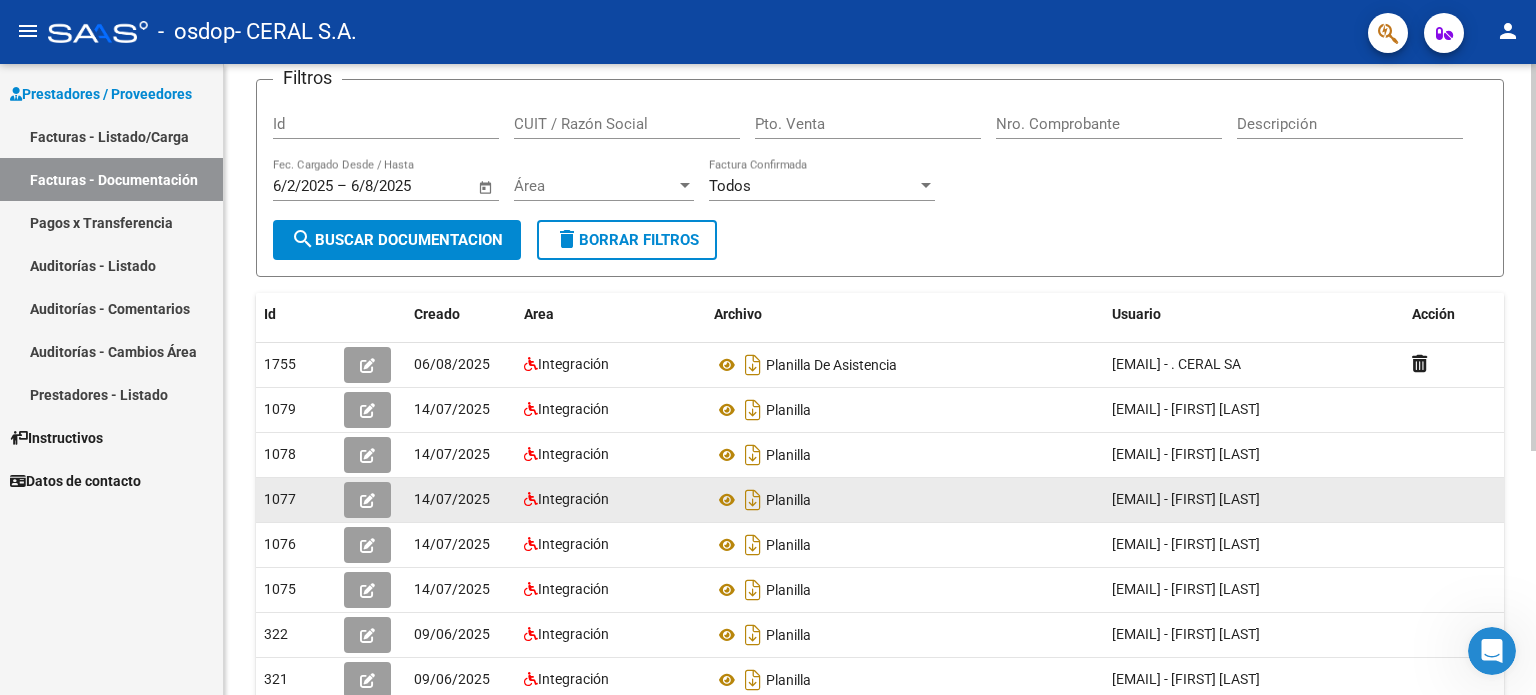 scroll, scrollTop: 200, scrollLeft: 0, axis: vertical 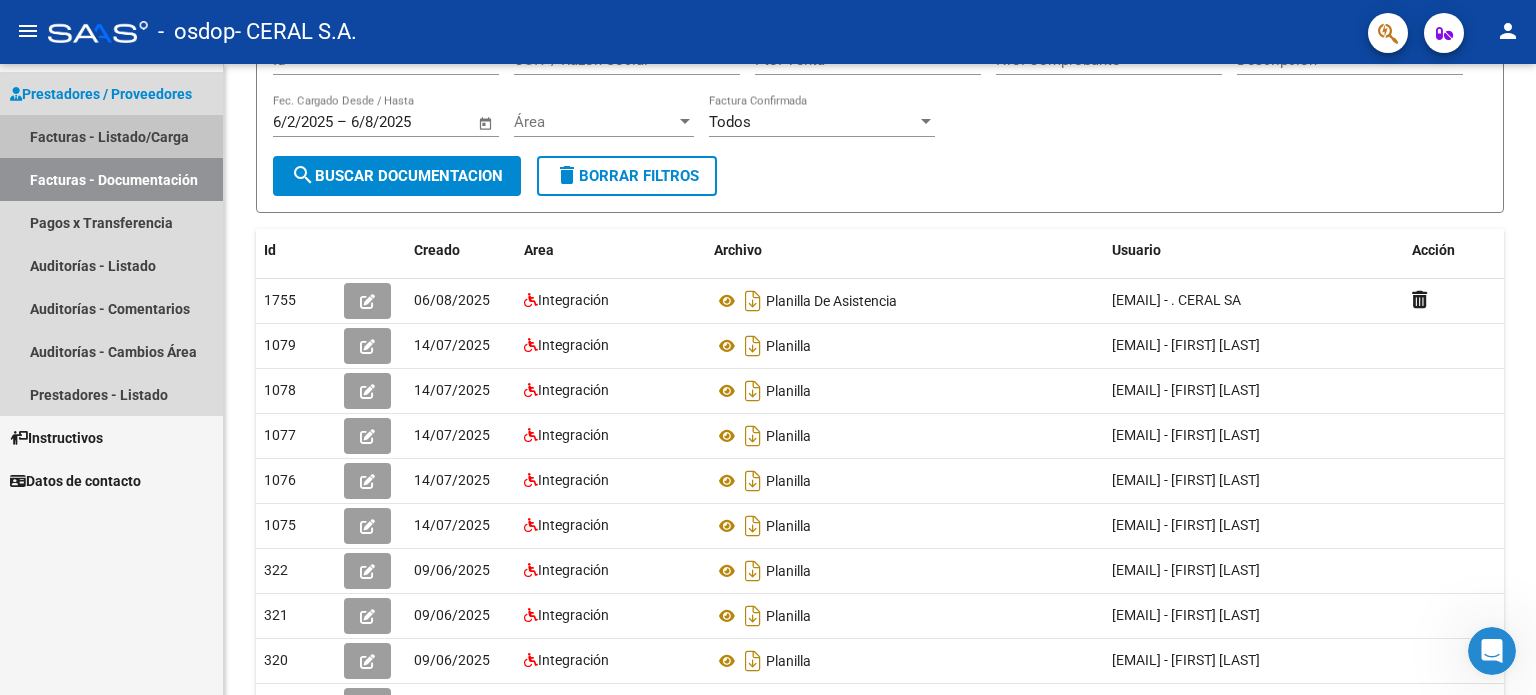 click on "Facturas - Listado/Carga" at bounding box center (111, 136) 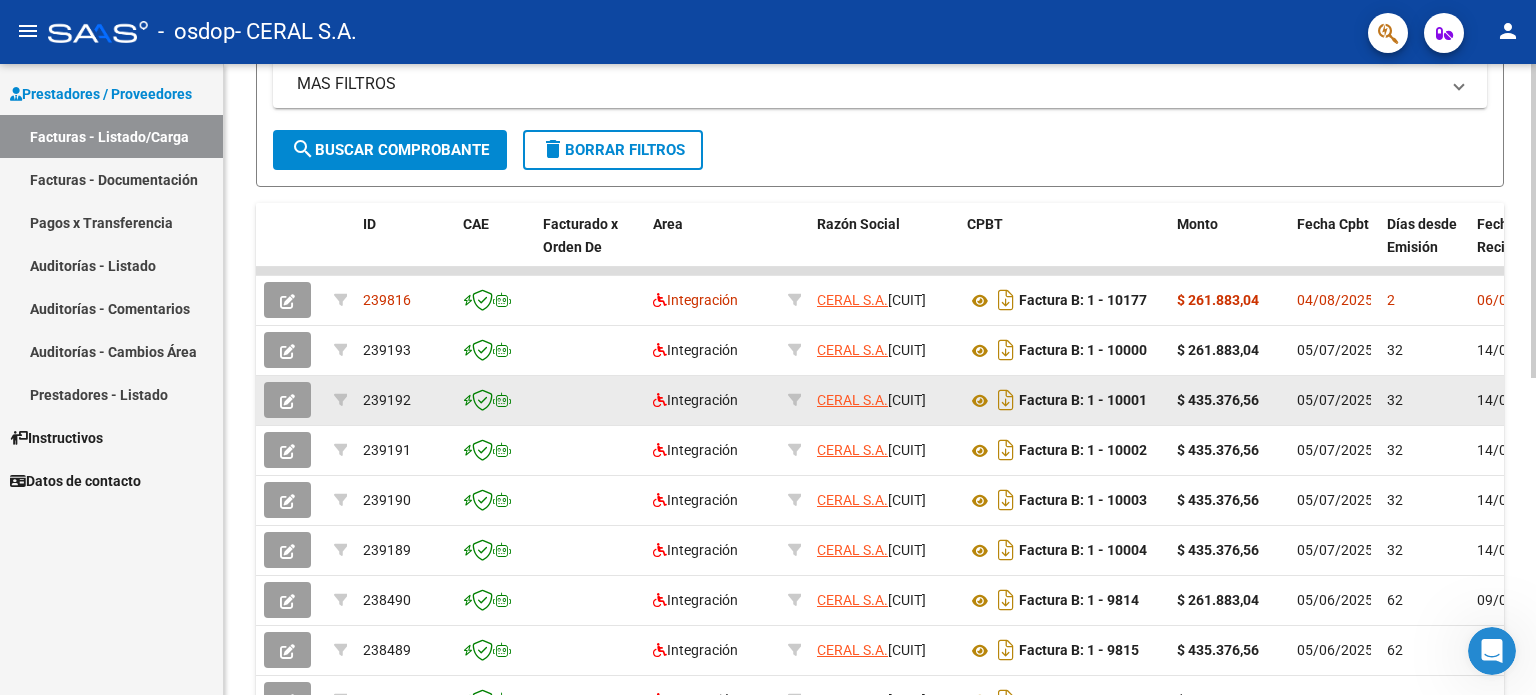scroll, scrollTop: 500, scrollLeft: 0, axis: vertical 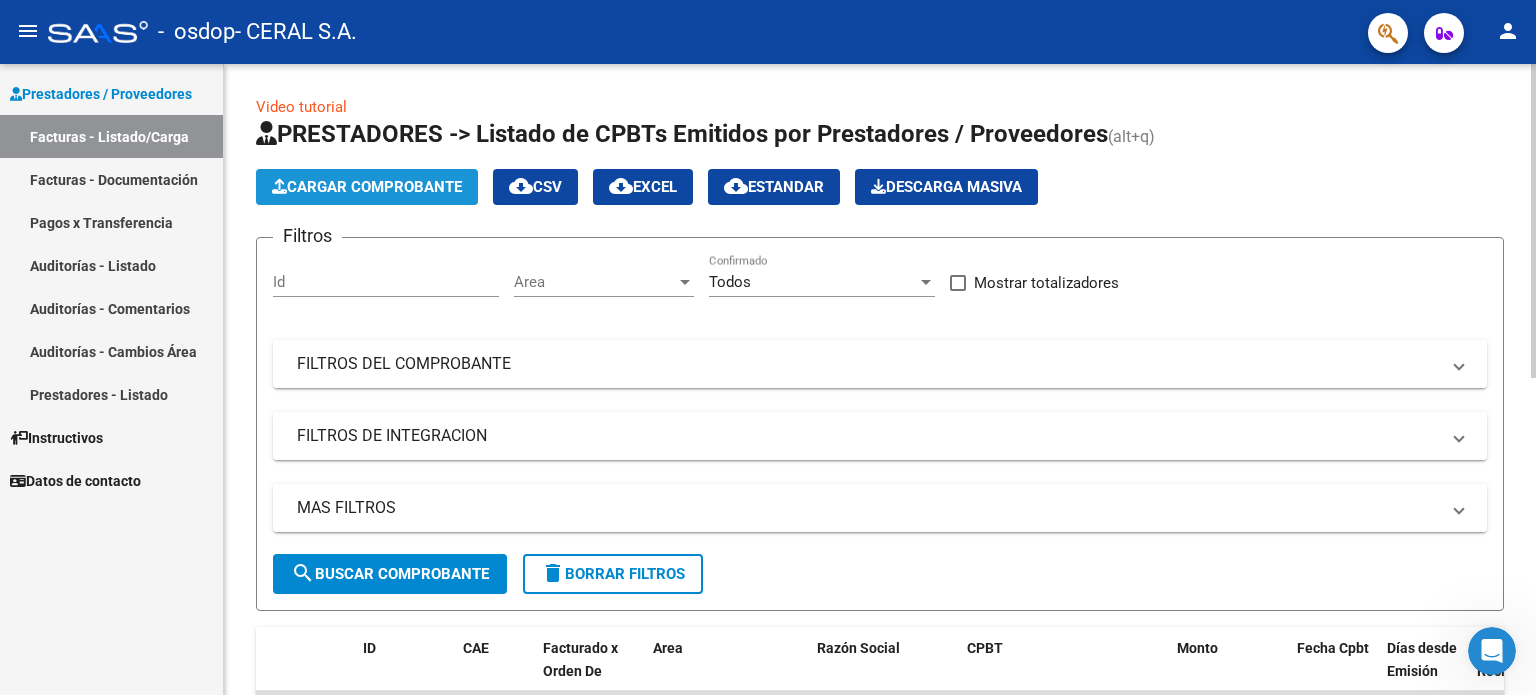 click on "Cargar Comprobante" 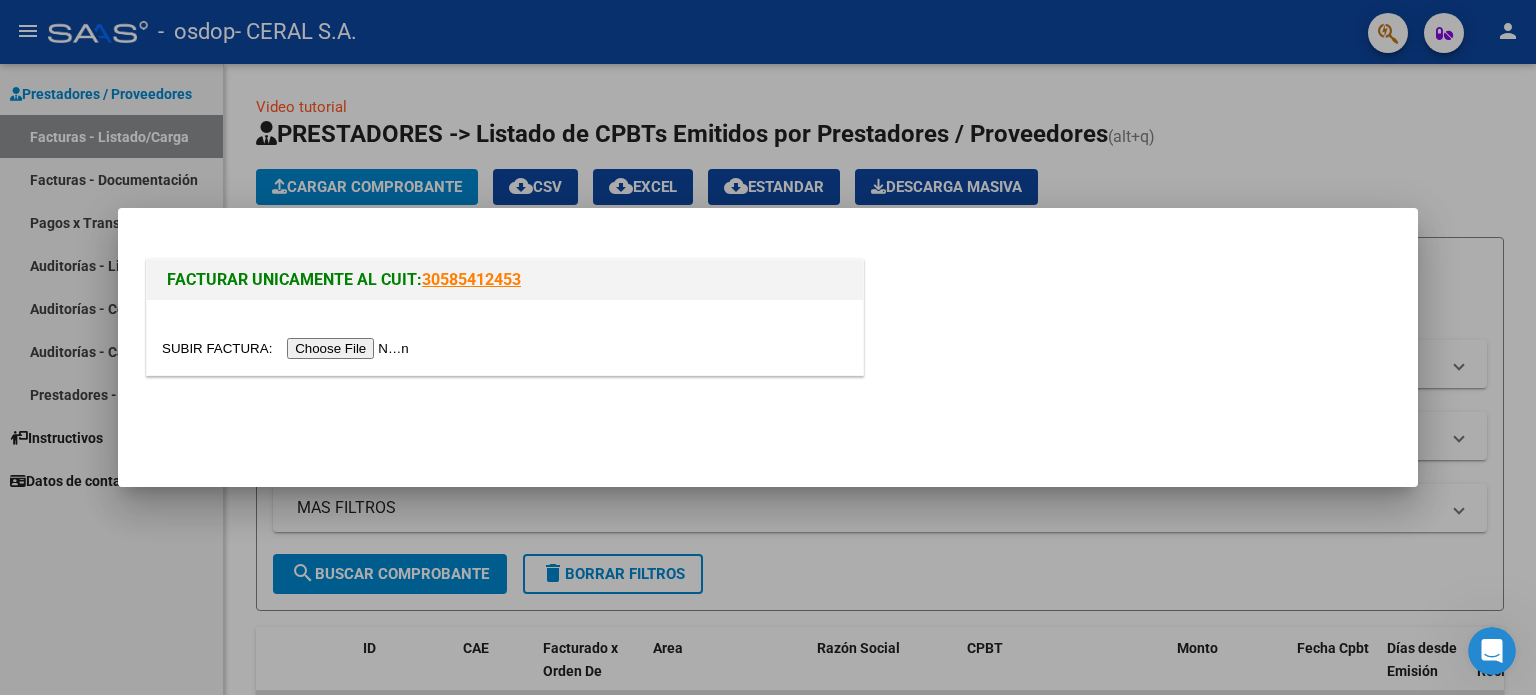 click at bounding box center (288, 348) 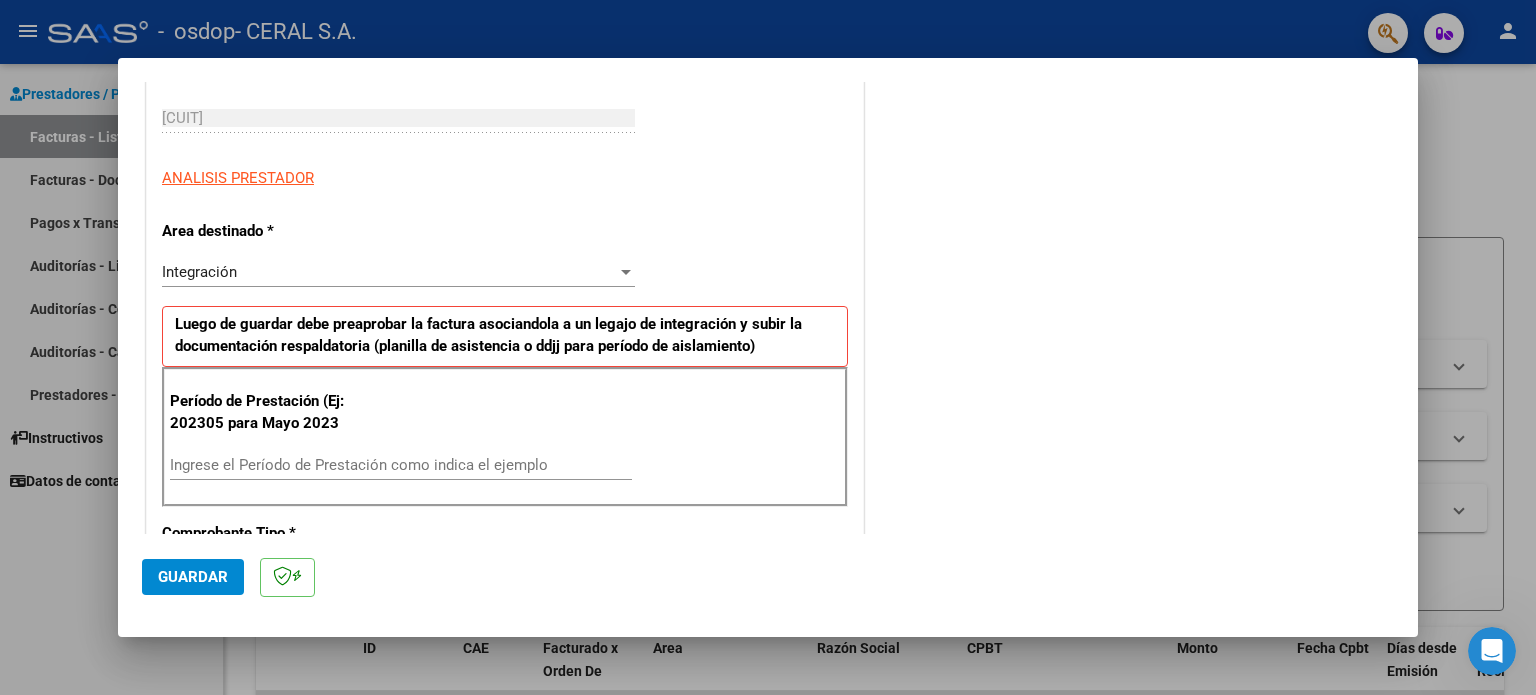 scroll, scrollTop: 300, scrollLeft: 0, axis: vertical 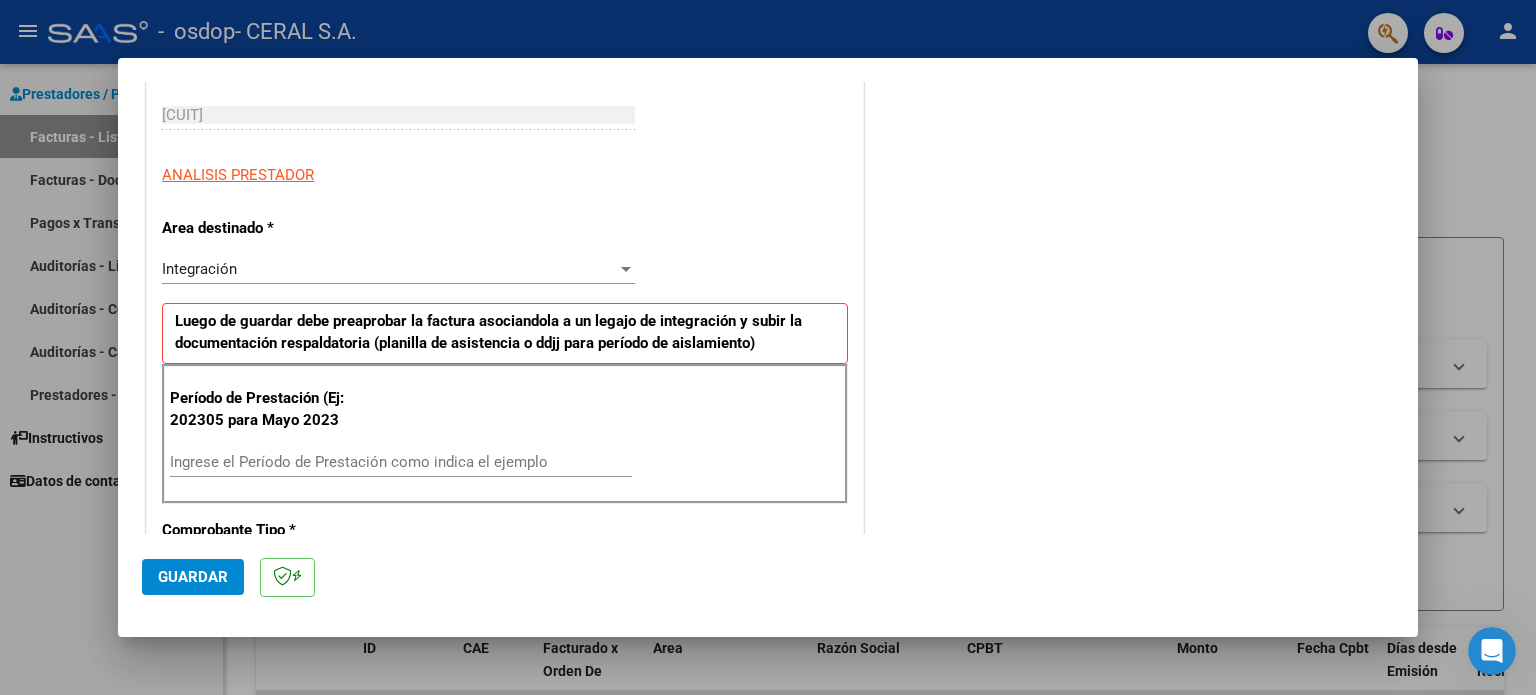 click on "Ingrese el Período de Prestación como indica el ejemplo" at bounding box center (401, 462) 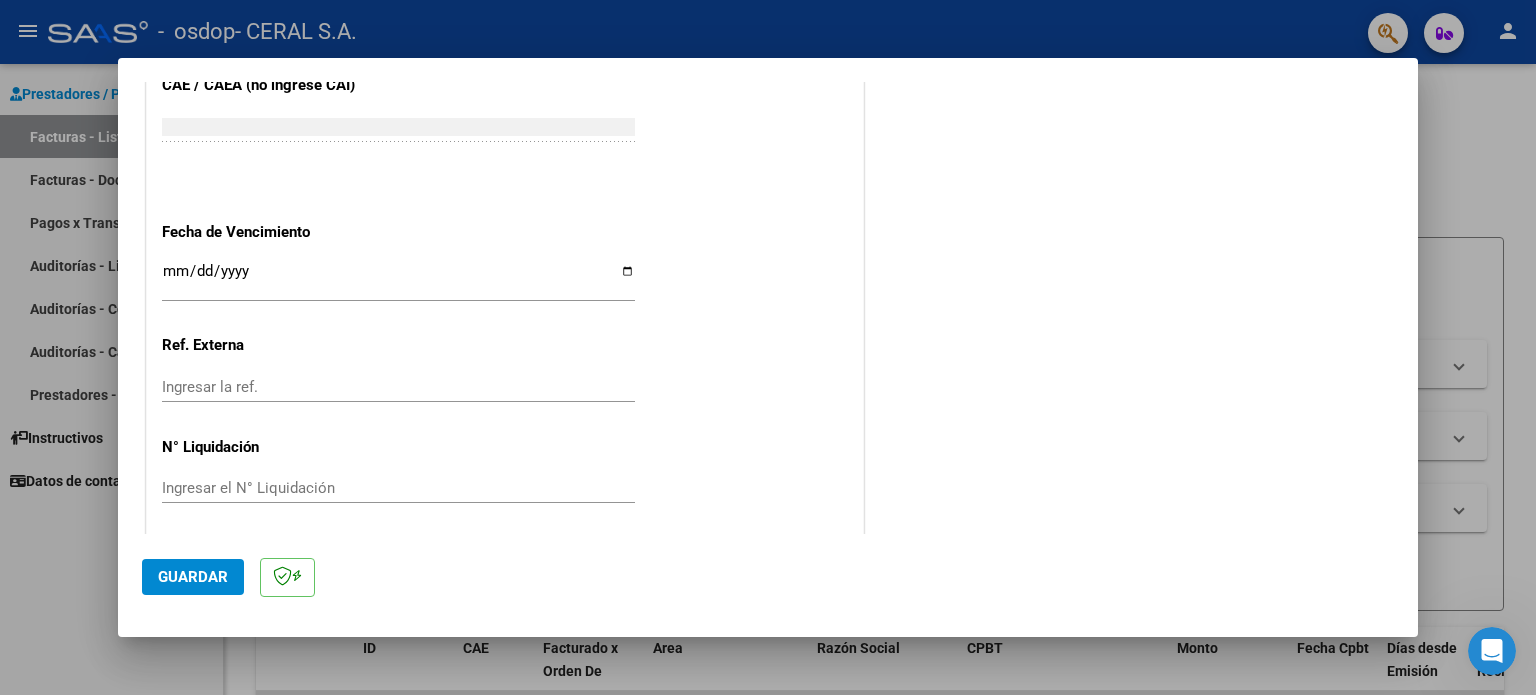 scroll, scrollTop: 1268, scrollLeft: 0, axis: vertical 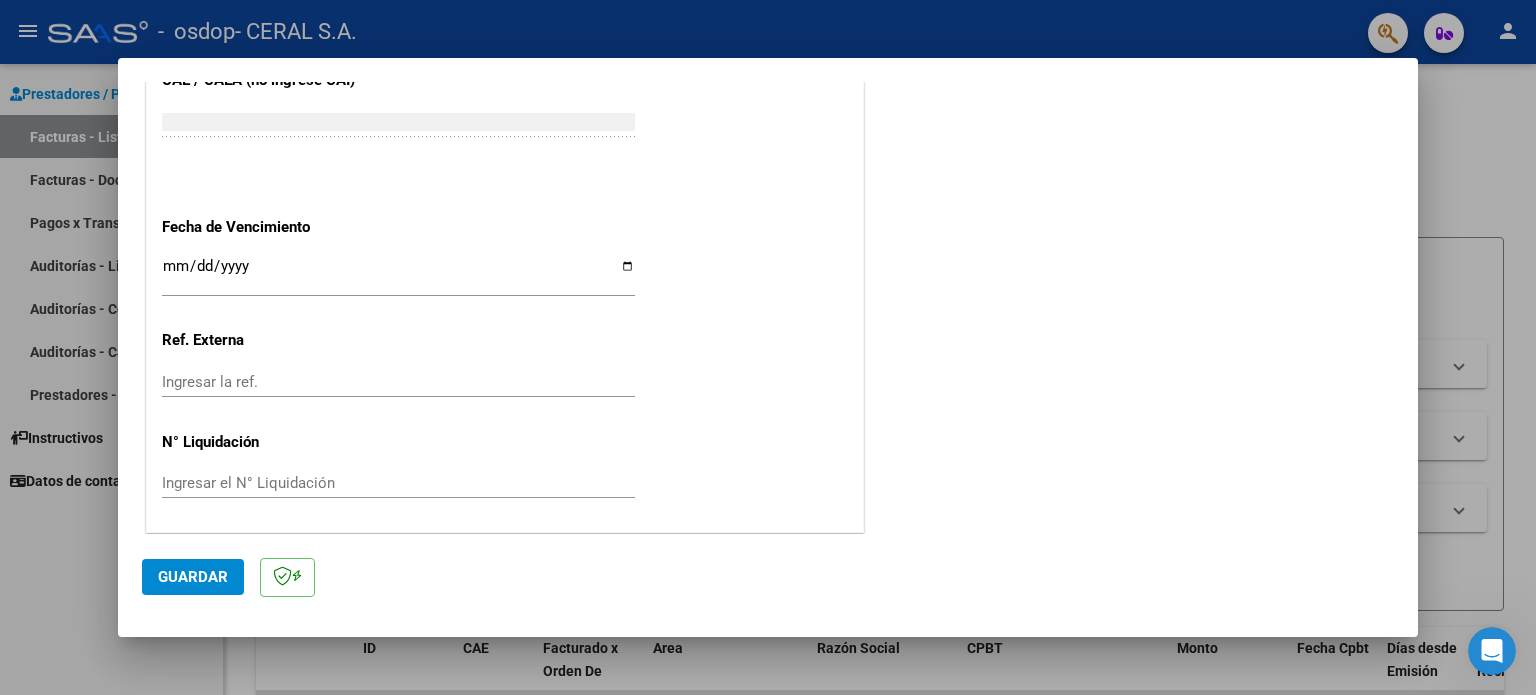type on "202507" 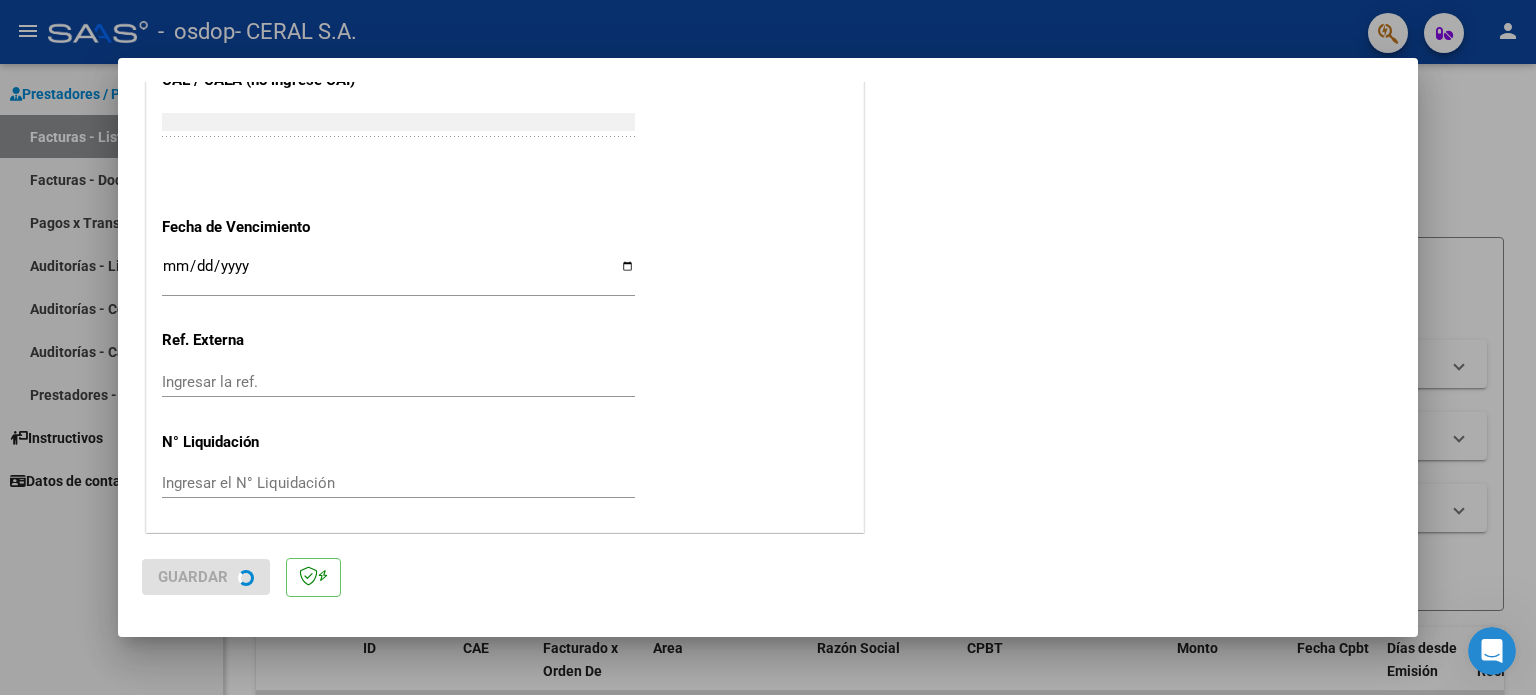 scroll, scrollTop: 0, scrollLeft: 0, axis: both 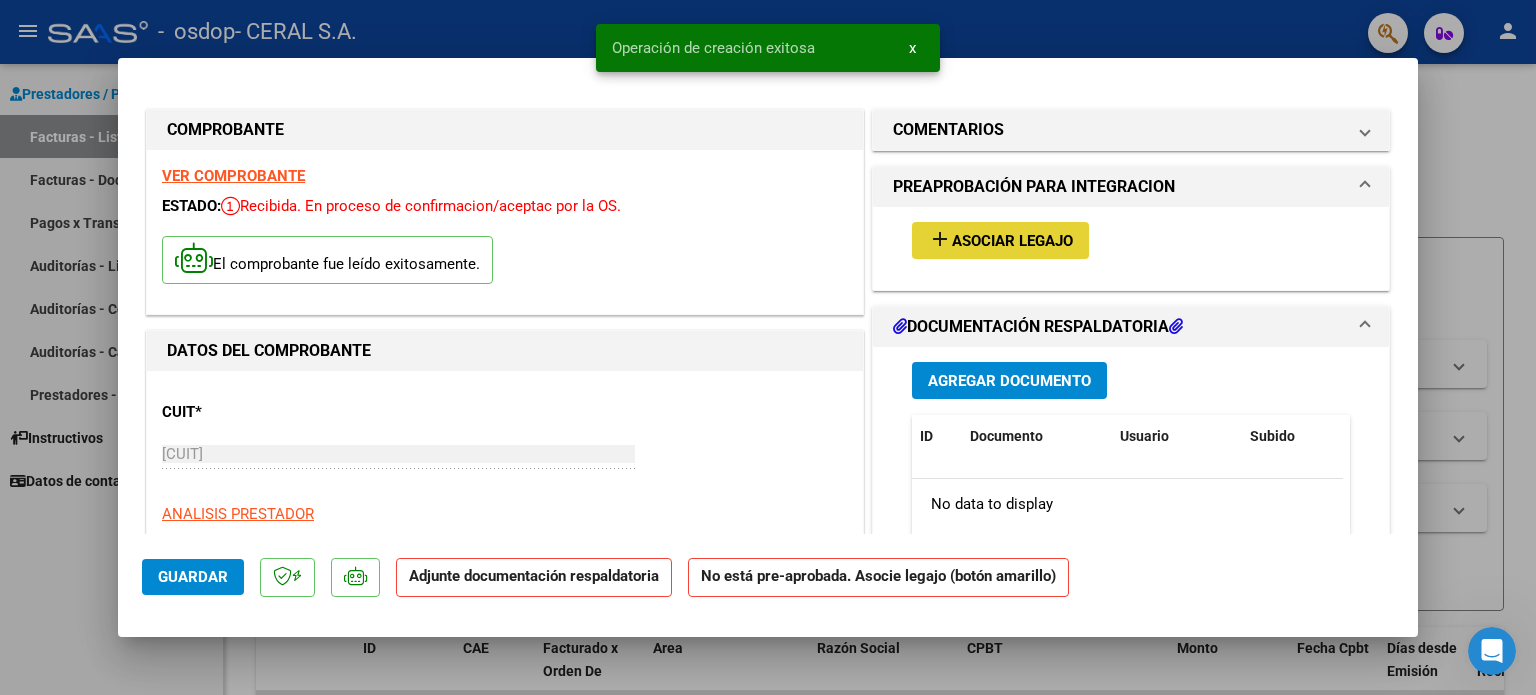 click on "Asociar Legajo" at bounding box center (1012, 241) 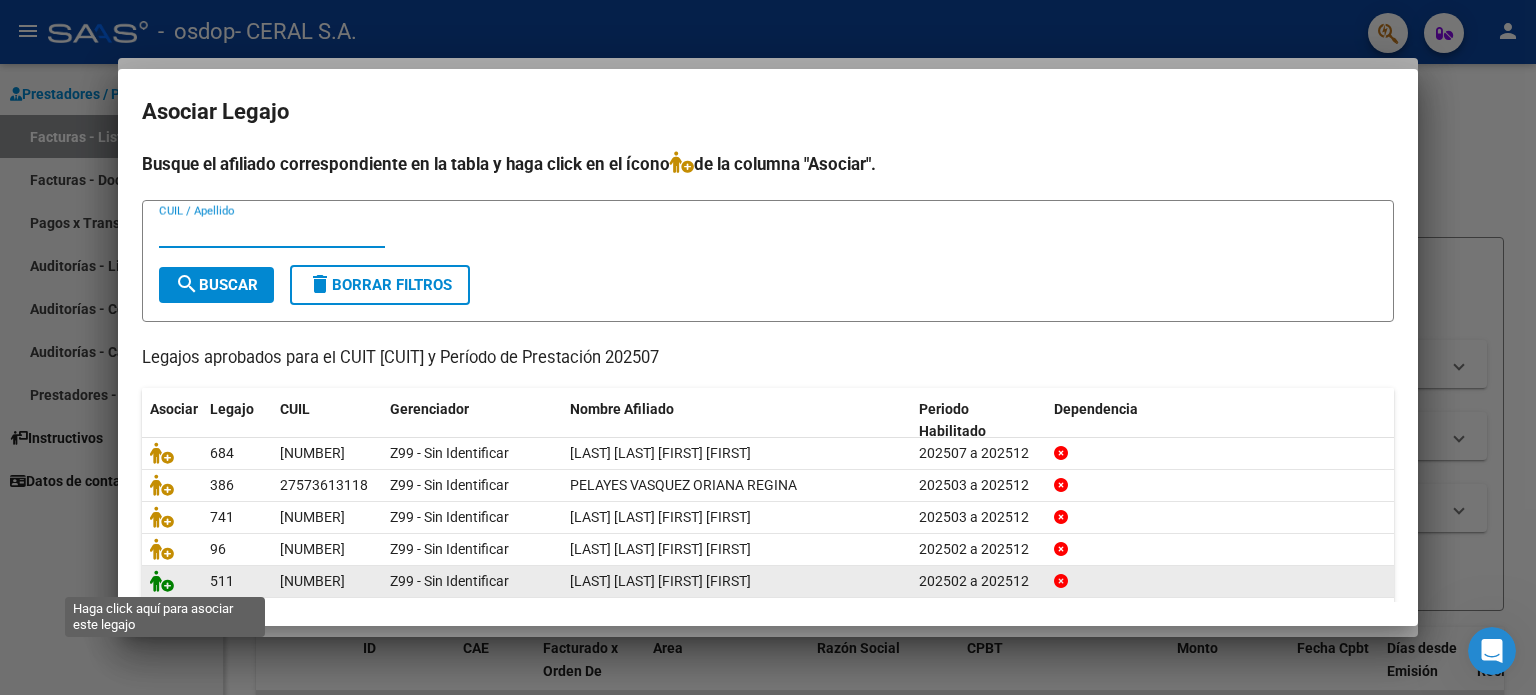 click 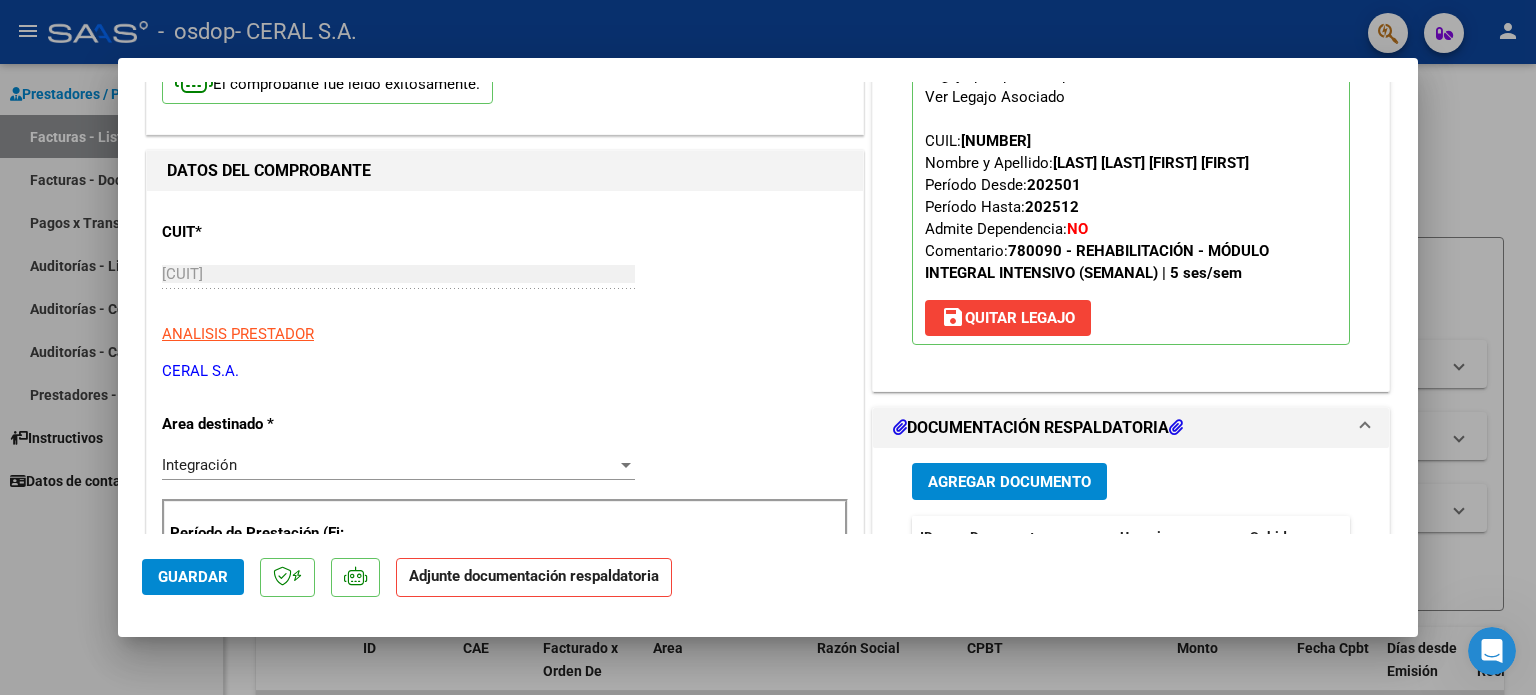 scroll, scrollTop: 200, scrollLeft: 0, axis: vertical 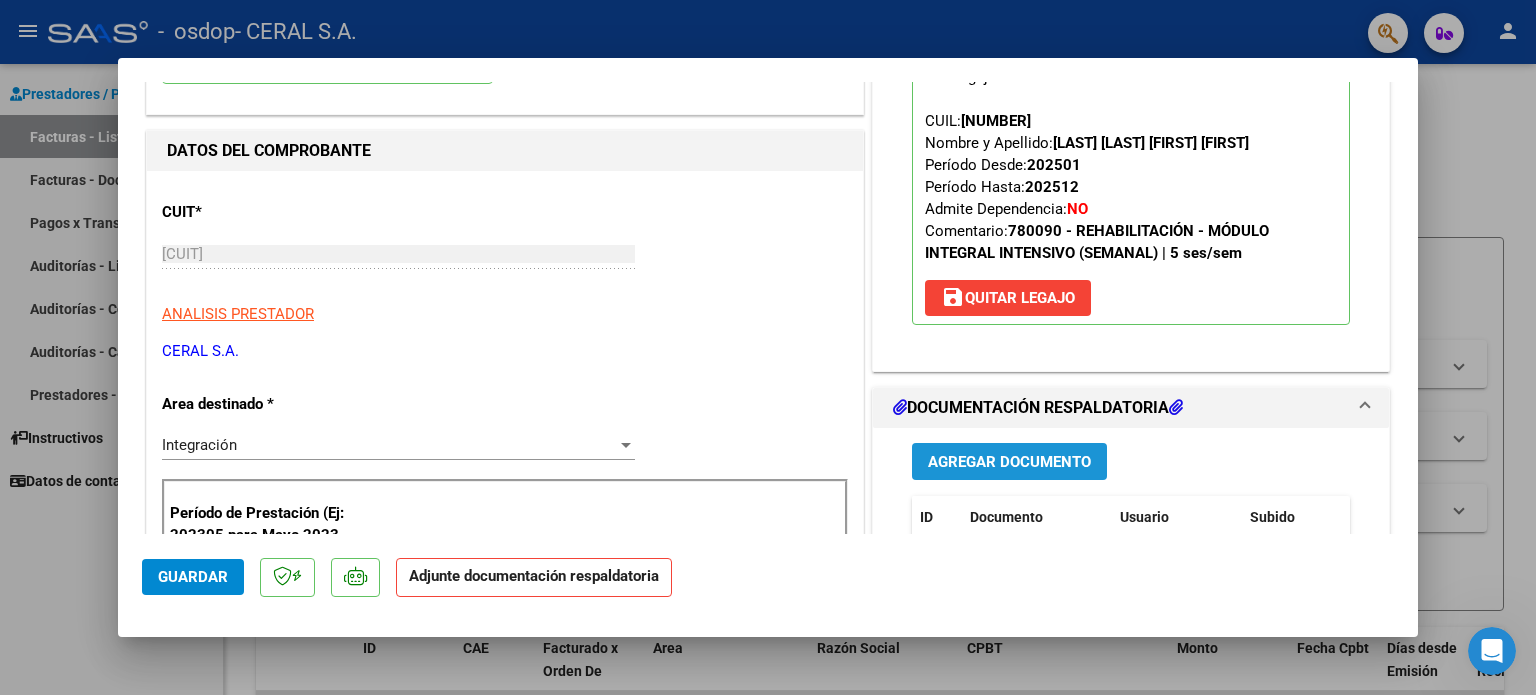 click on "Agregar Documento" at bounding box center [1009, 462] 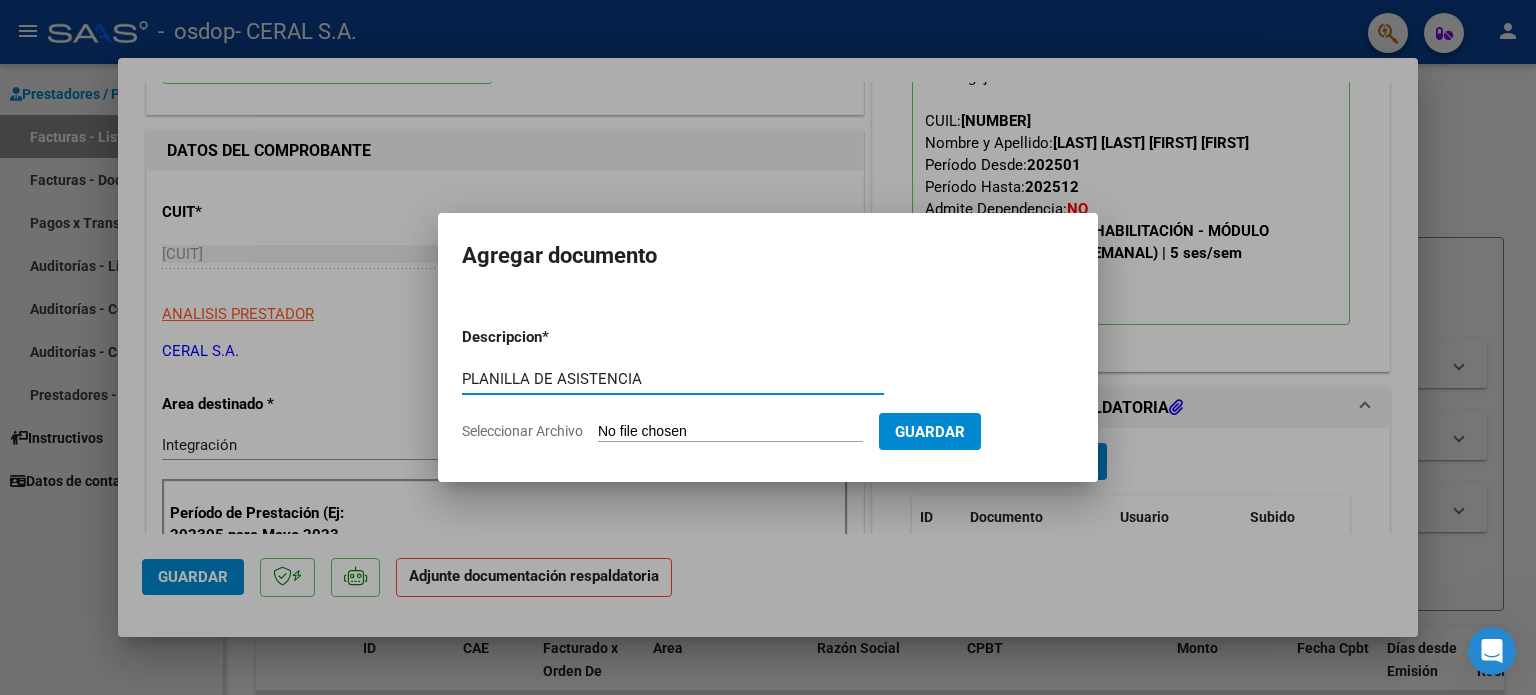 type on "PLANILLA DE ASISTENCIA" 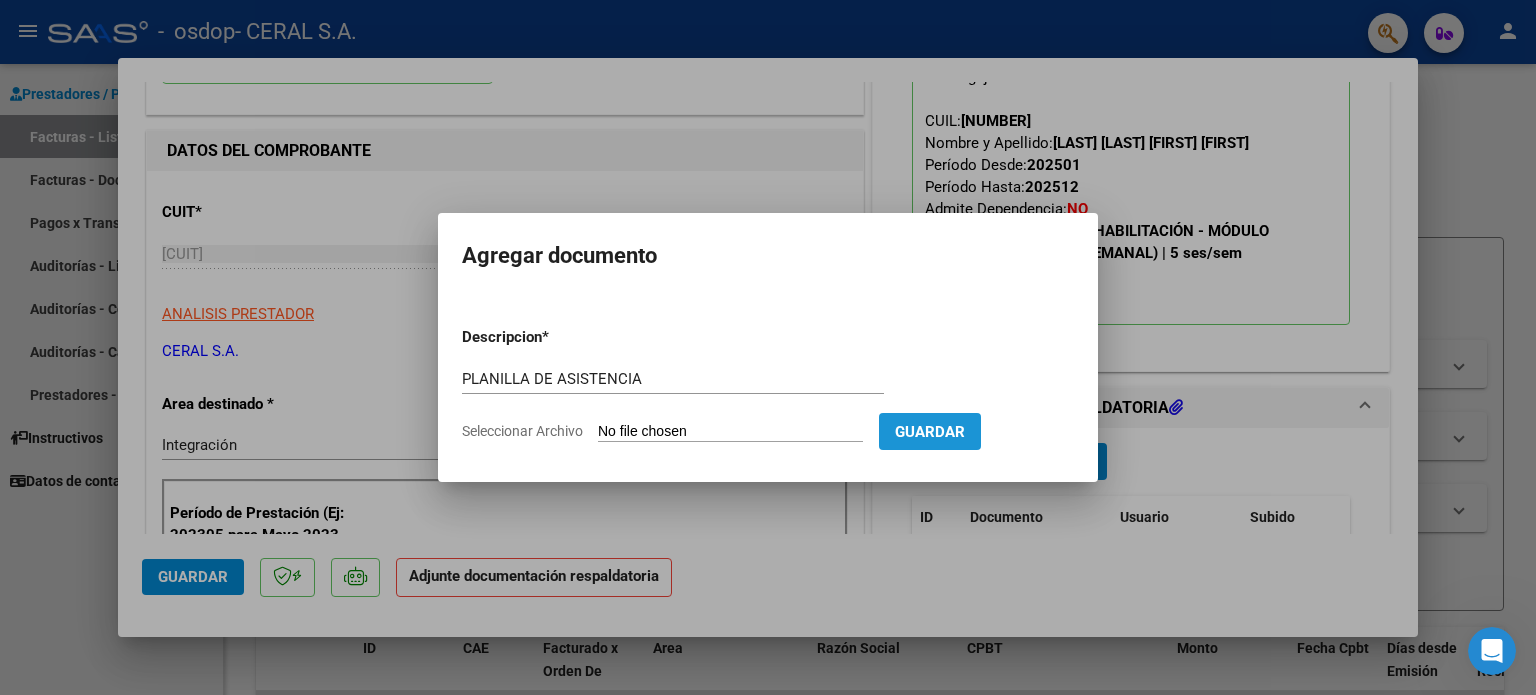 click on "Guardar" at bounding box center (930, 432) 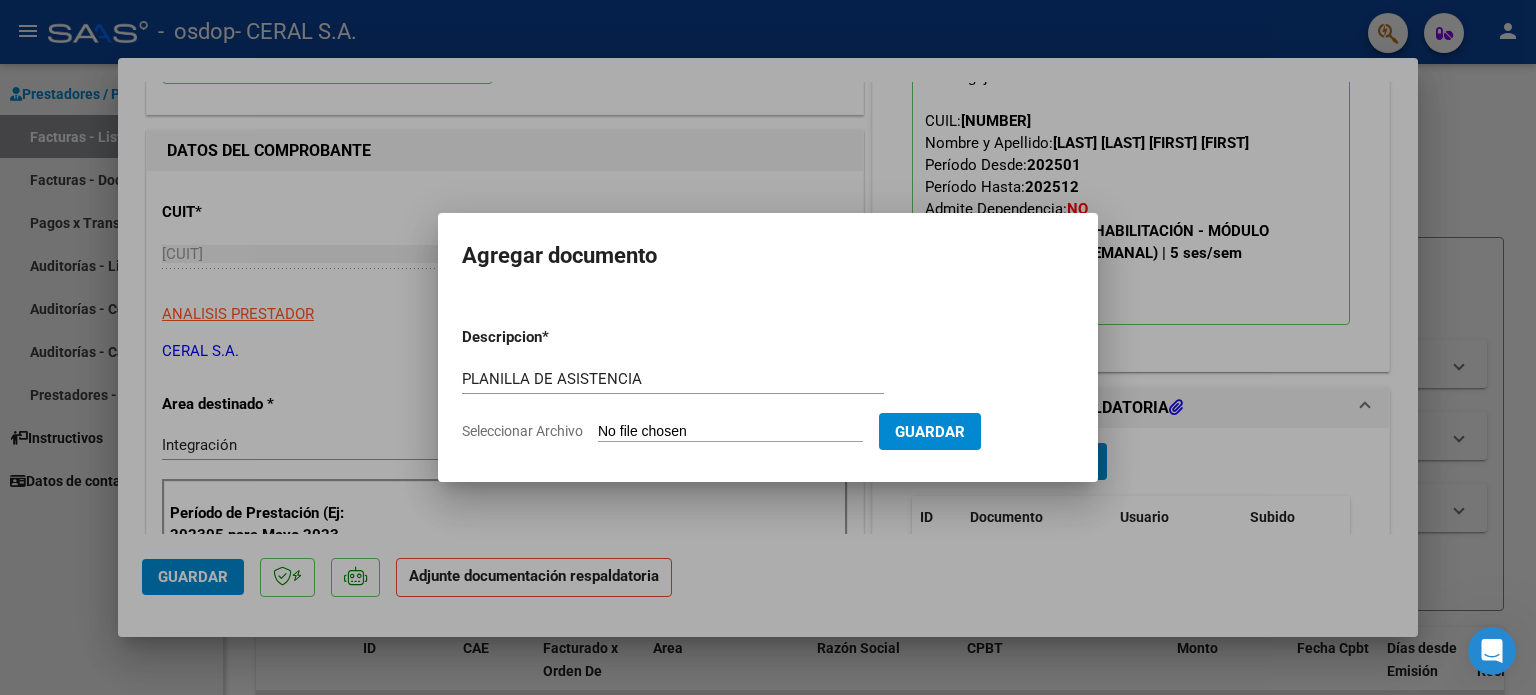 click on "Seleccionar Archivo" at bounding box center (730, 432) 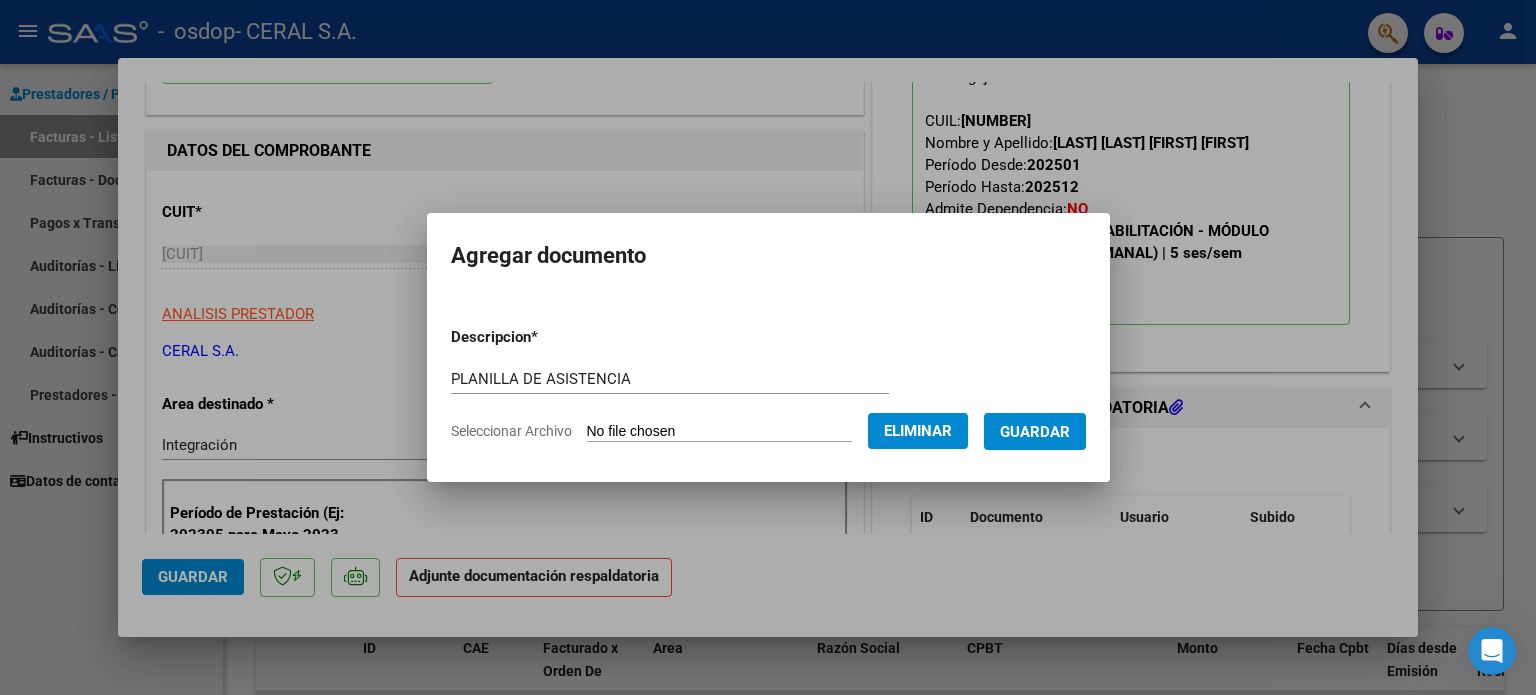 click on "Guardar" at bounding box center (1035, 432) 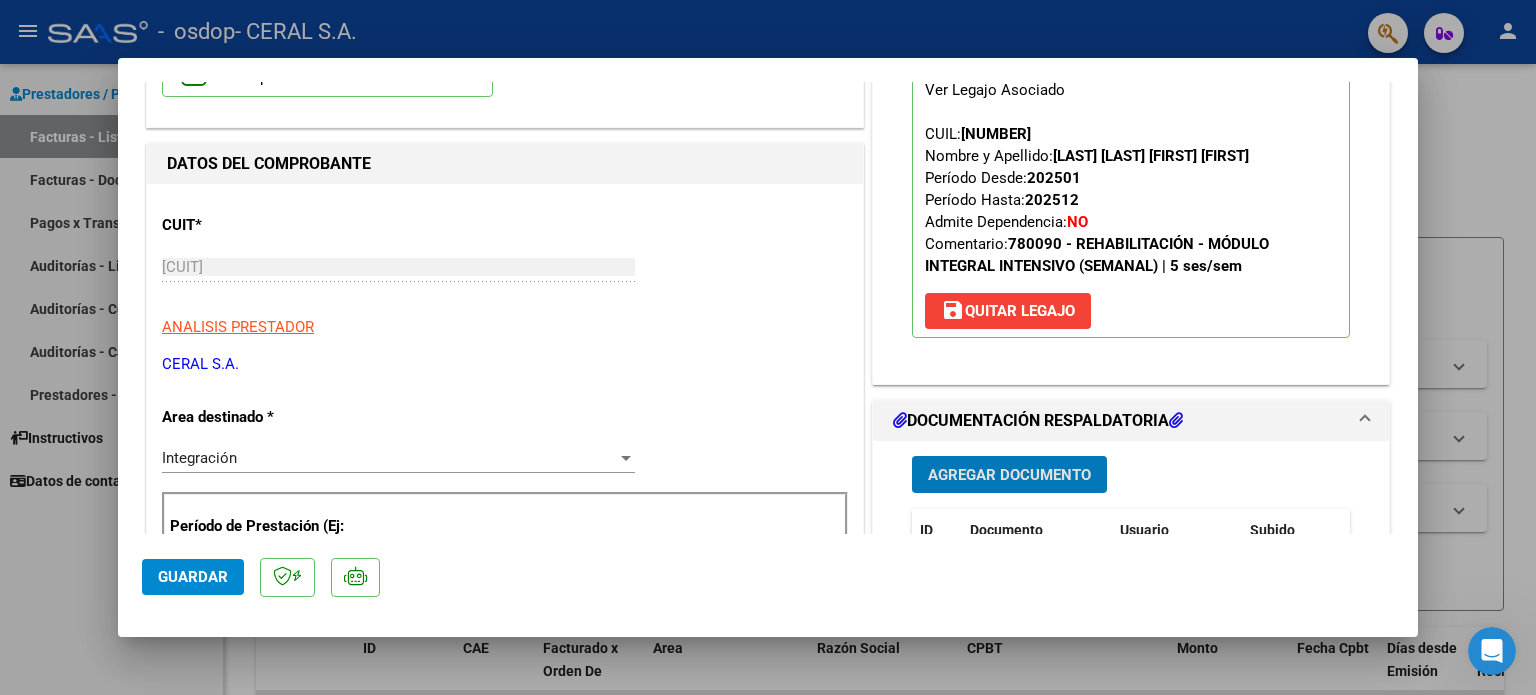 scroll, scrollTop: 200, scrollLeft: 0, axis: vertical 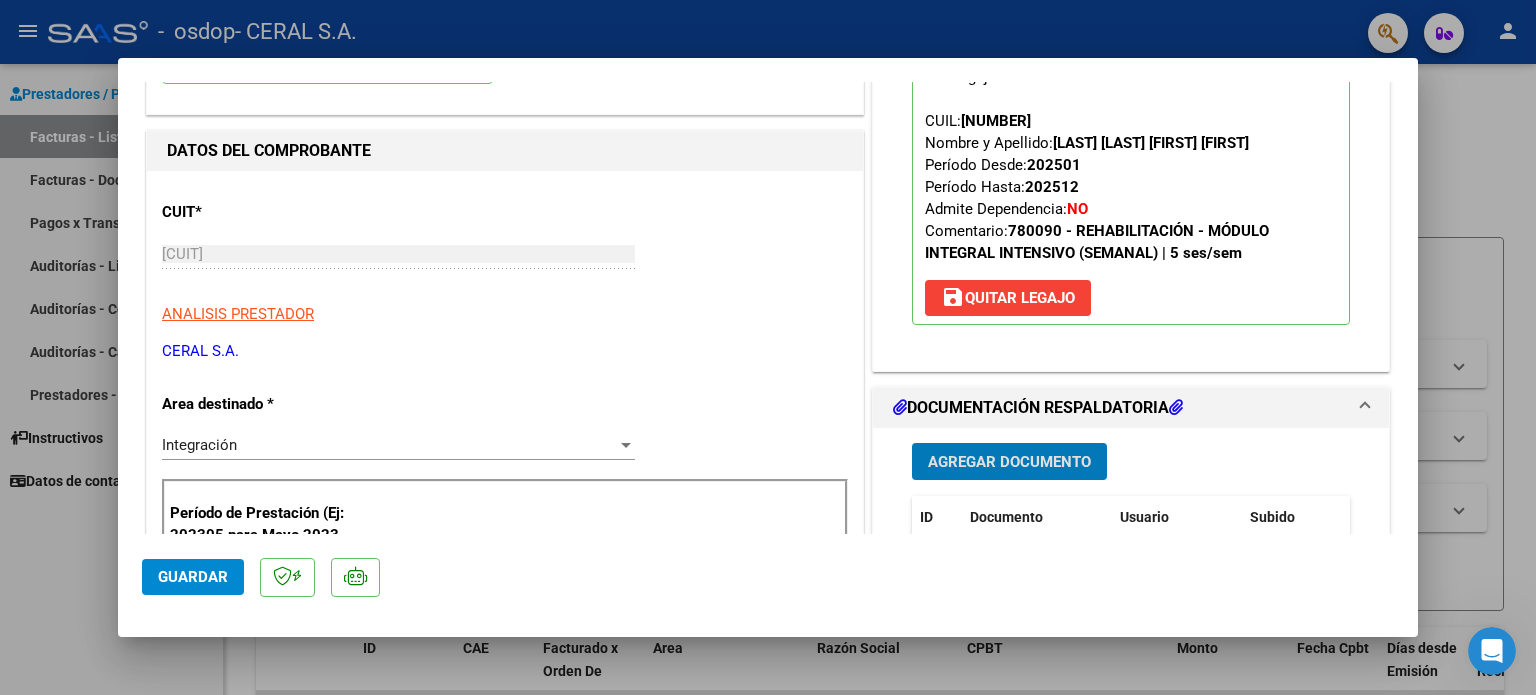 click on "Guardar" 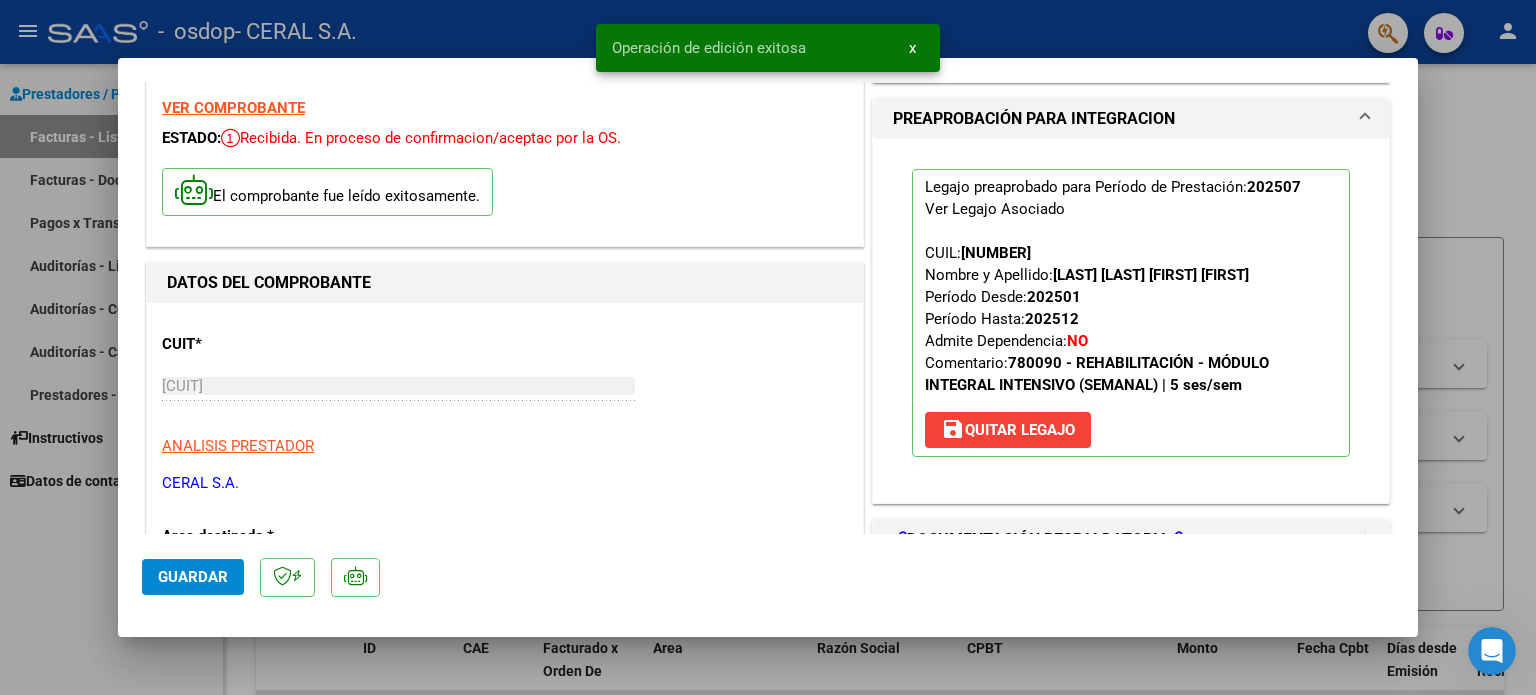 scroll, scrollTop: 400, scrollLeft: 0, axis: vertical 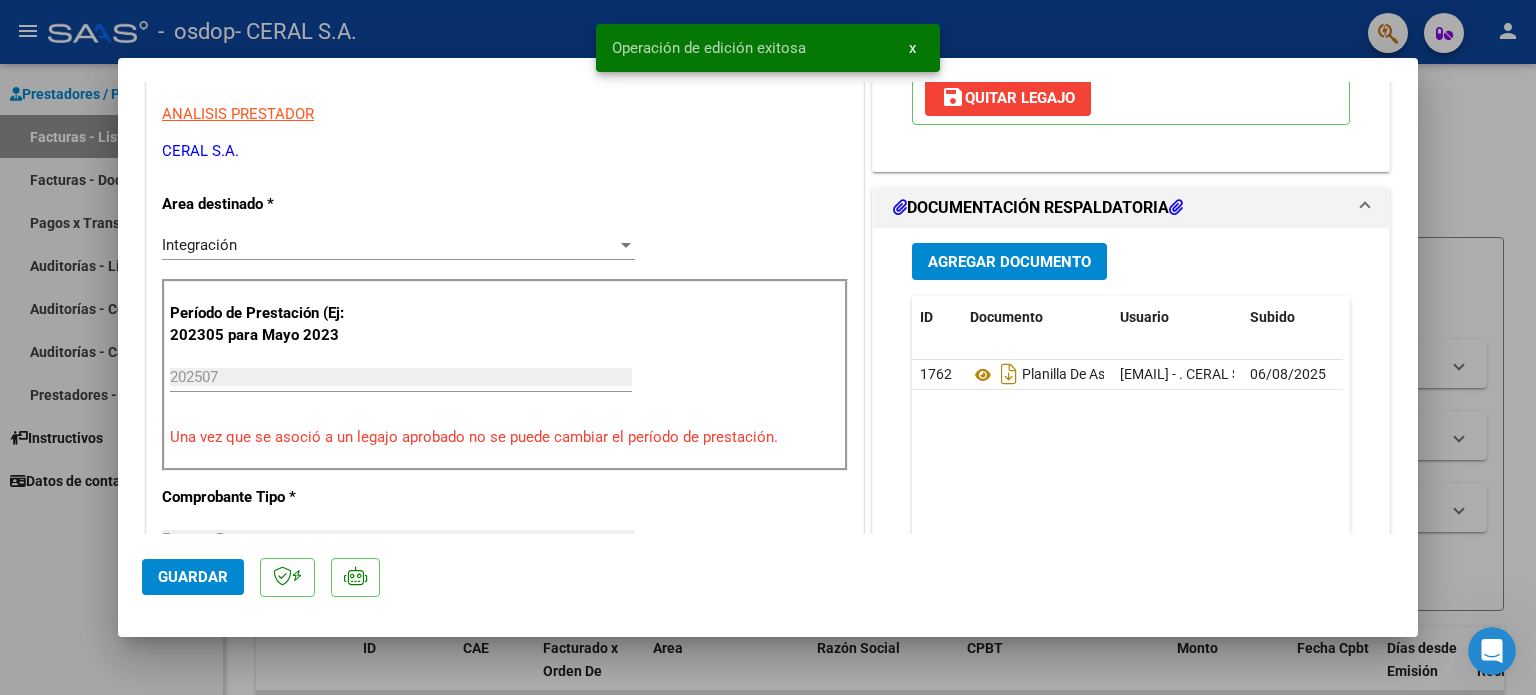 click on "Guardar" 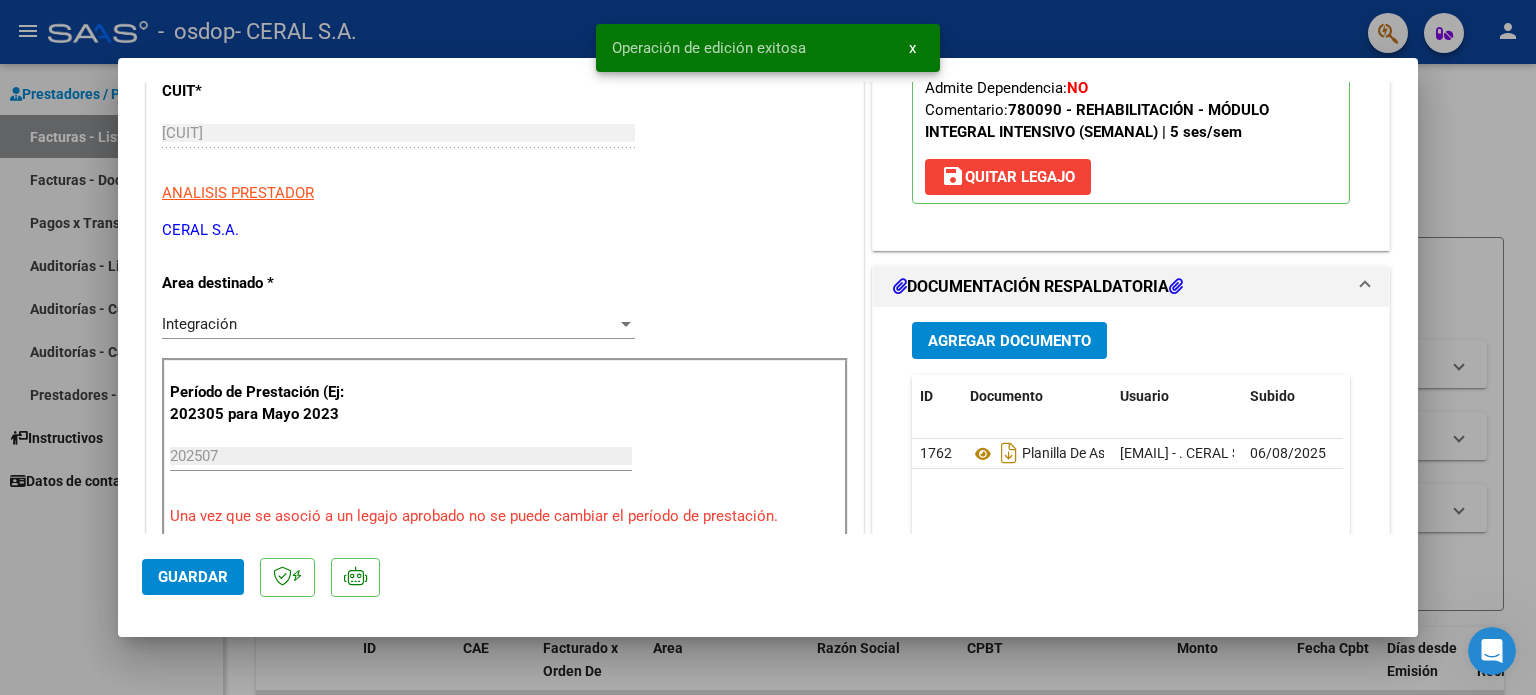scroll, scrollTop: 100, scrollLeft: 0, axis: vertical 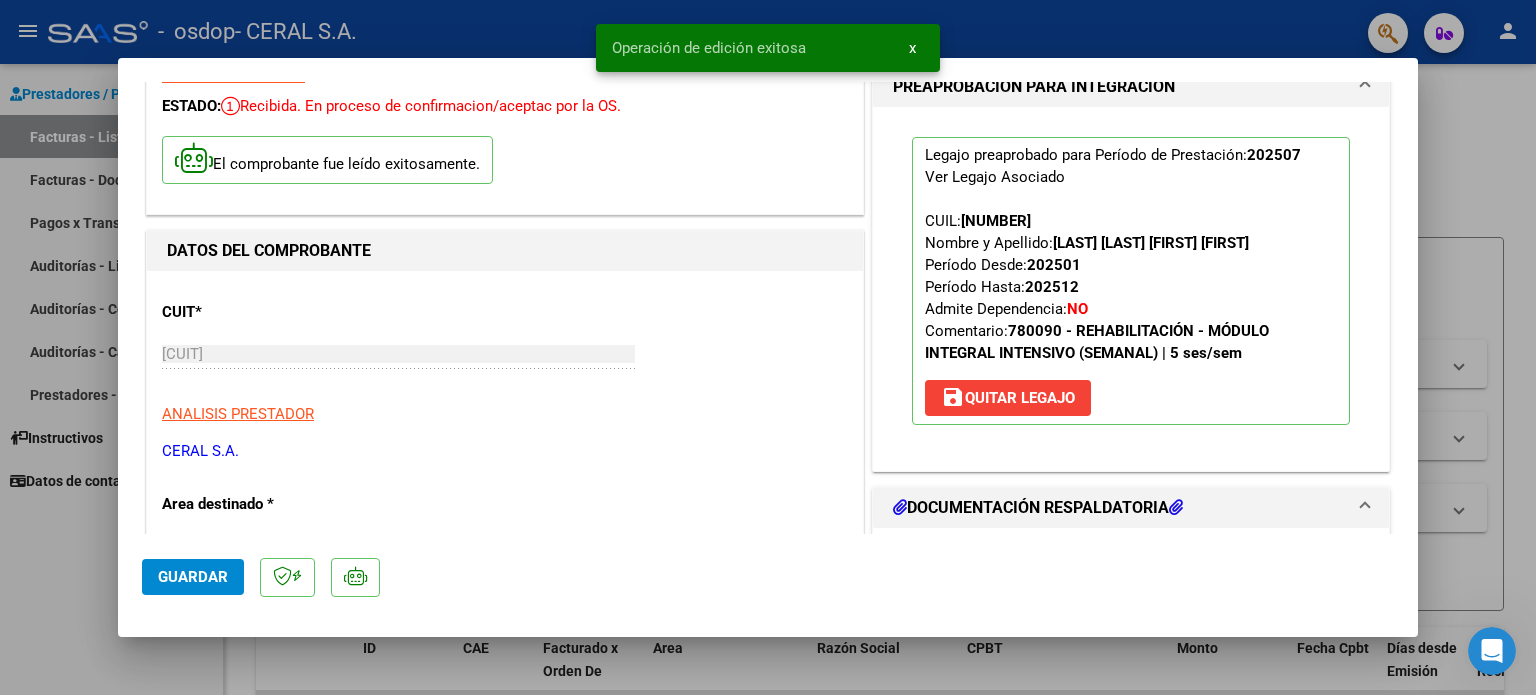click at bounding box center [768, 347] 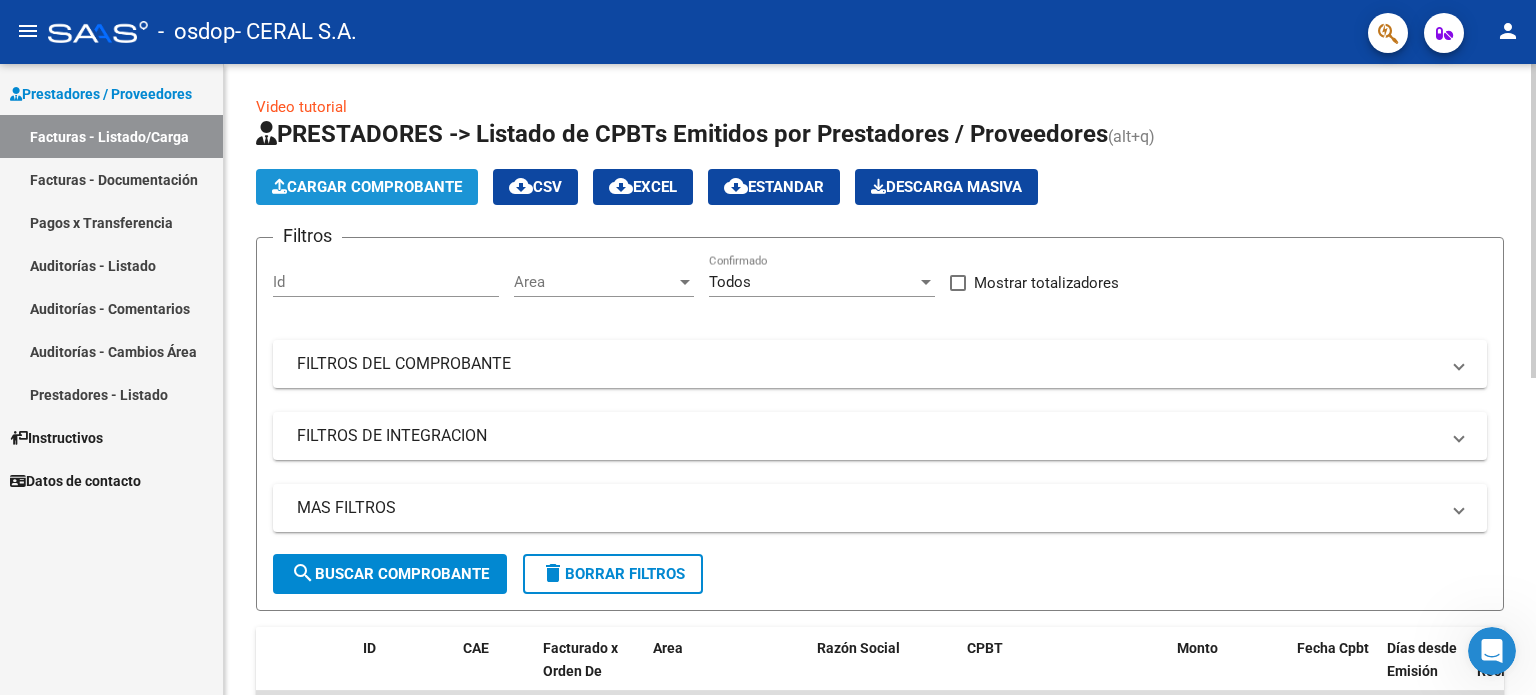 click on "Cargar Comprobante" 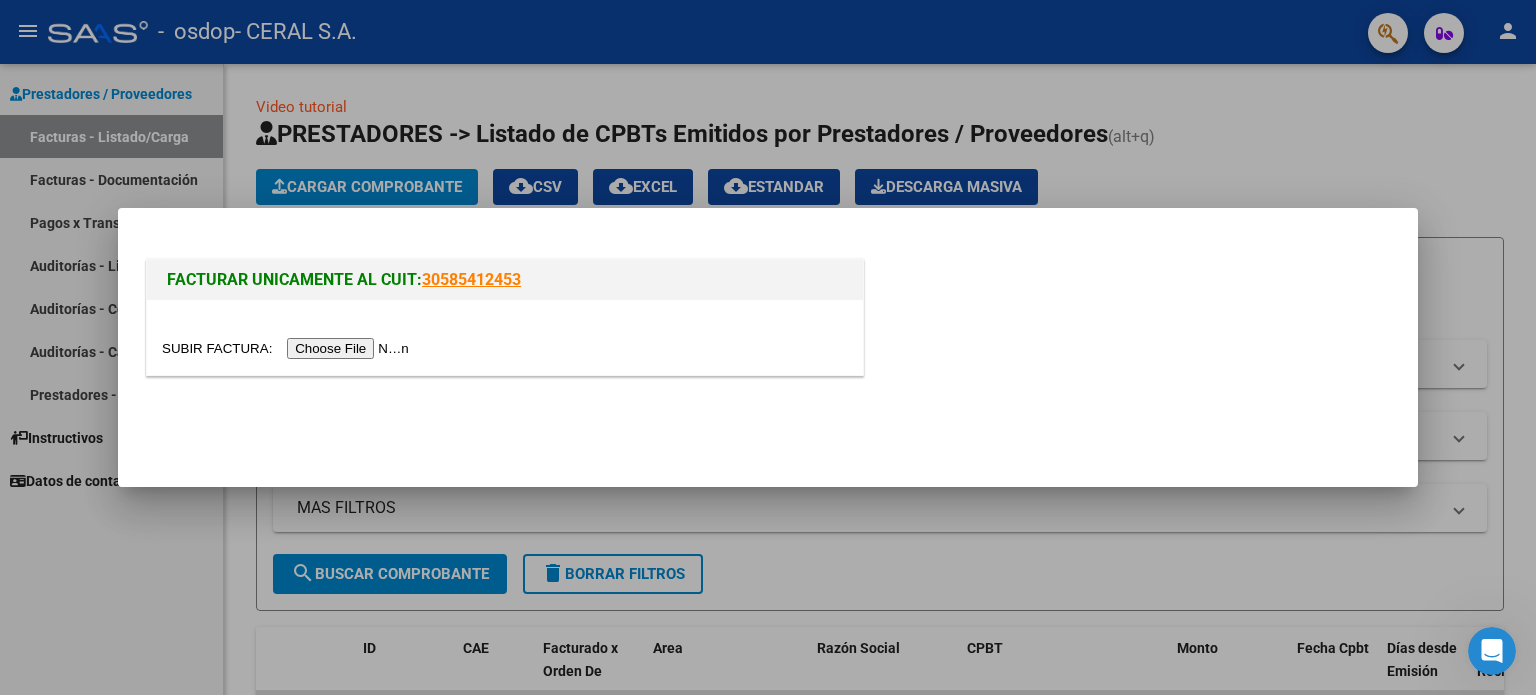 click at bounding box center [288, 348] 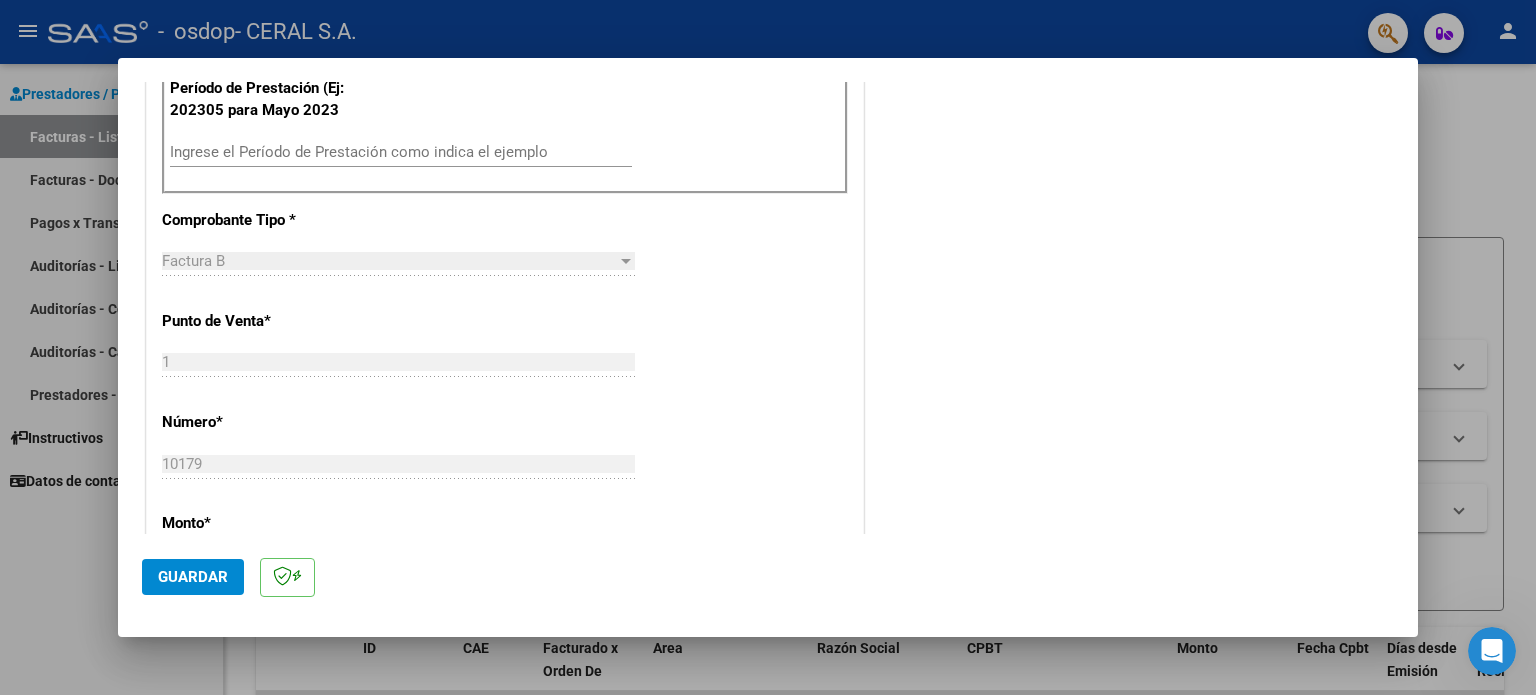 scroll, scrollTop: 600, scrollLeft: 0, axis: vertical 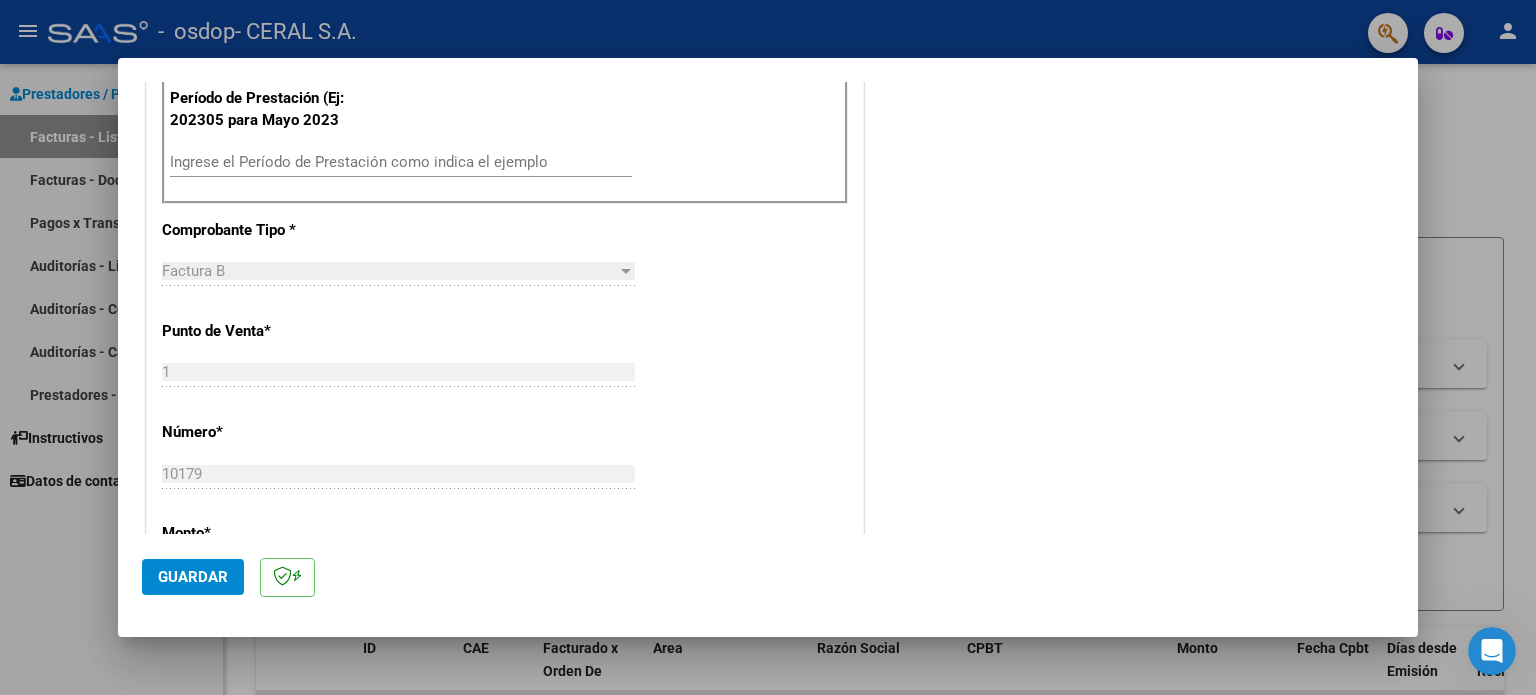 drag, startPoint x: 317, startPoint y: 163, endPoint x: 324, endPoint y: 176, distance: 14.764823 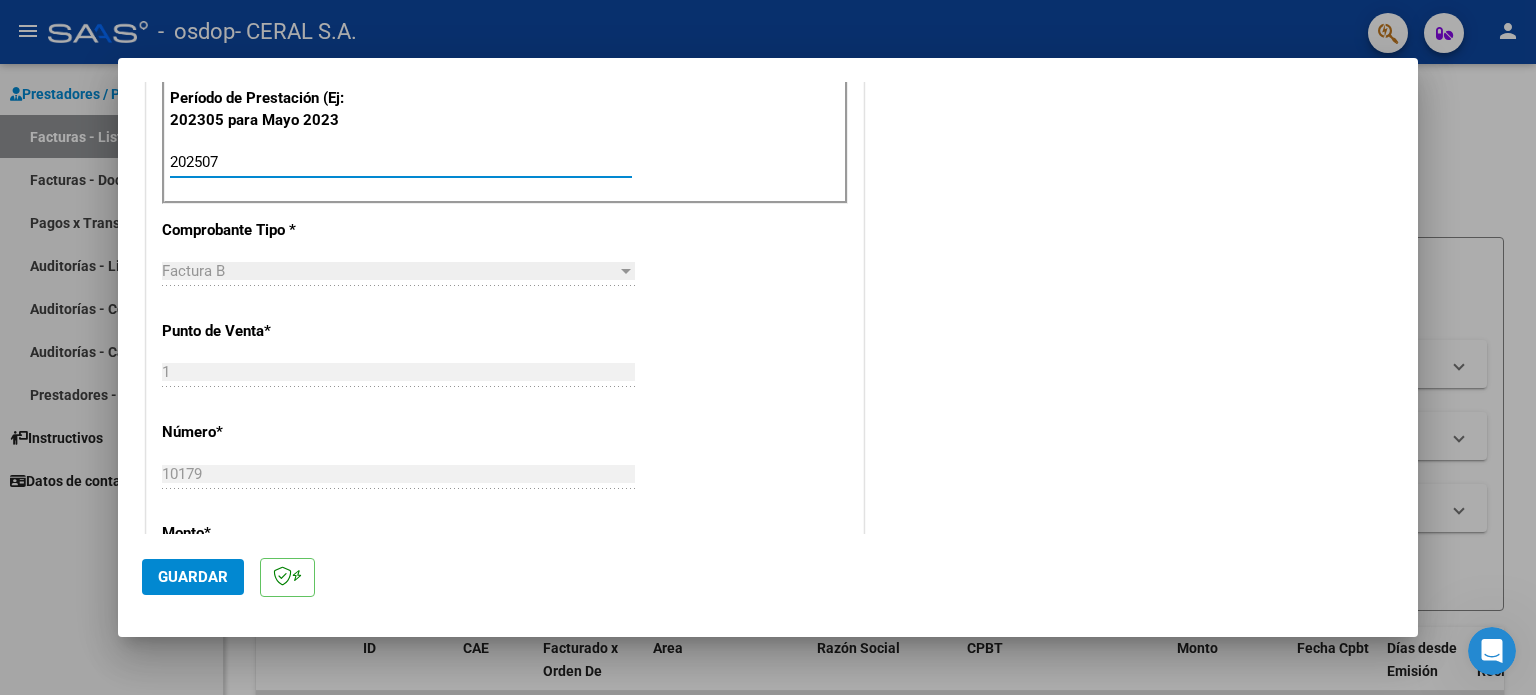 type on "202507" 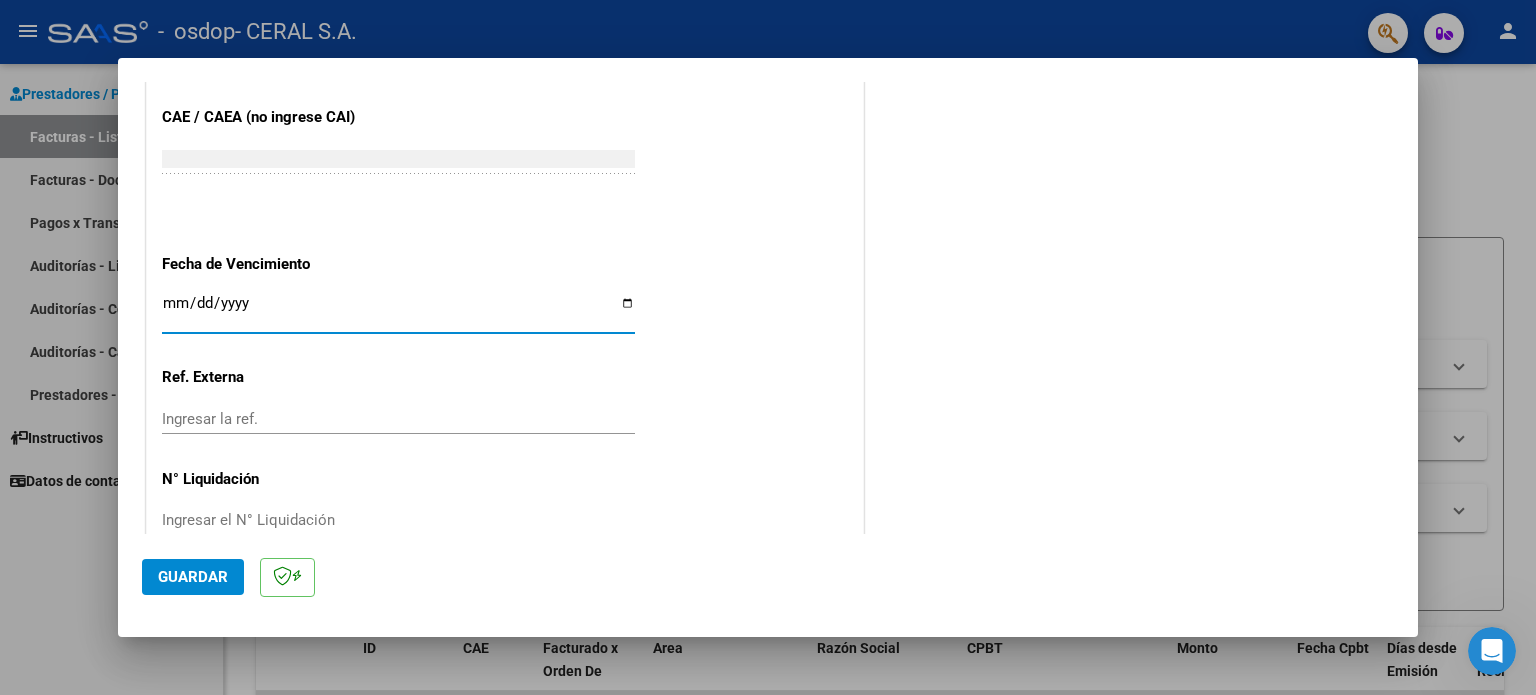 click on "CUIT  *   [CUIT] Ingresar CUIT  ANALISIS PRESTADOR  Area destinado * Integración Seleccionar Area Luego de guardar debe preaprobar la factura asociandola a un legajo de integración y subir la documentación respaldatoria (planilla de asistencia o ddjj para período de aislamiento)  Período de Prestación (Ej: 202305 para Mayo 2023    202507 Ingrese el Período de Prestación como indica el ejemplo   Comprobante Tipo * Factura B Seleccionar Tipo Punto de Venta  *   1 Ingresar el Nro.  Número  *   10179 Ingresar el Nro.  Monto  *   $ 435.376,56 Ingresar el monto  Fecha del Cpbt.  *   2025-08-04 Ingresar la fecha  CAE / CAEA (no ingrese CAI)    75319019203816 Ingresar el CAE o CAEA (no ingrese CAI)  Fecha de Vencimiento    Ingresar la fecha  Ref. Externa    Ingresar la ref.  N° Liquidación    Ingresar el N° Liquidación" at bounding box center (505, -165) 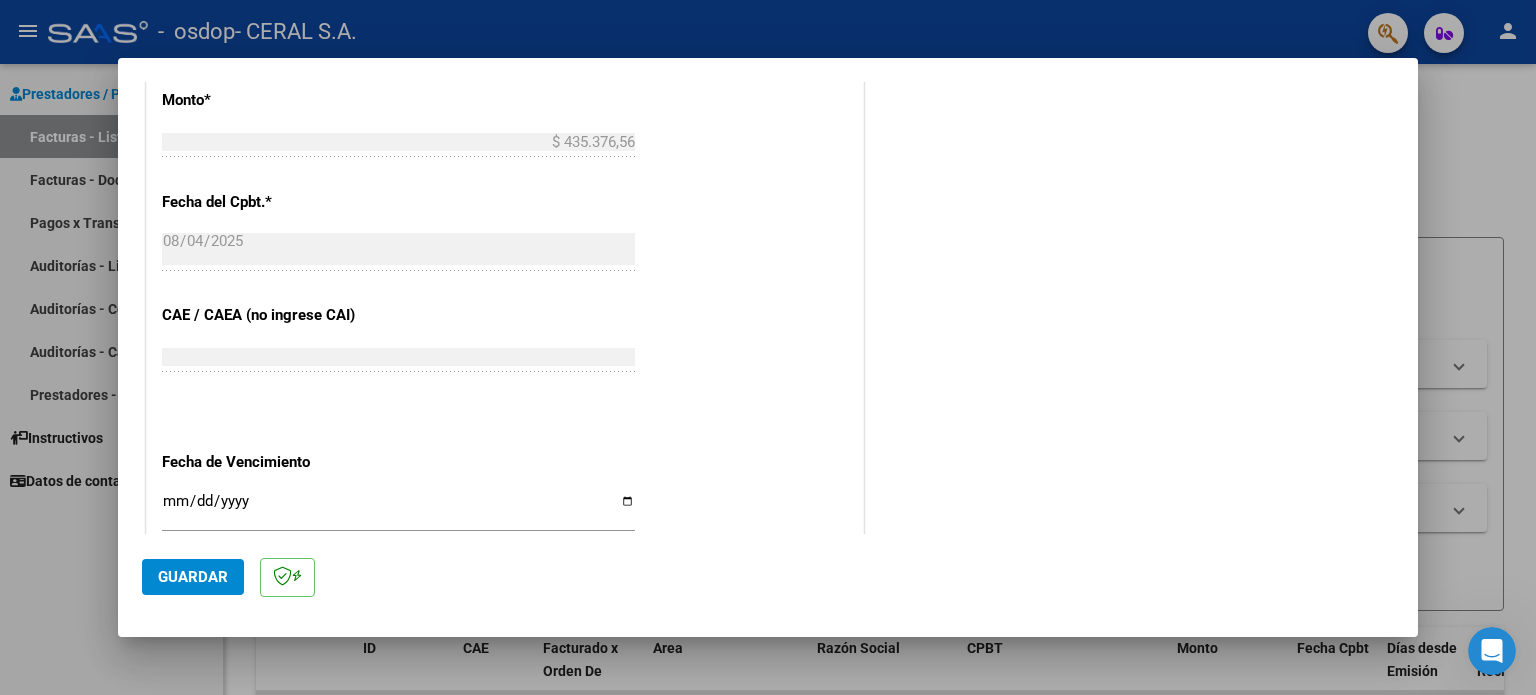scroll, scrollTop: 1268, scrollLeft: 0, axis: vertical 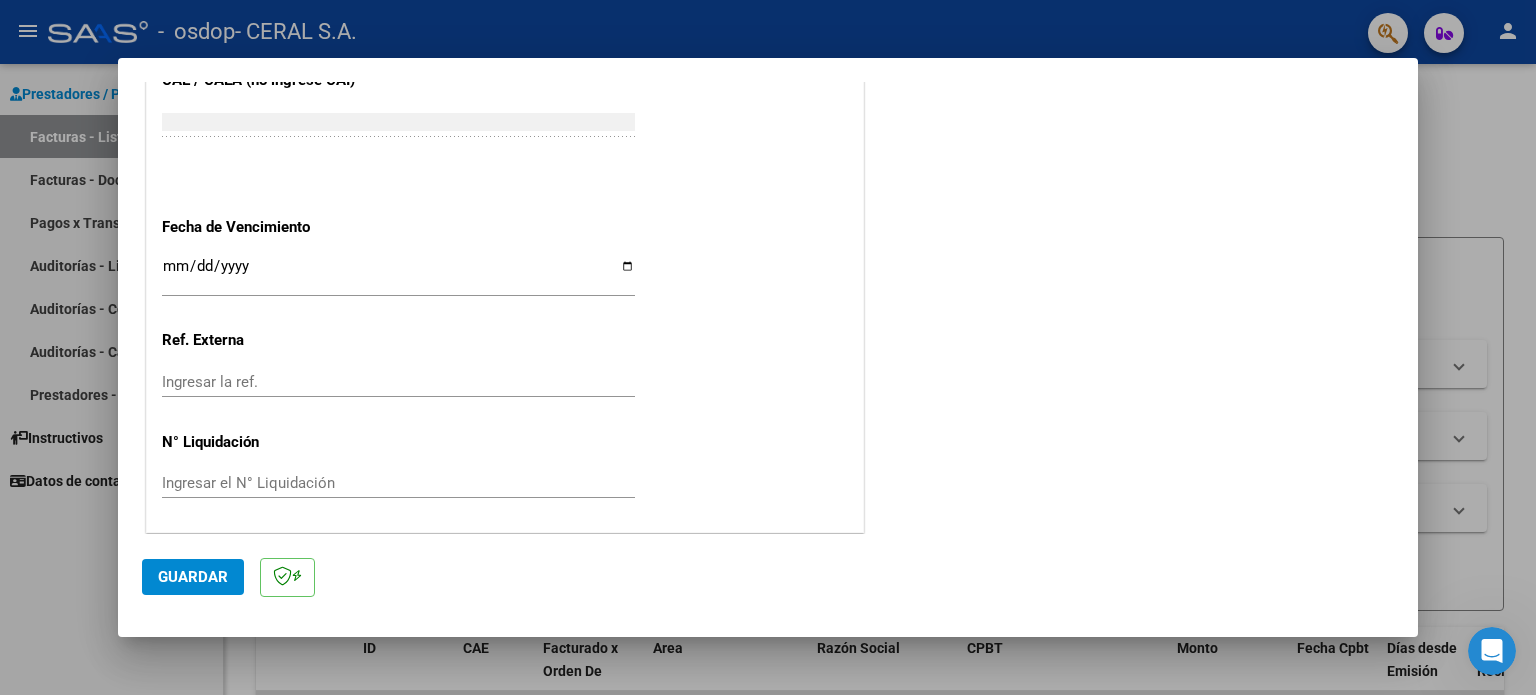 click on "Guardar" 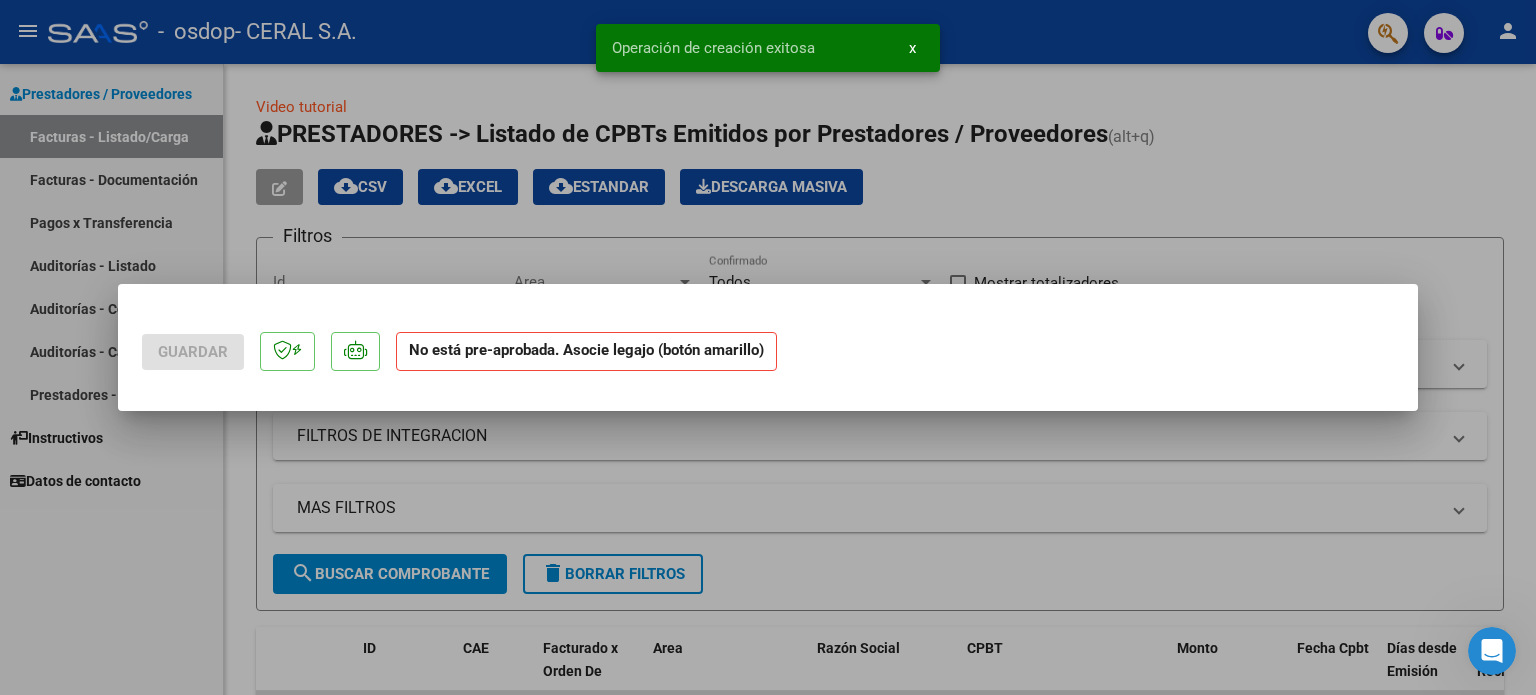 scroll, scrollTop: 0, scrollLeft: 0, axis: both 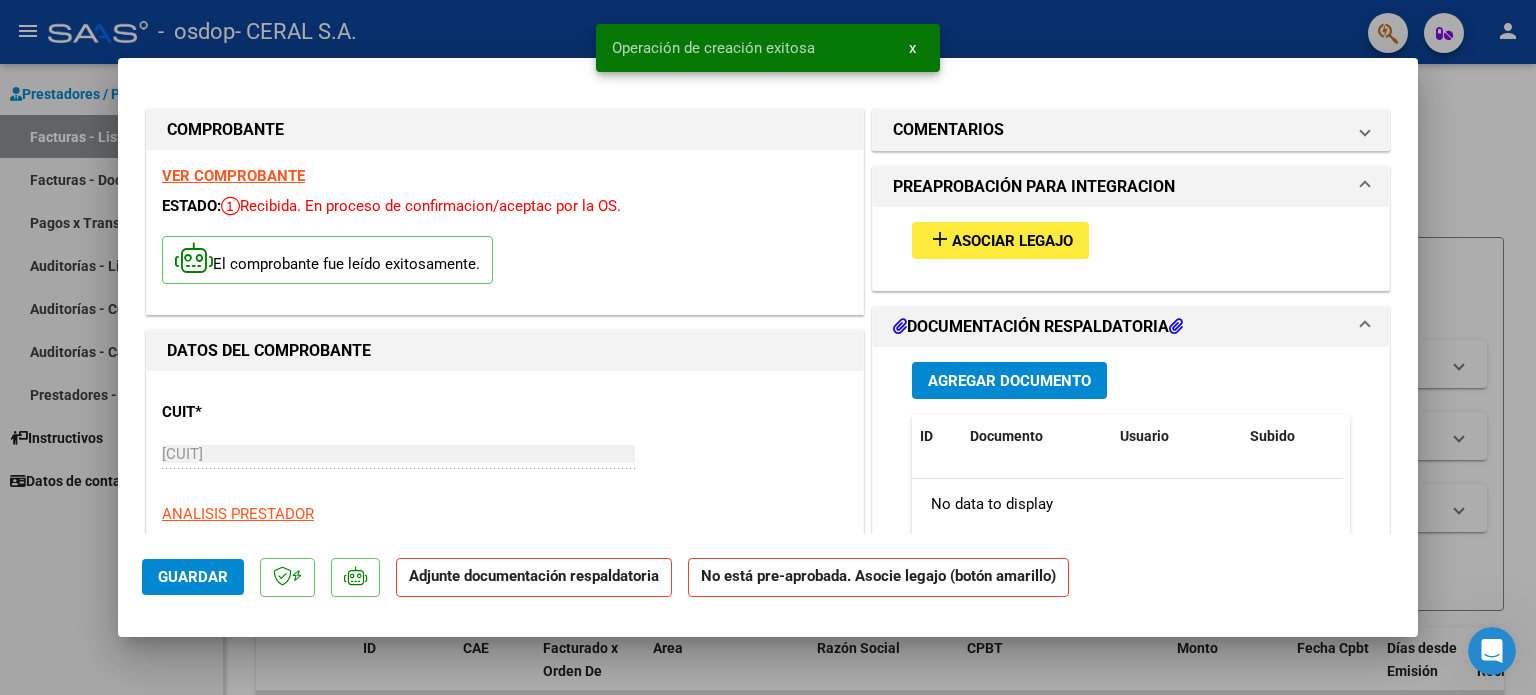 click on "Asociar Legajo" at bounding box center [1012, 241] 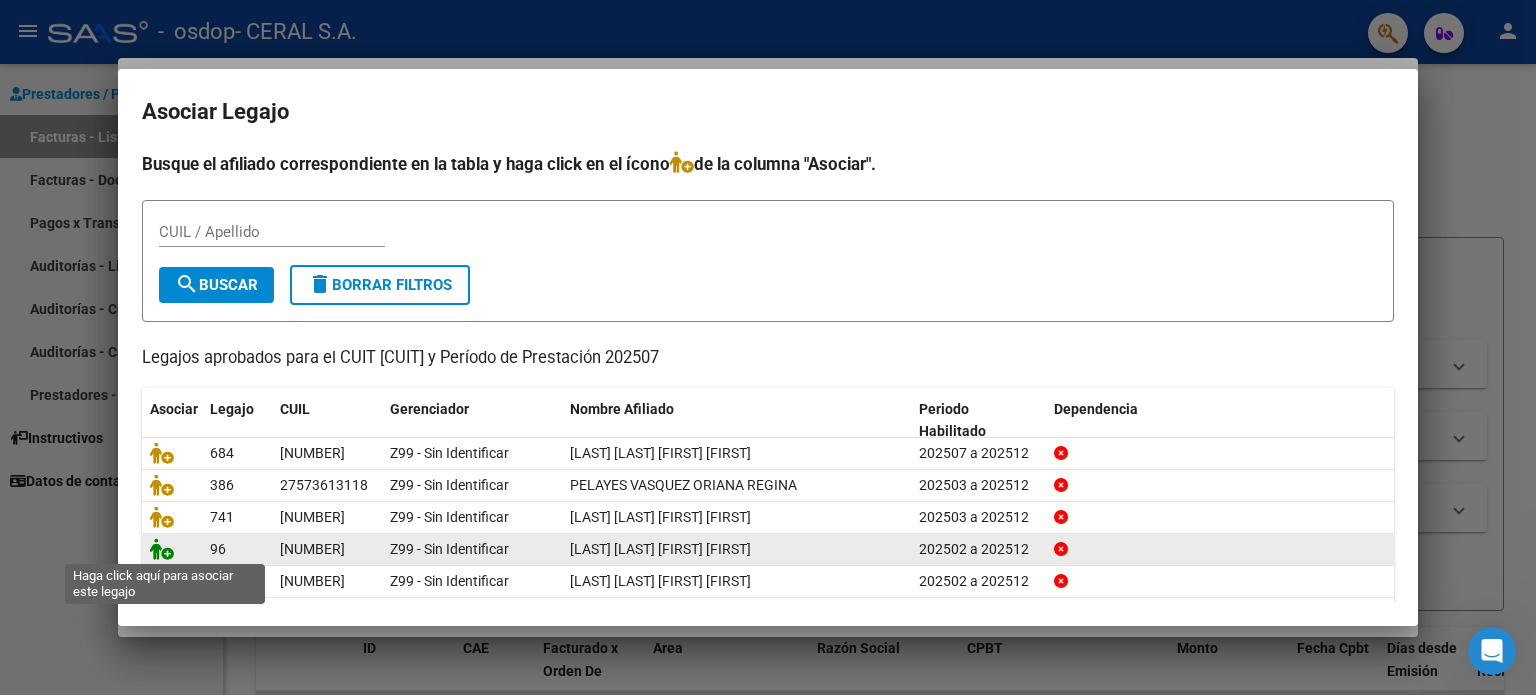 click 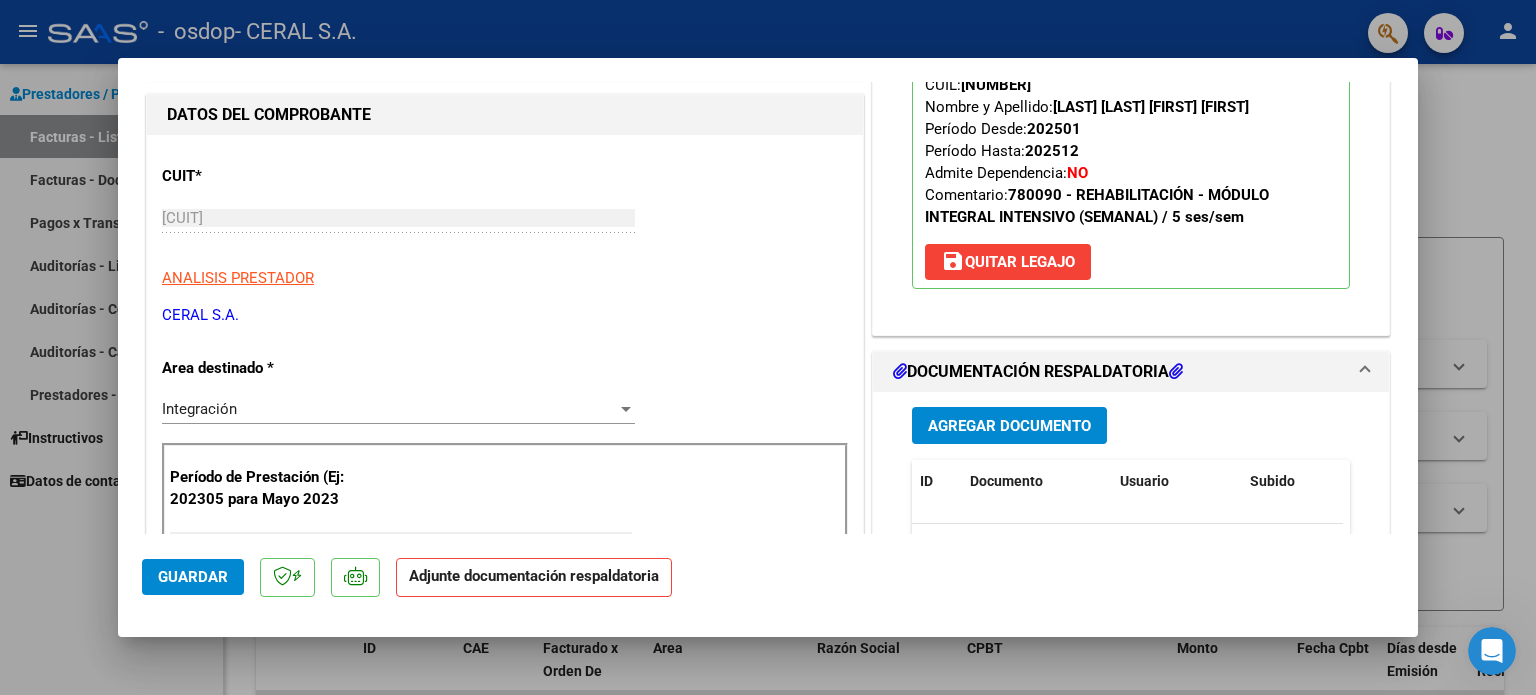scroll, scrollTop: 300, scrollLeft: 0, axis: vertical 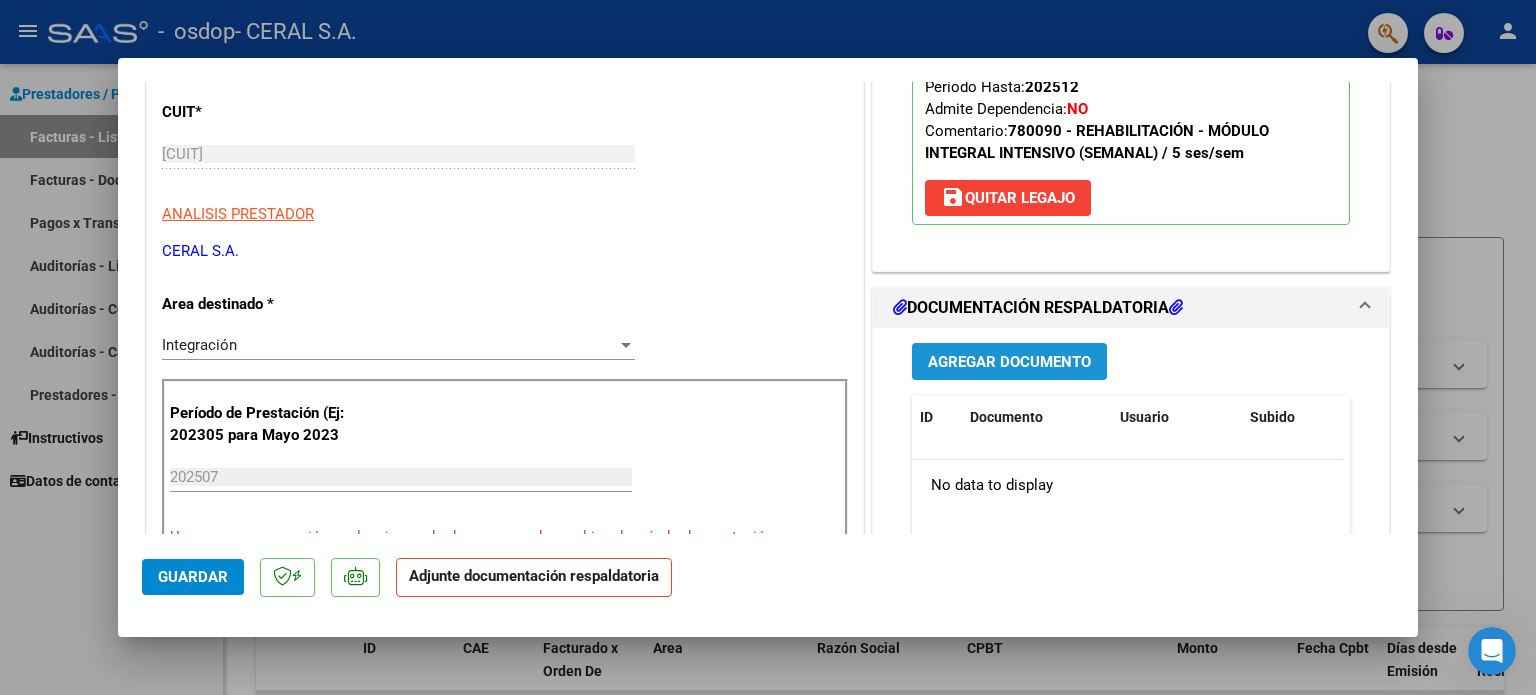 click on "Agregar Documento" at bounding box center [1009, 362] 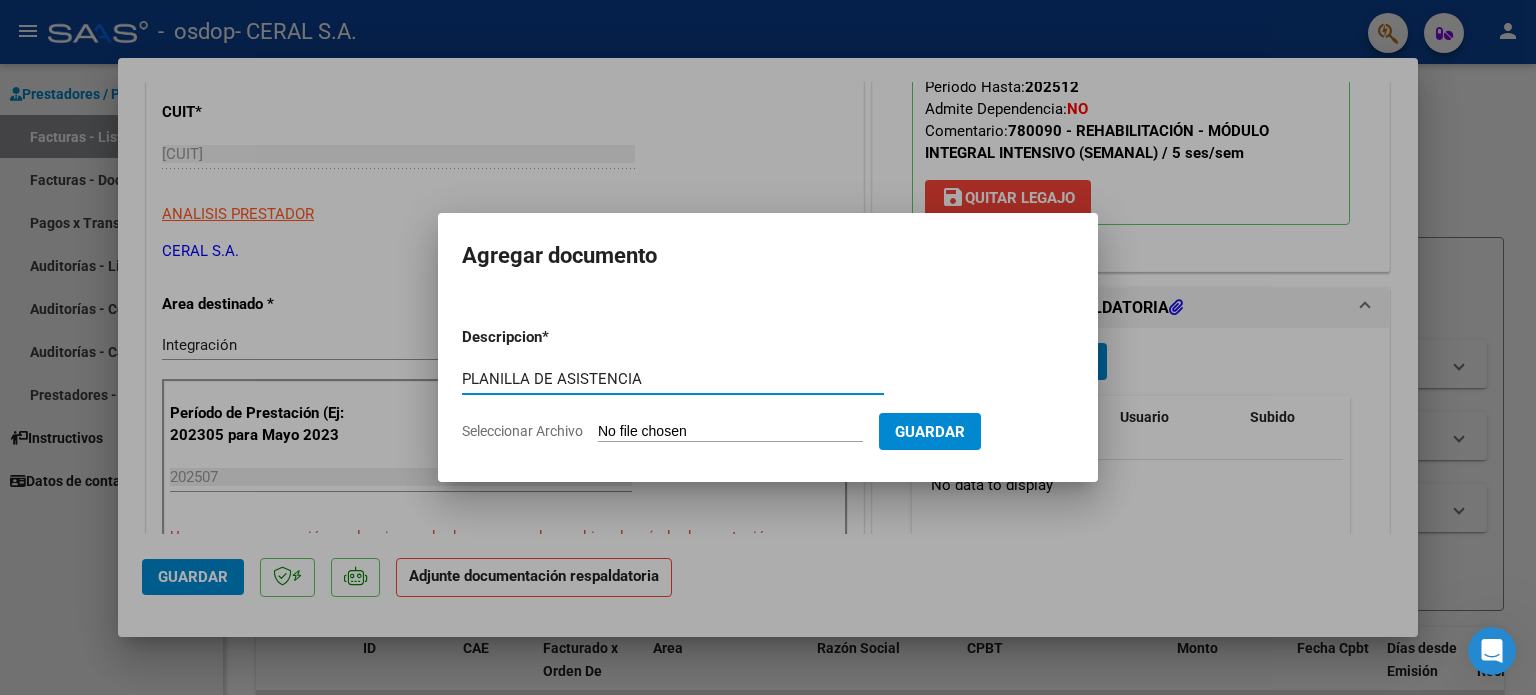 type on "PLANILLA DE ASISTENCIA" 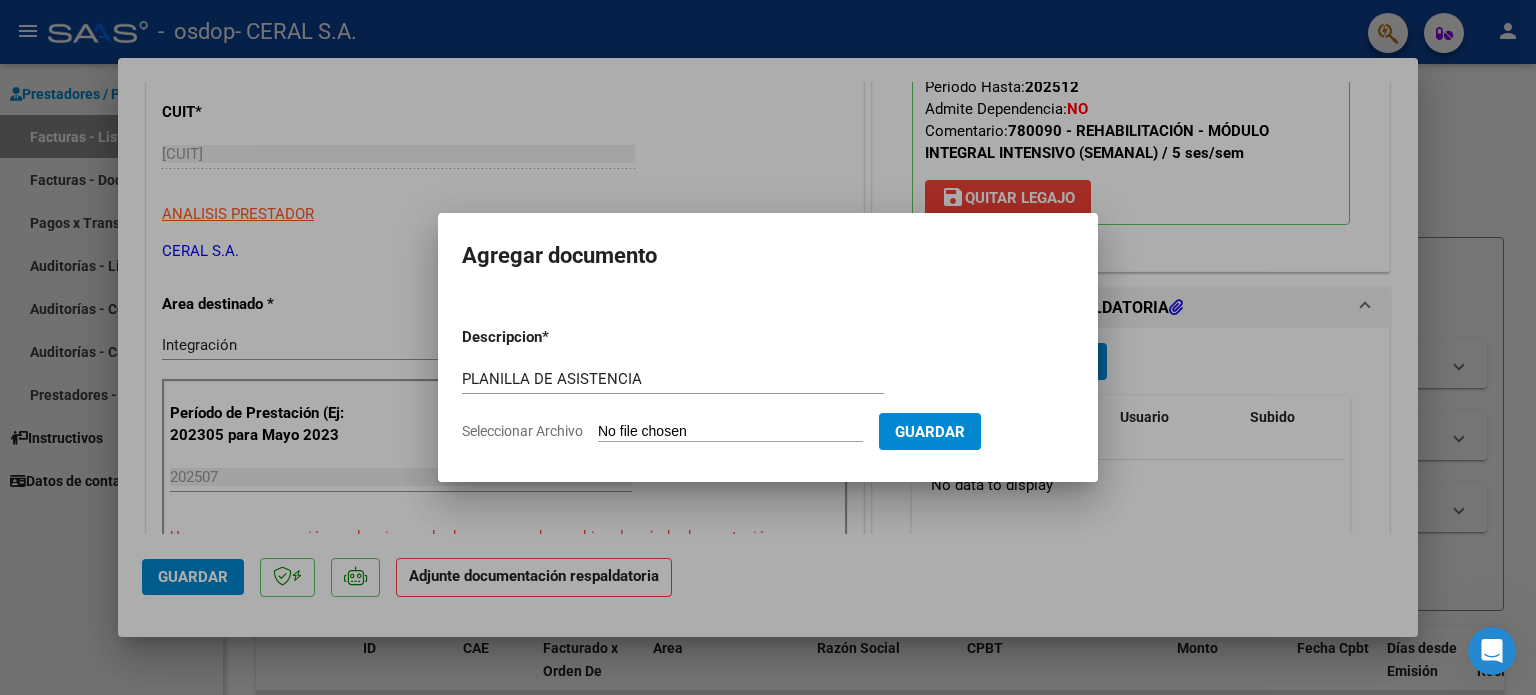 type on "C:\fakepath\PA-MARIN VAZQUEZ OLIVER FELIPE 07-2025.pdf" 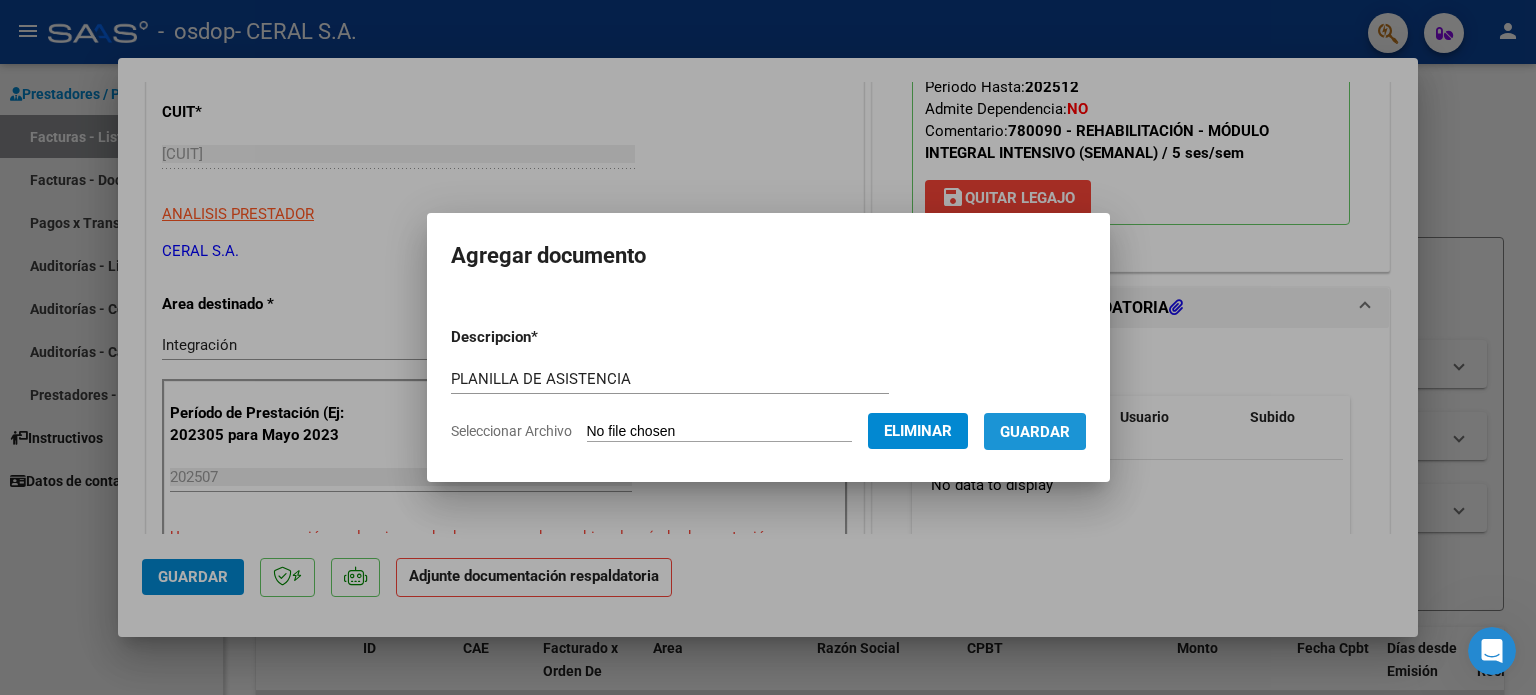 click on "Guardar" at bounding box center (1035, 432) 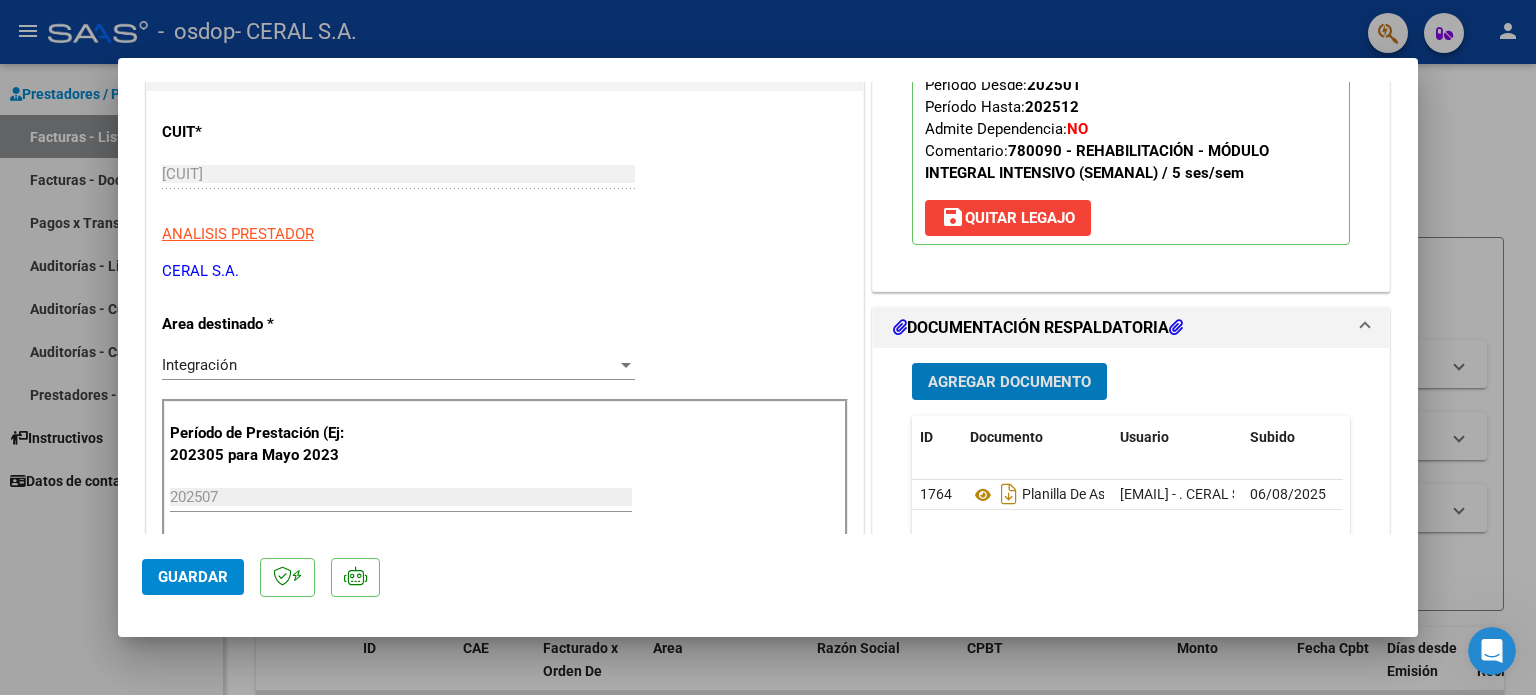 scroll, scrollTop: 300, scrollLeft: 0, axis: vertical 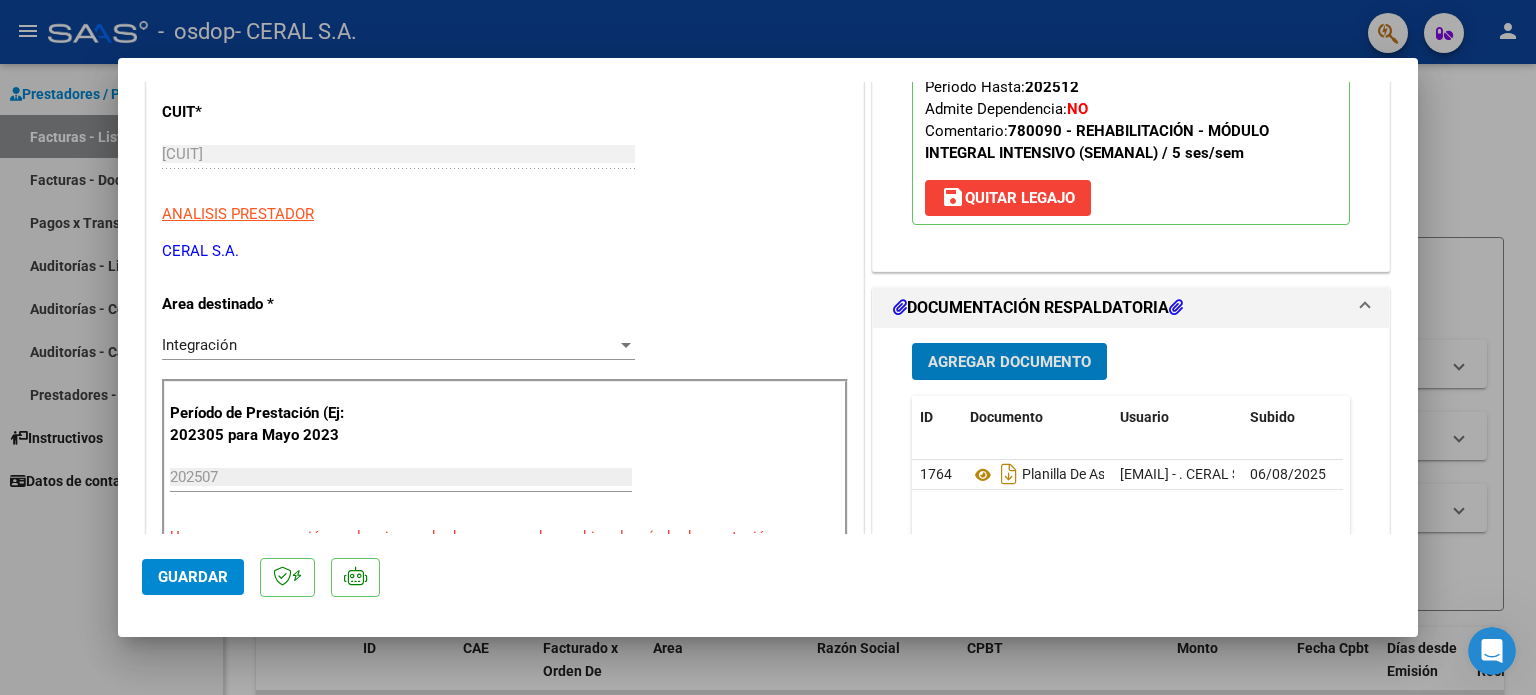 click on "Guardar" 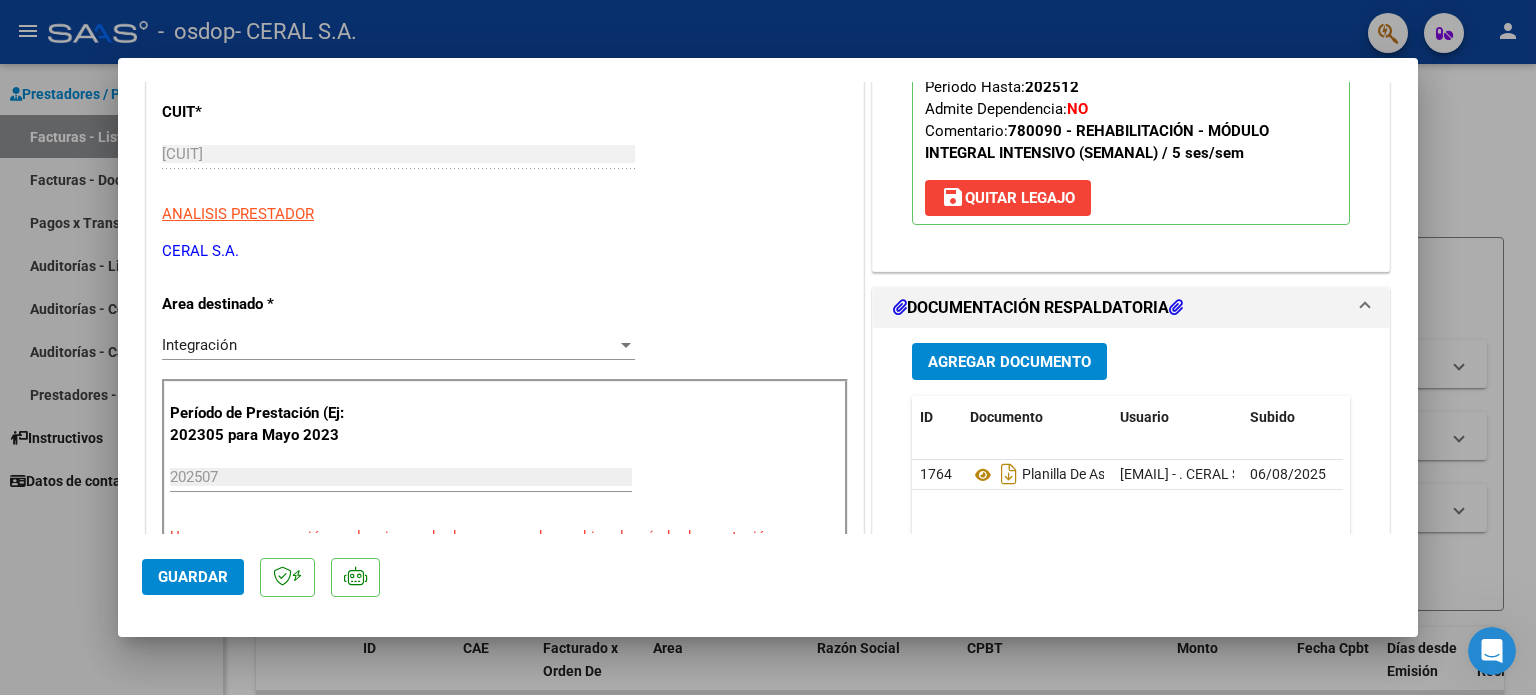 click at bounding box center (768, 347) 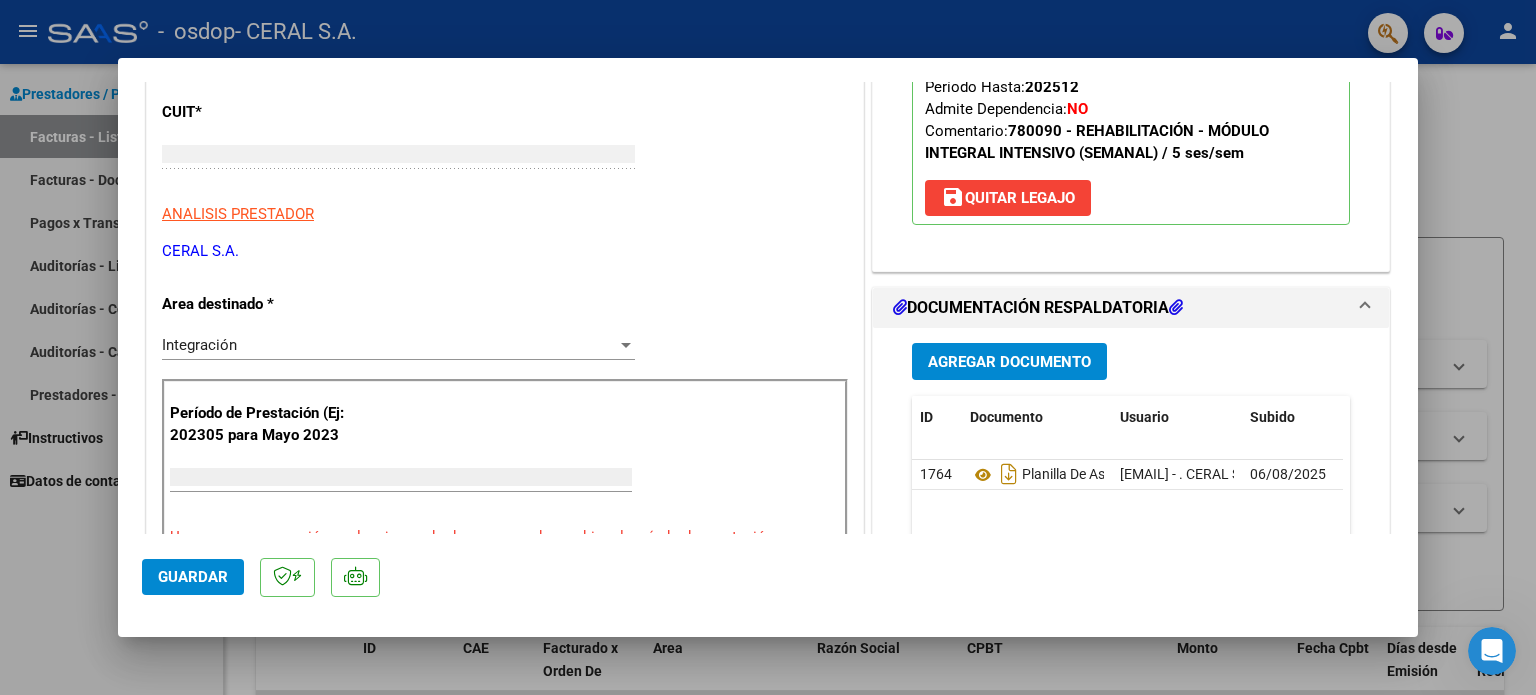 scroll, scrollTop: 239, scrollLeft: 0, axis: vertical 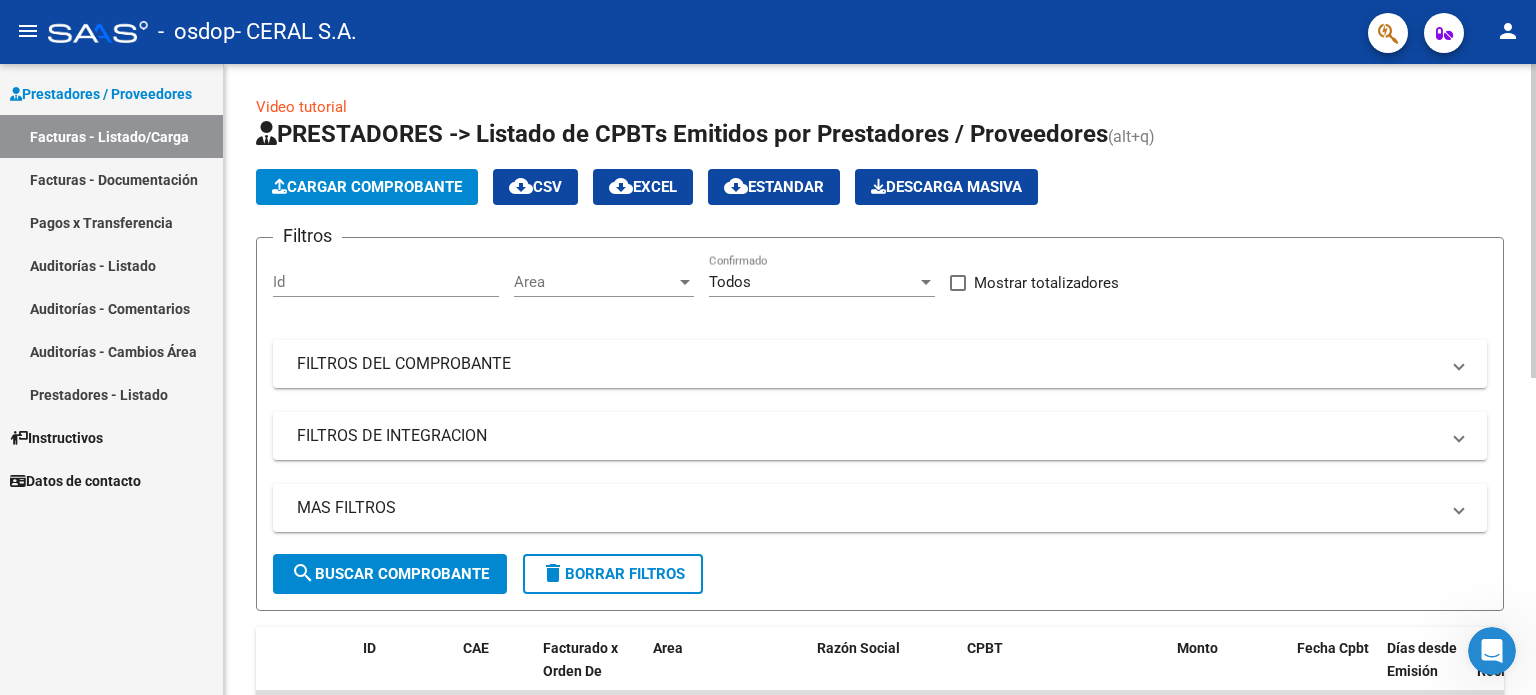 click on "Cargar Comprobante" 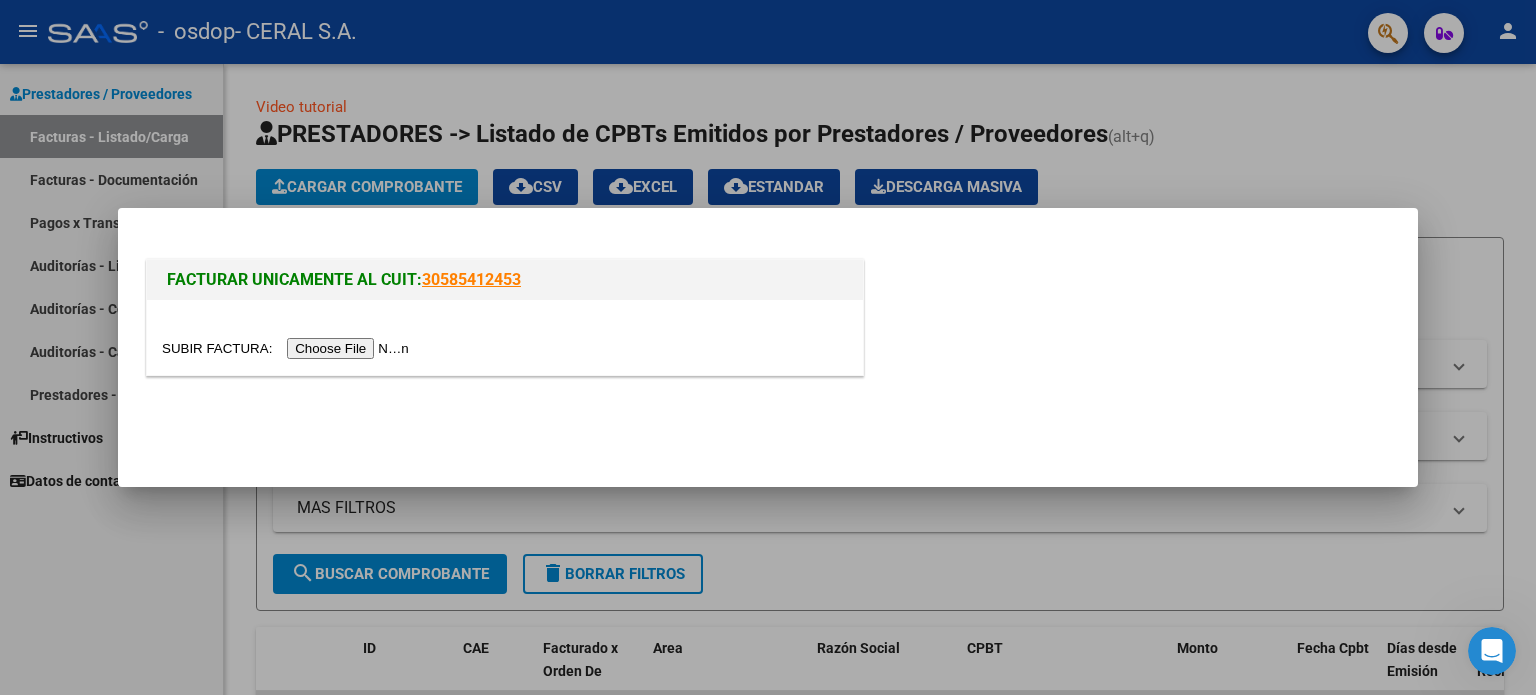 click at bounding box center [288, 348] 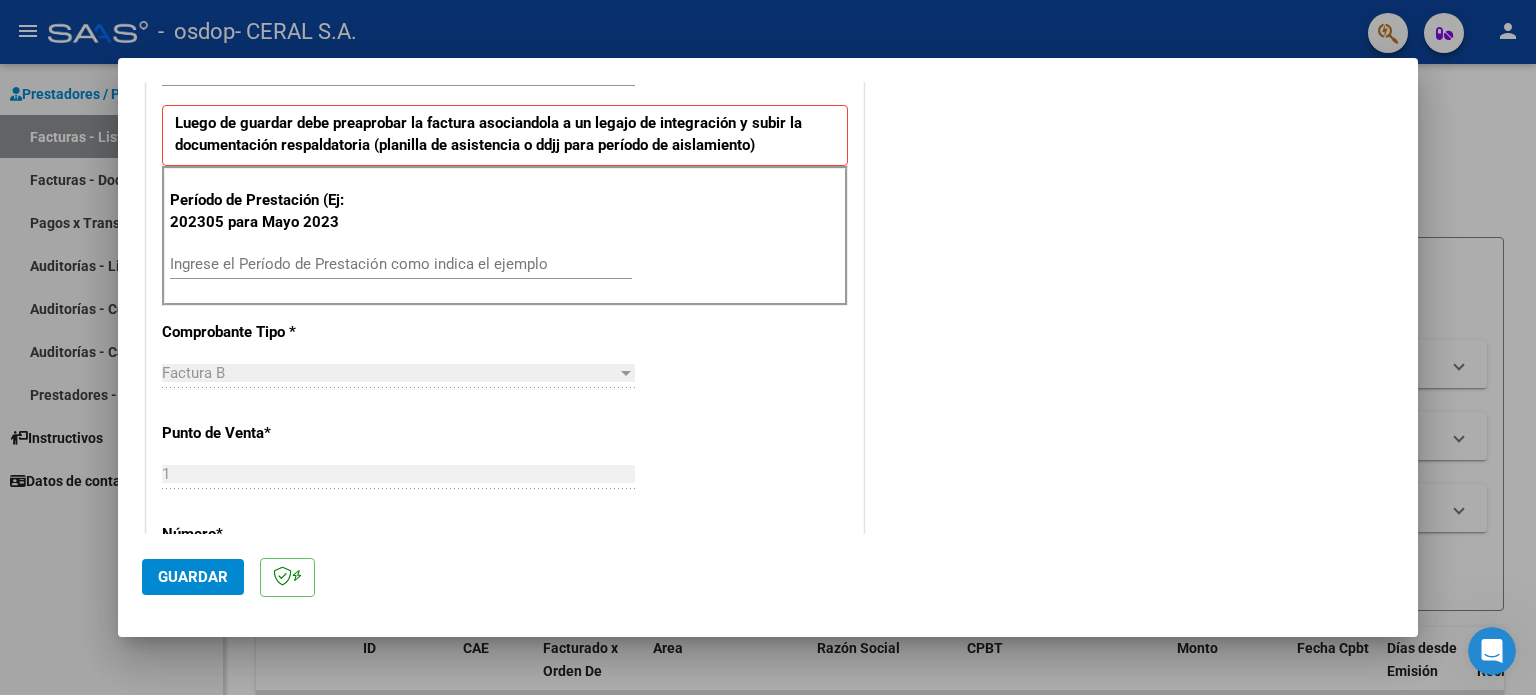 scroll, scrollTop: 500, scrollLeft: 0, axis: vertical 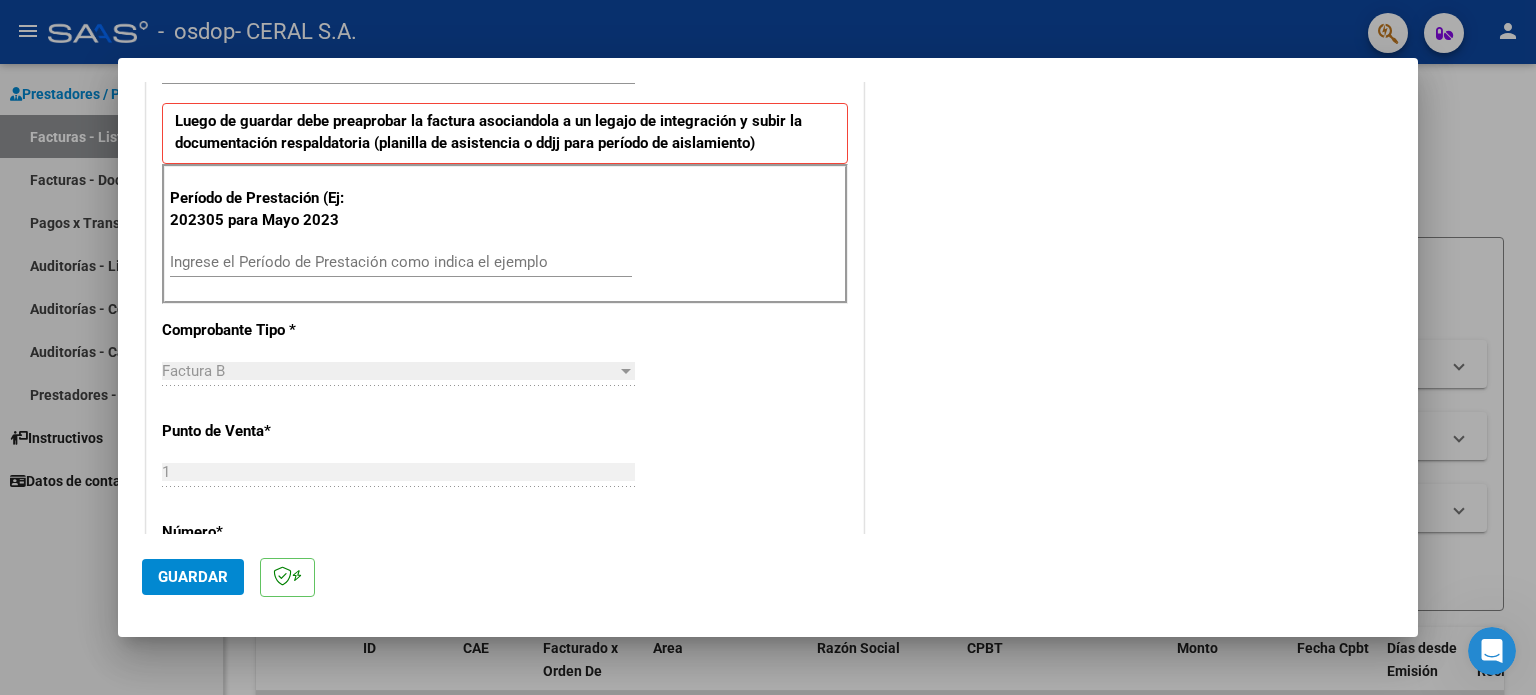 click on "Ingrese el Período de Prestación como indica el ejemplo" at bounding box center (401, 262) 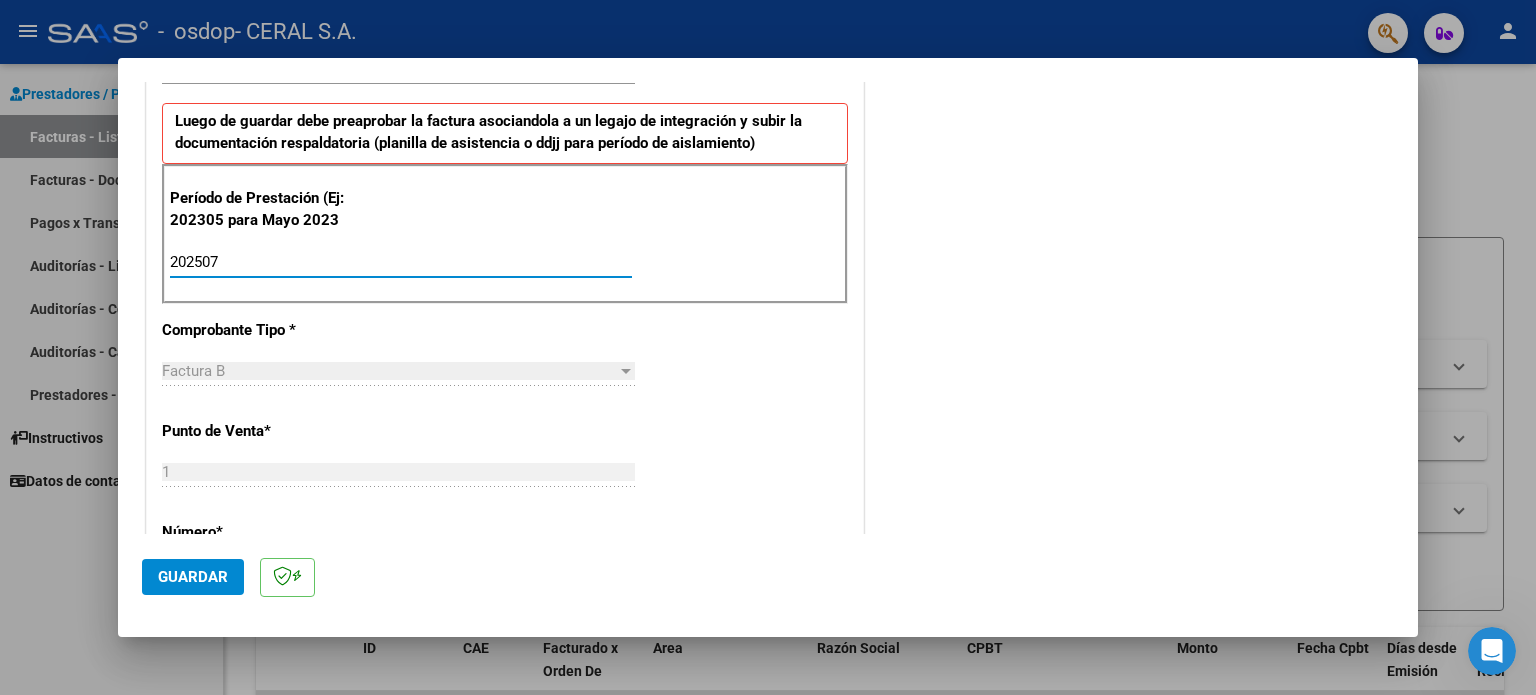 type on "202507" 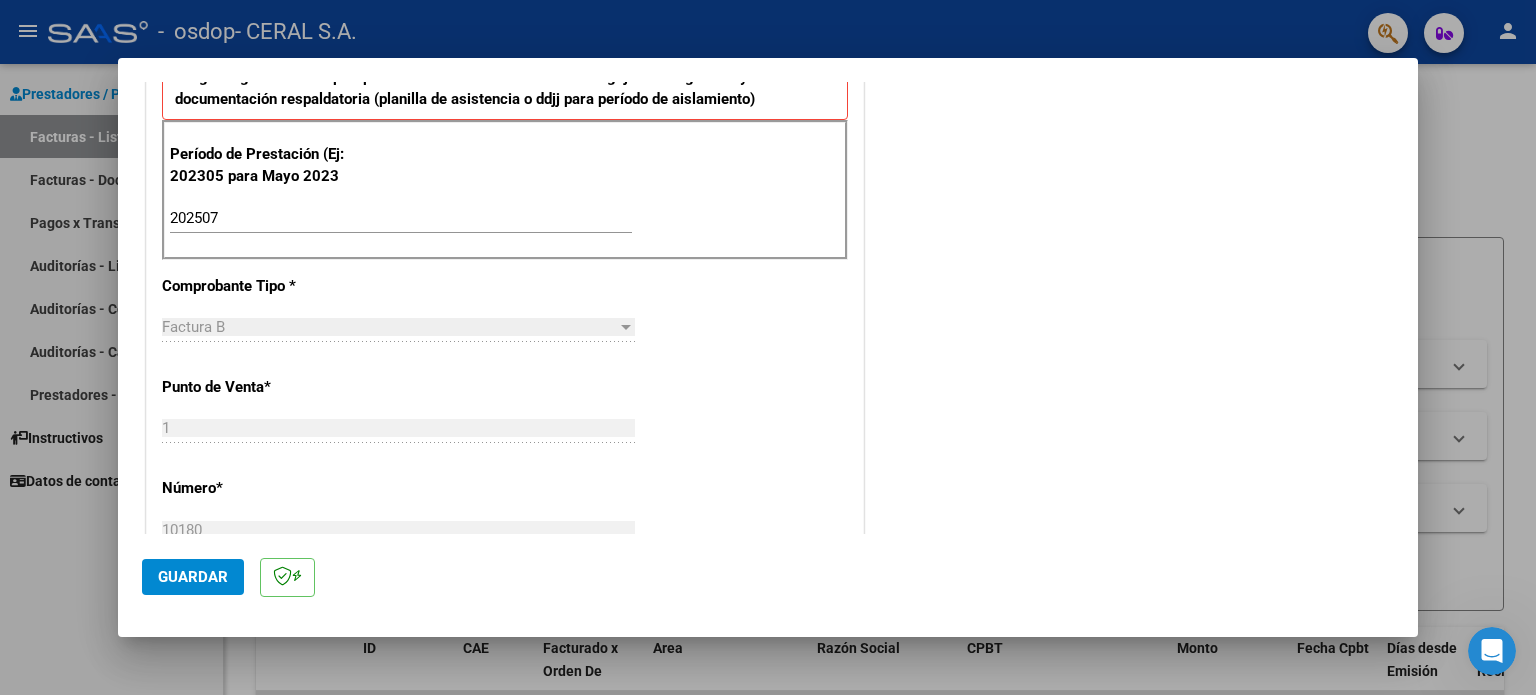 scroll, scrollTop: 600, scrollLeft: 0, axis: vertical 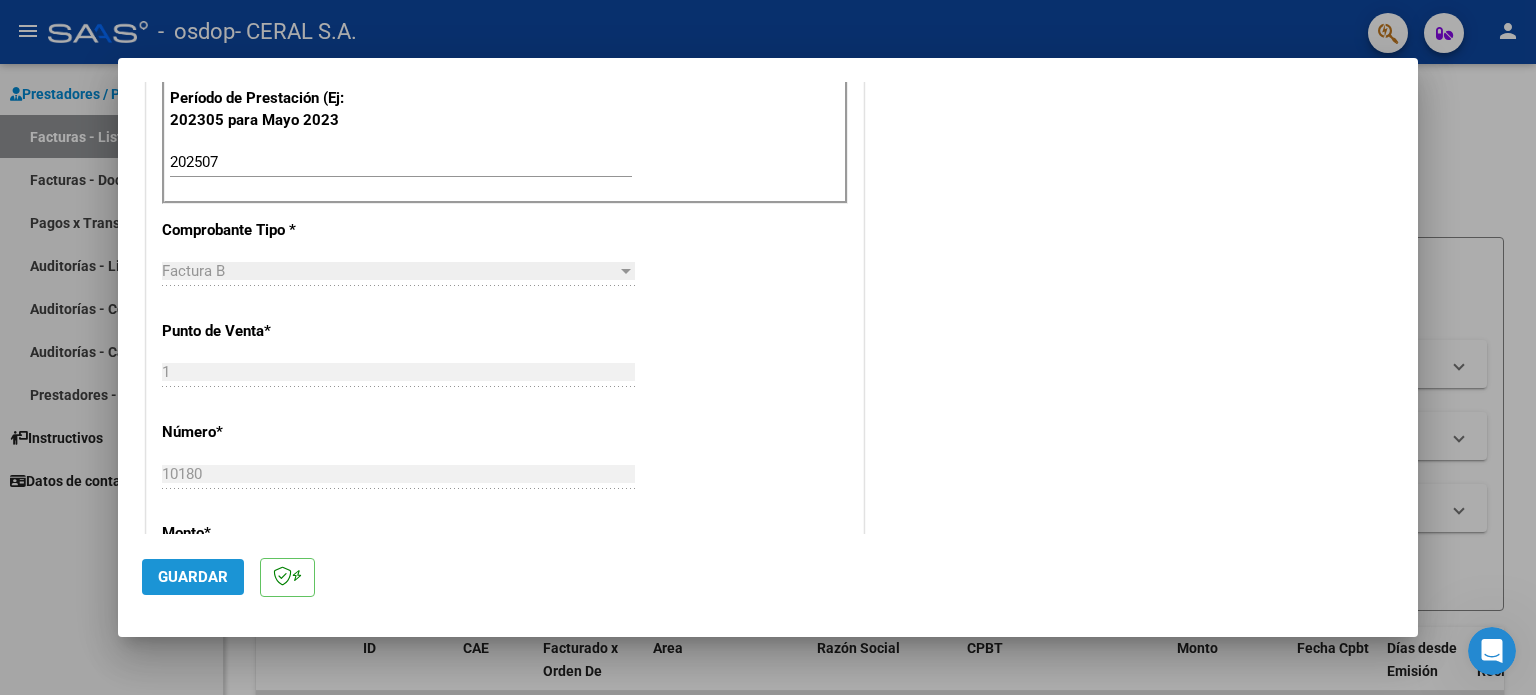 click on "Guardar" 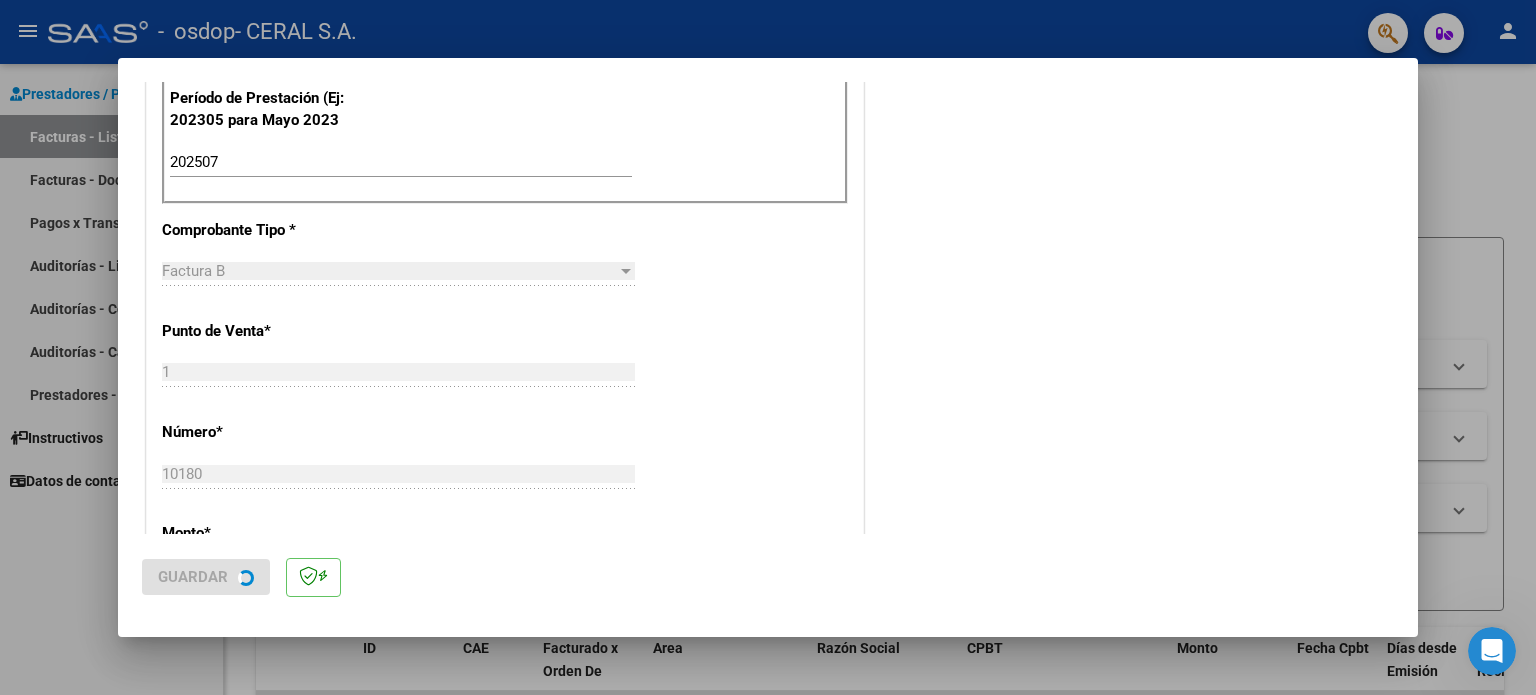 scroll, scrollTop: 0, scrollLeft: 0, axis: both 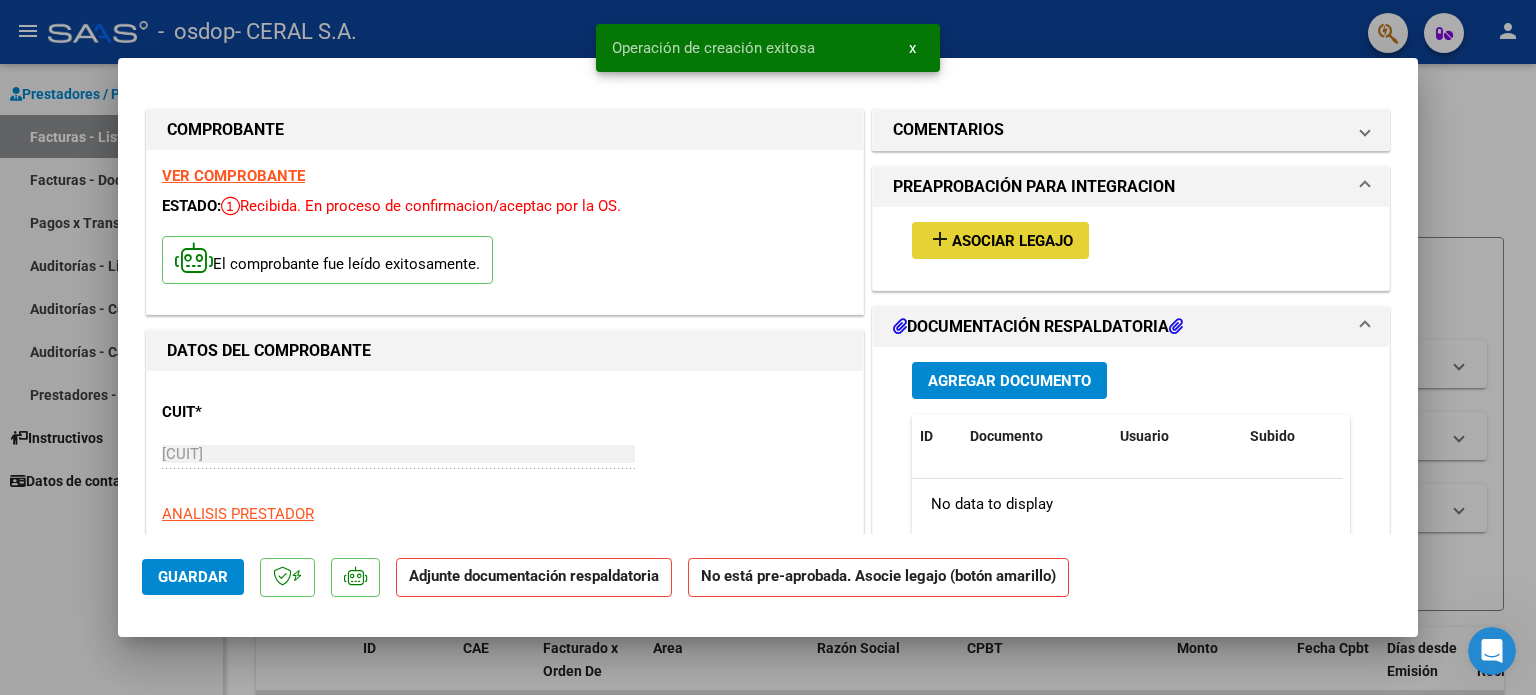 click on "Asociar Legajo" at bounding box center [1012, 241] 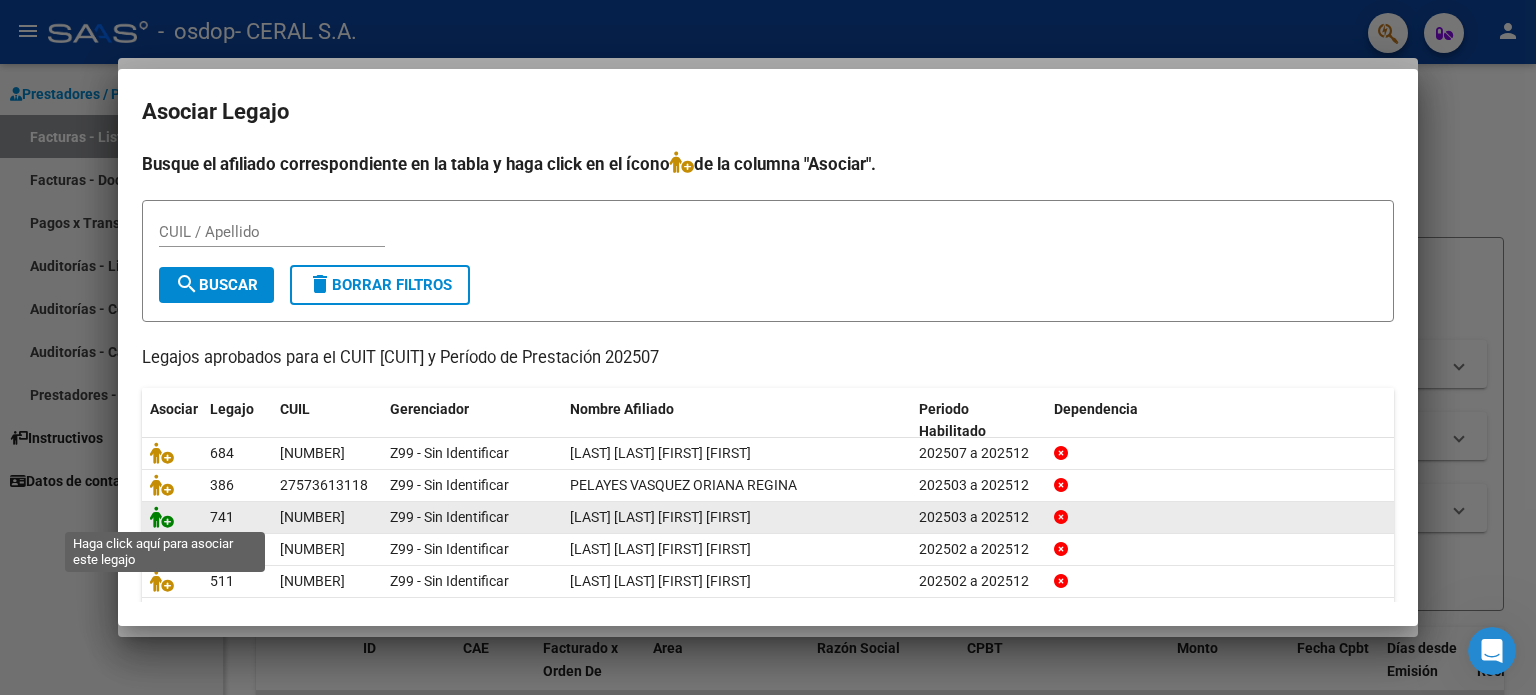 click 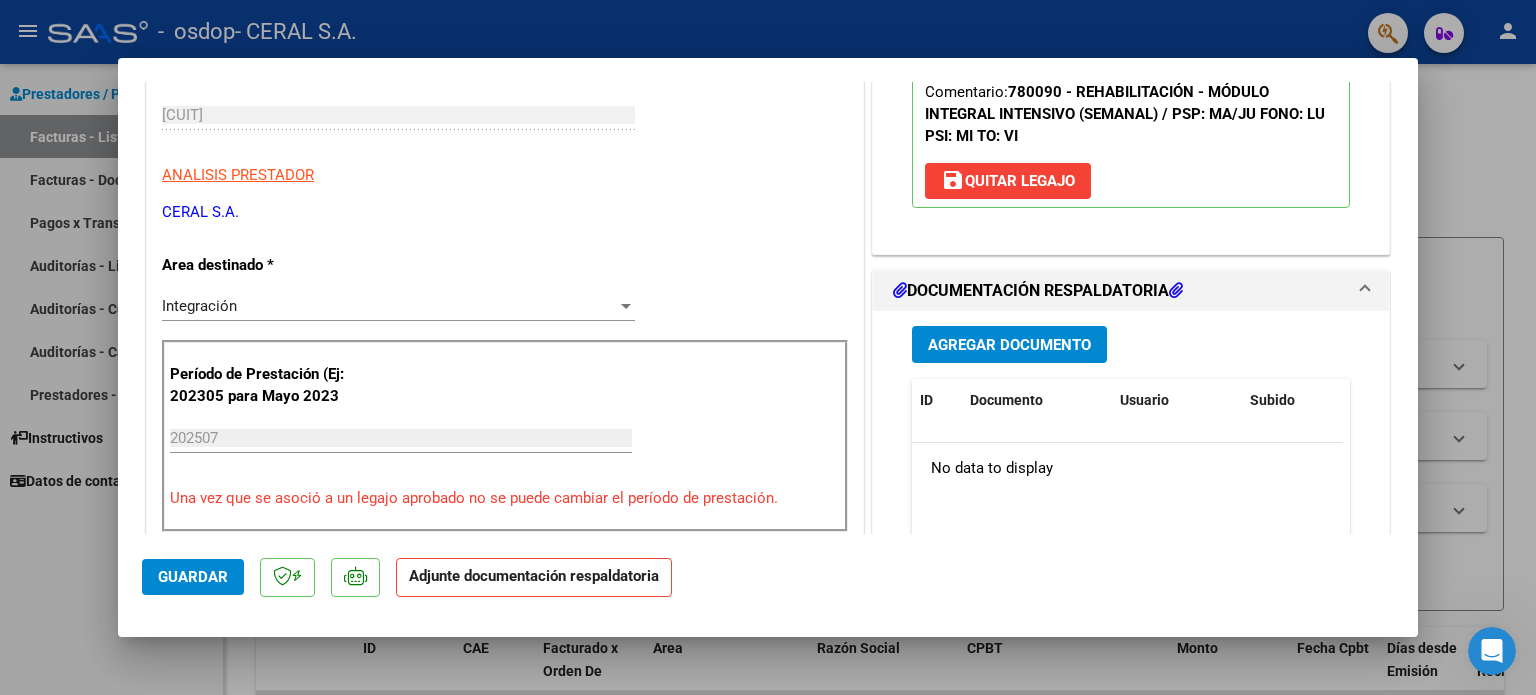 scroll, scrollTop: 400, scrollLeft: 0, axis: vertical 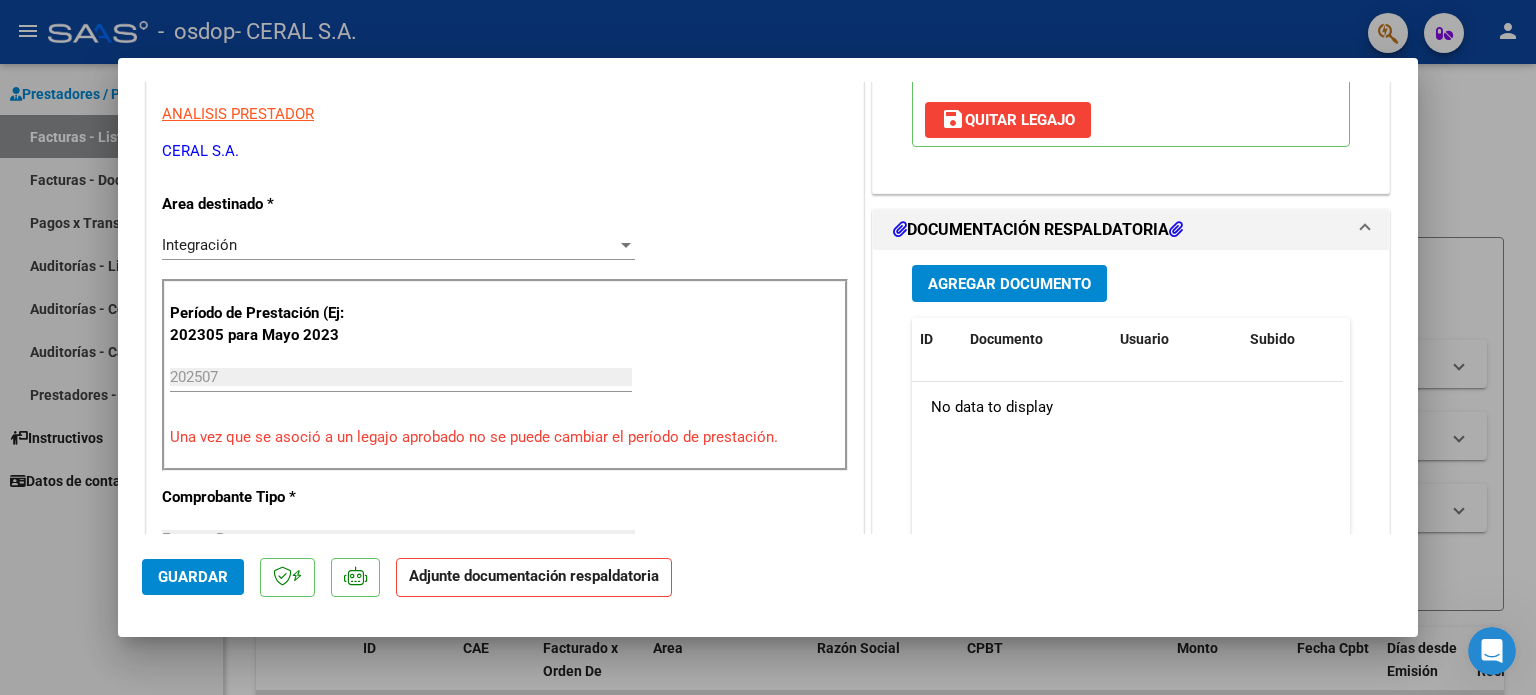 click on "Agregar Documento" at bounding box center [1009, 284] 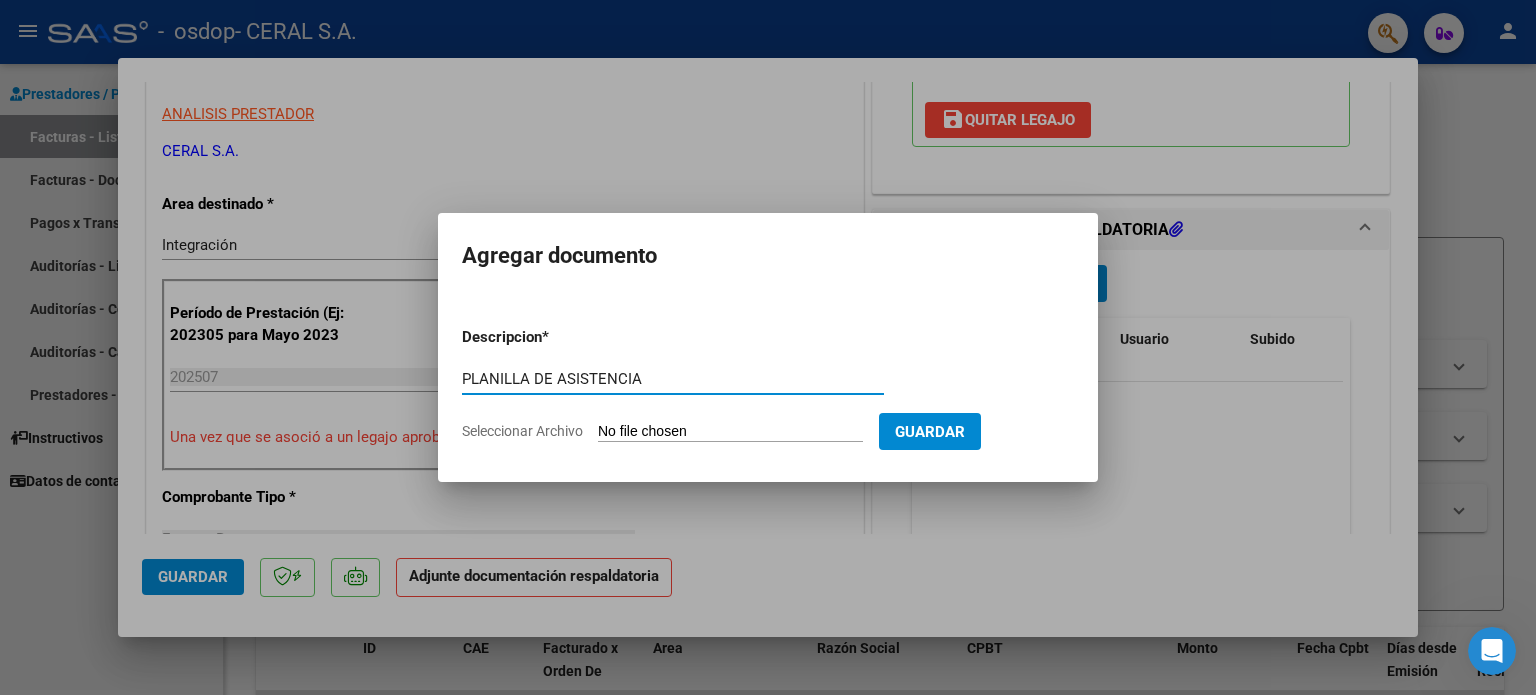 type on "PLANILLA DE ASISTENCIA" 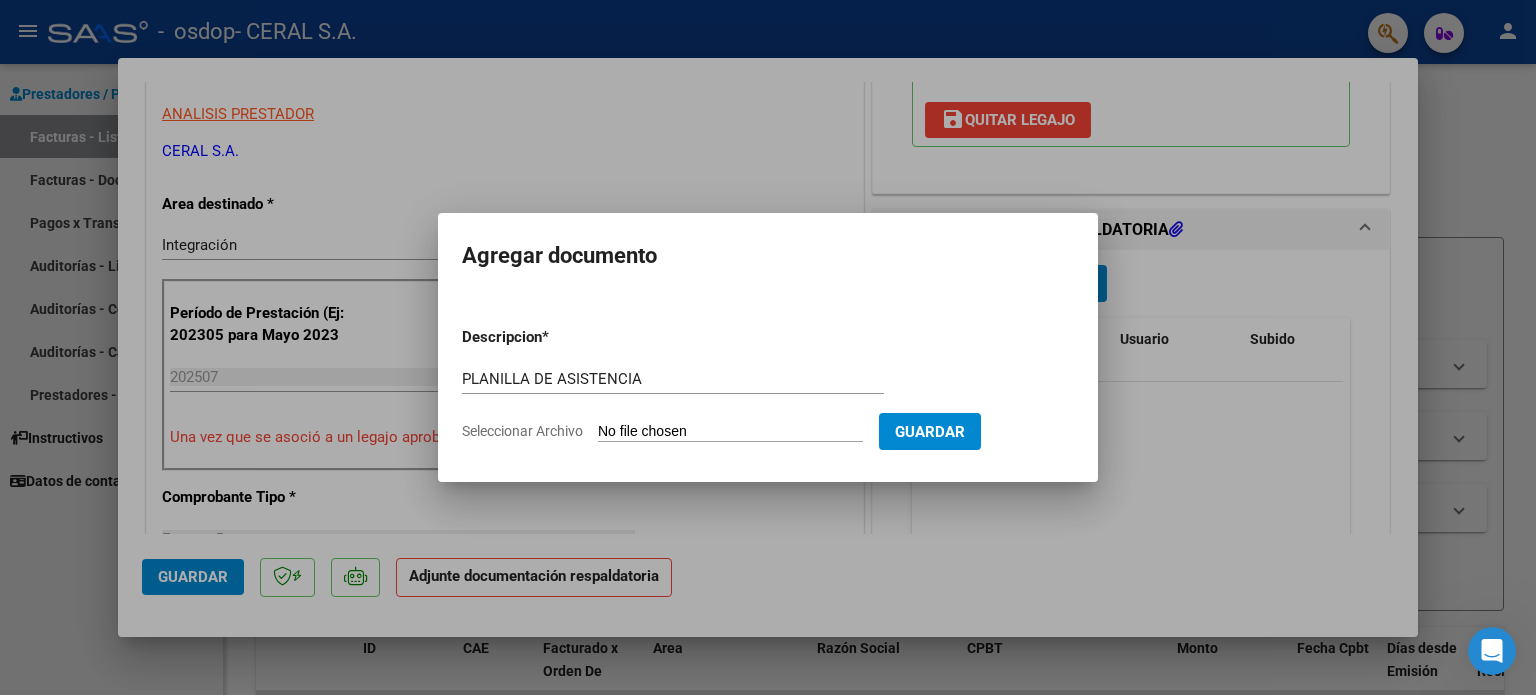 click on "Seleccionar Archivo" at bounding box center [730, 432] 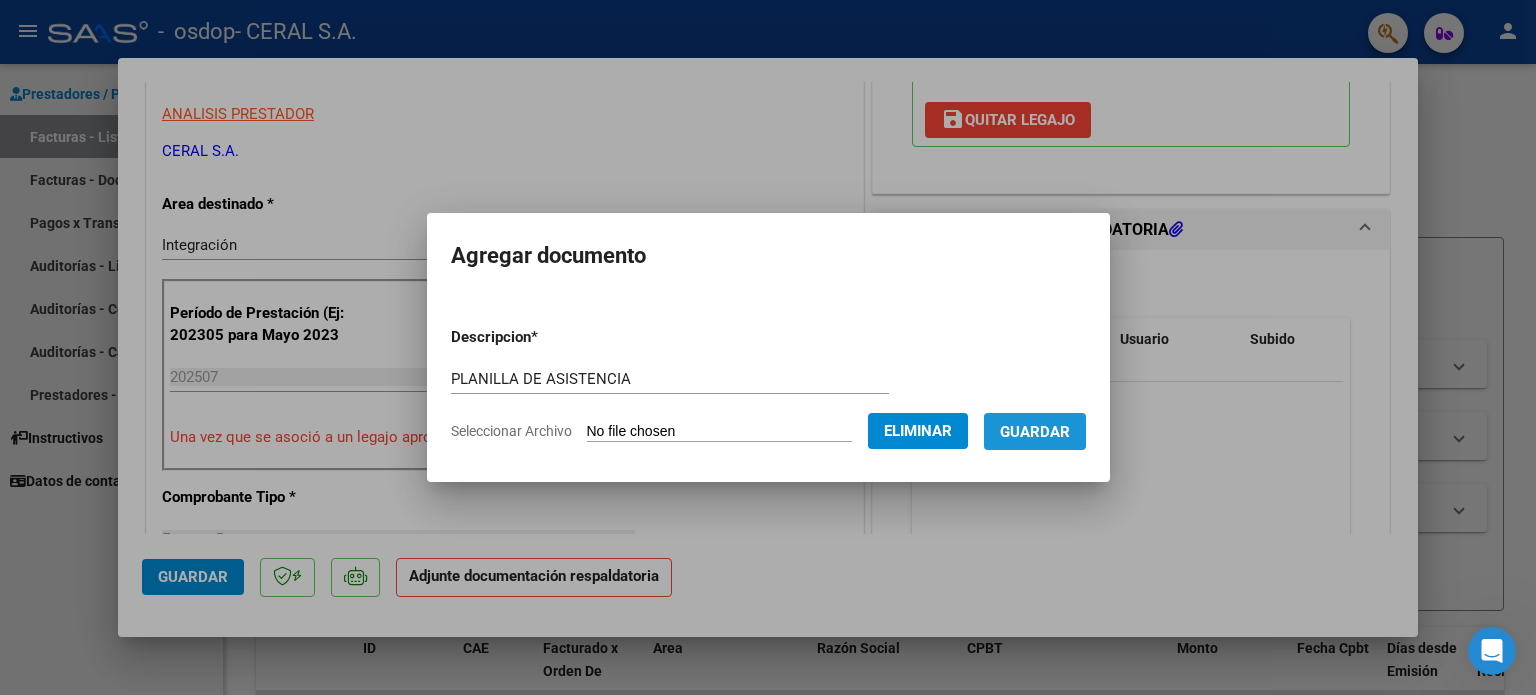 click on "Guardar" at bounding box center [1035, 432] 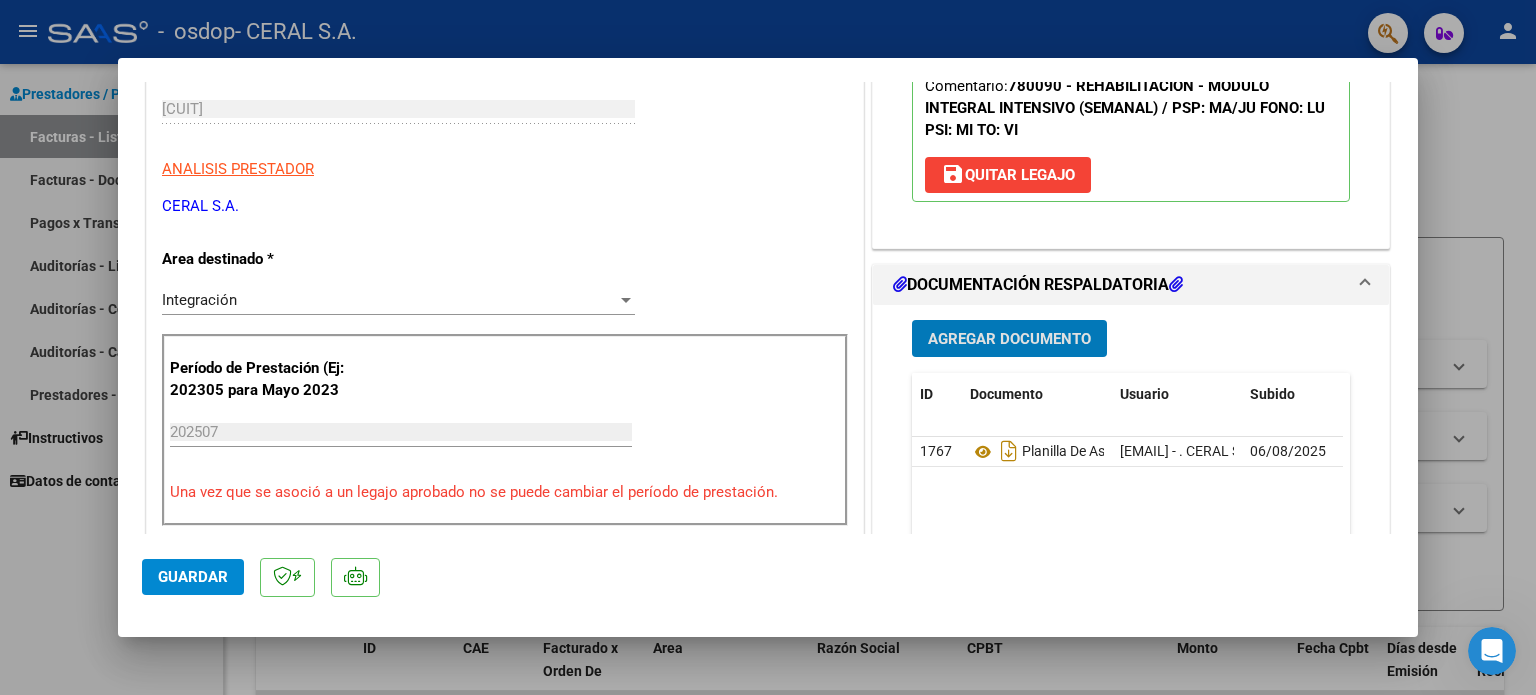 scroll, scrollTop: 500, scrollLeft: 0, axis: vertical 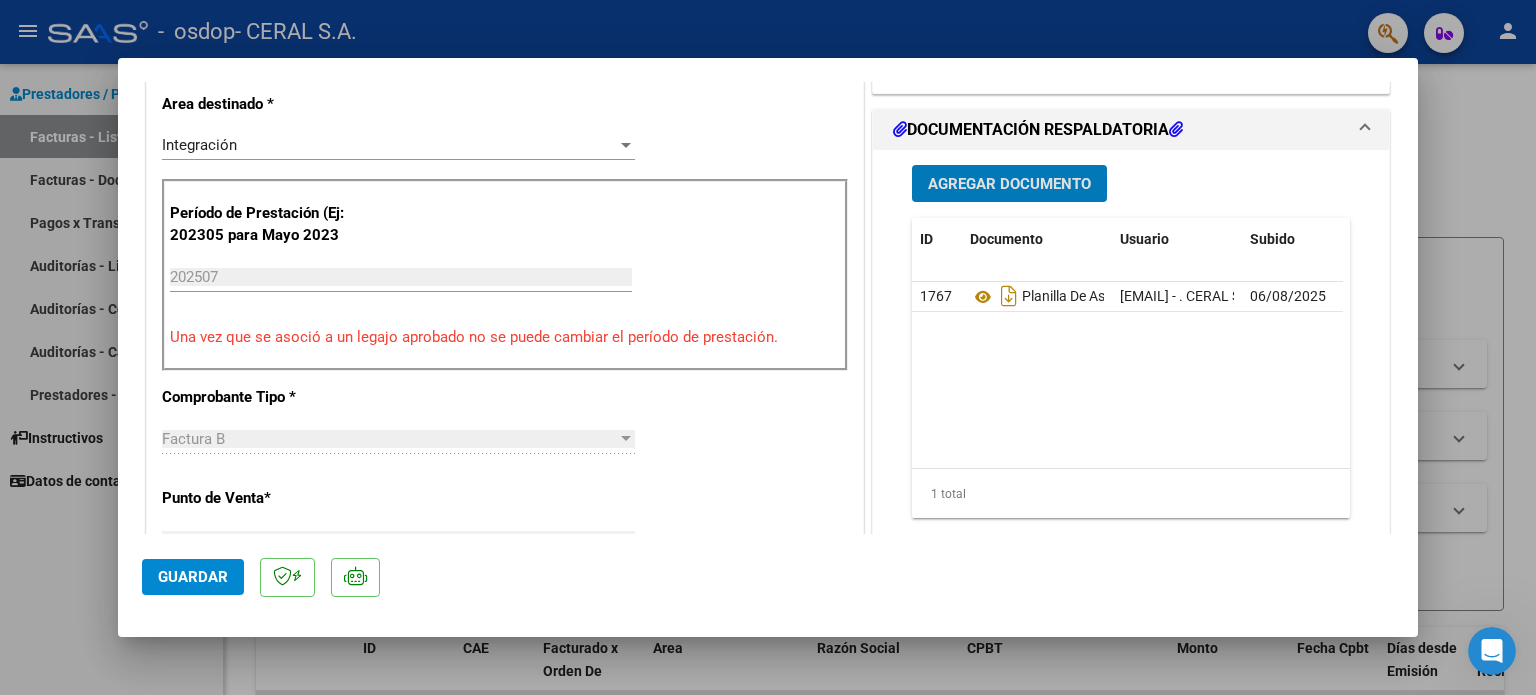 click on "Guardar" 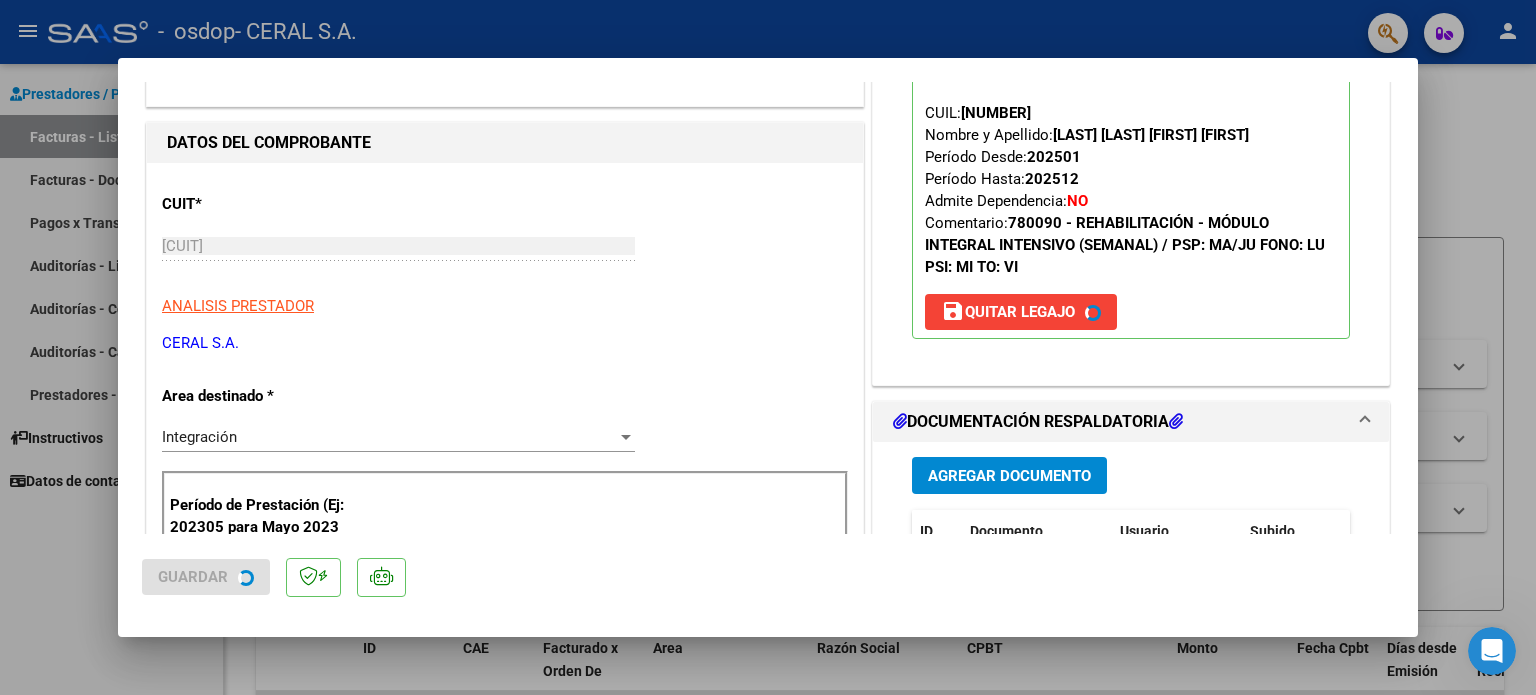scroll, scrollTop: 200, scrollLeft: 0, axis: vertical 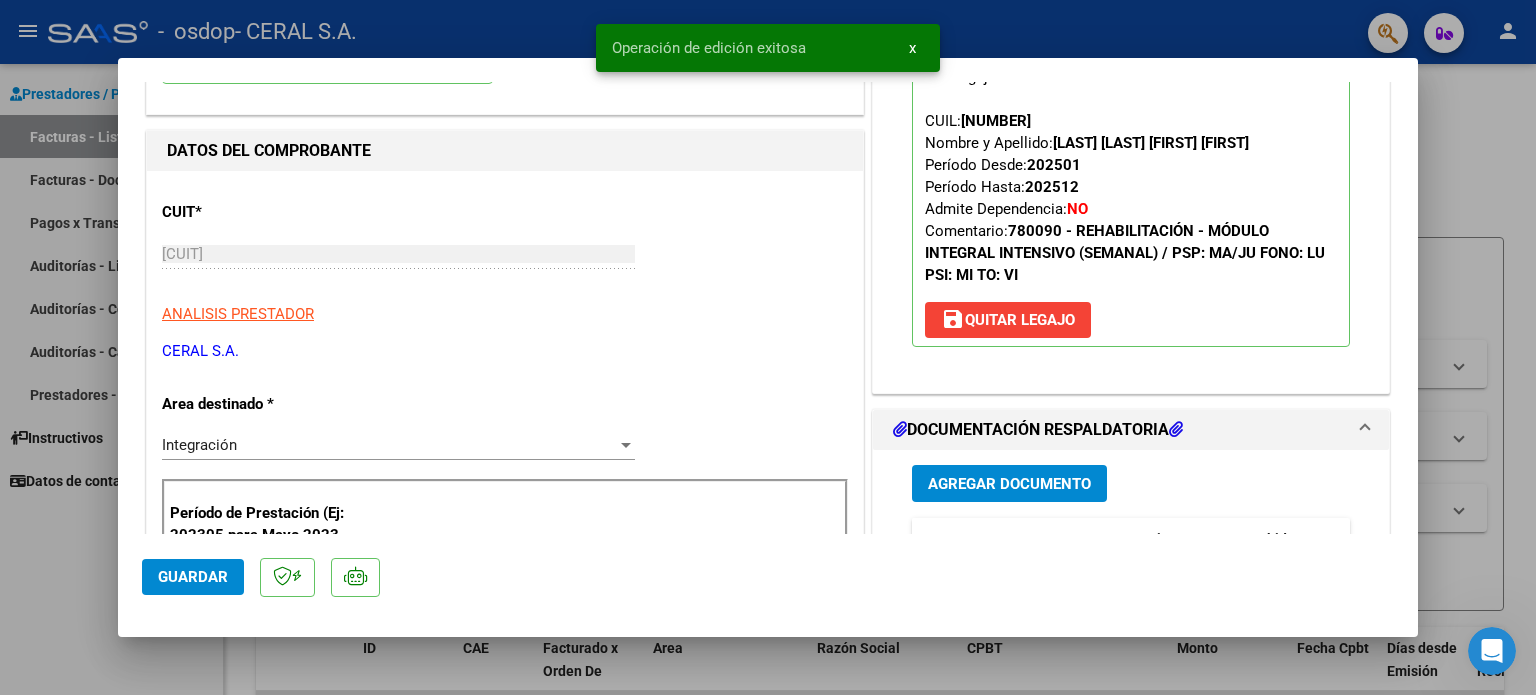 click at bounding box center (768, 347) 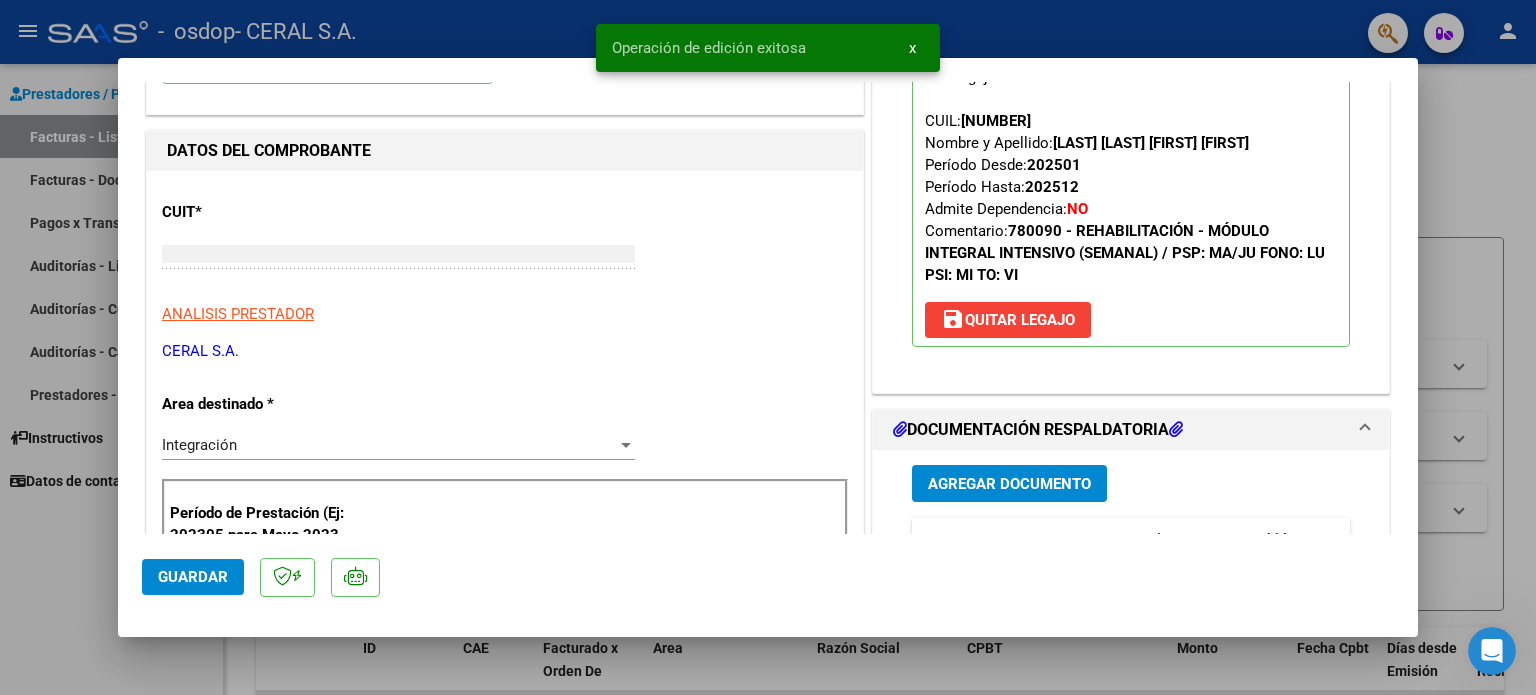 scroll, scrollTop: 212, scrollLeft: 0, axis: vertical 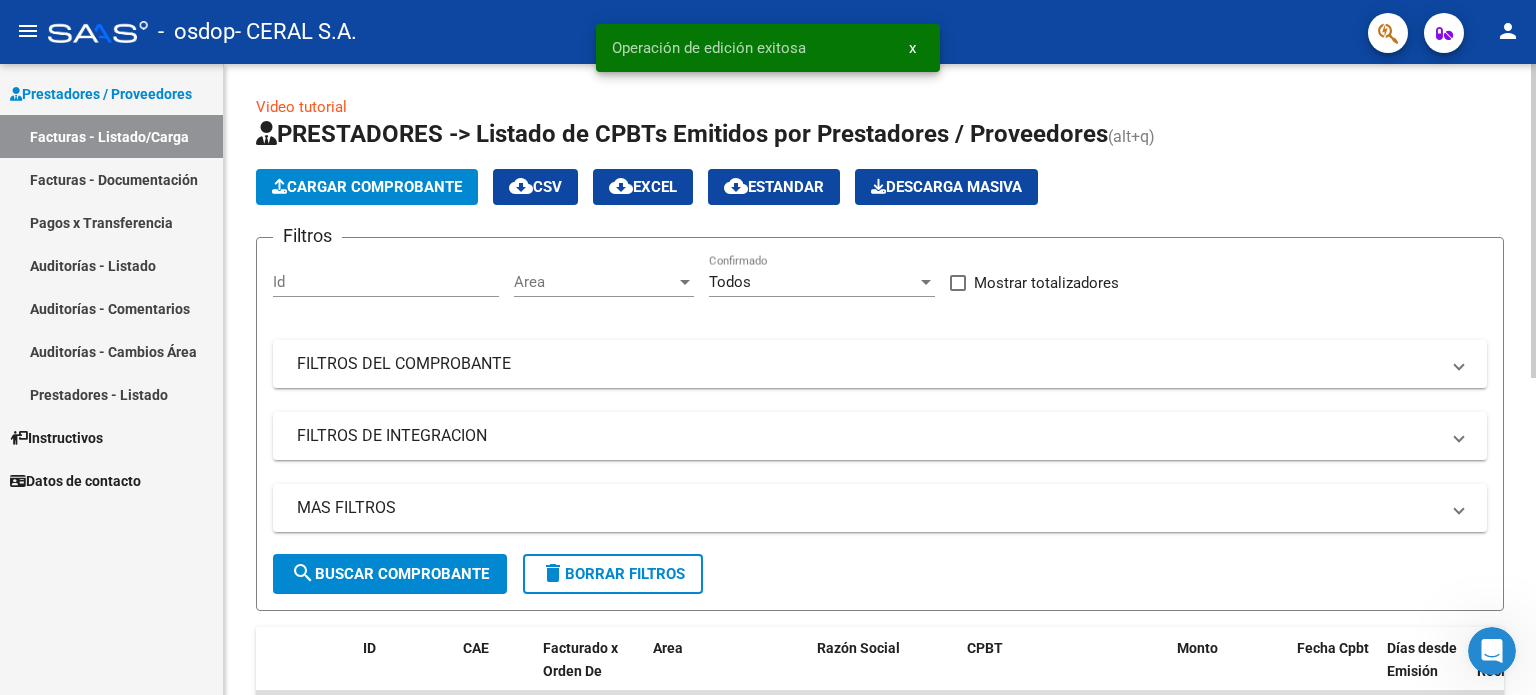 click on "Cargar Comprobante" 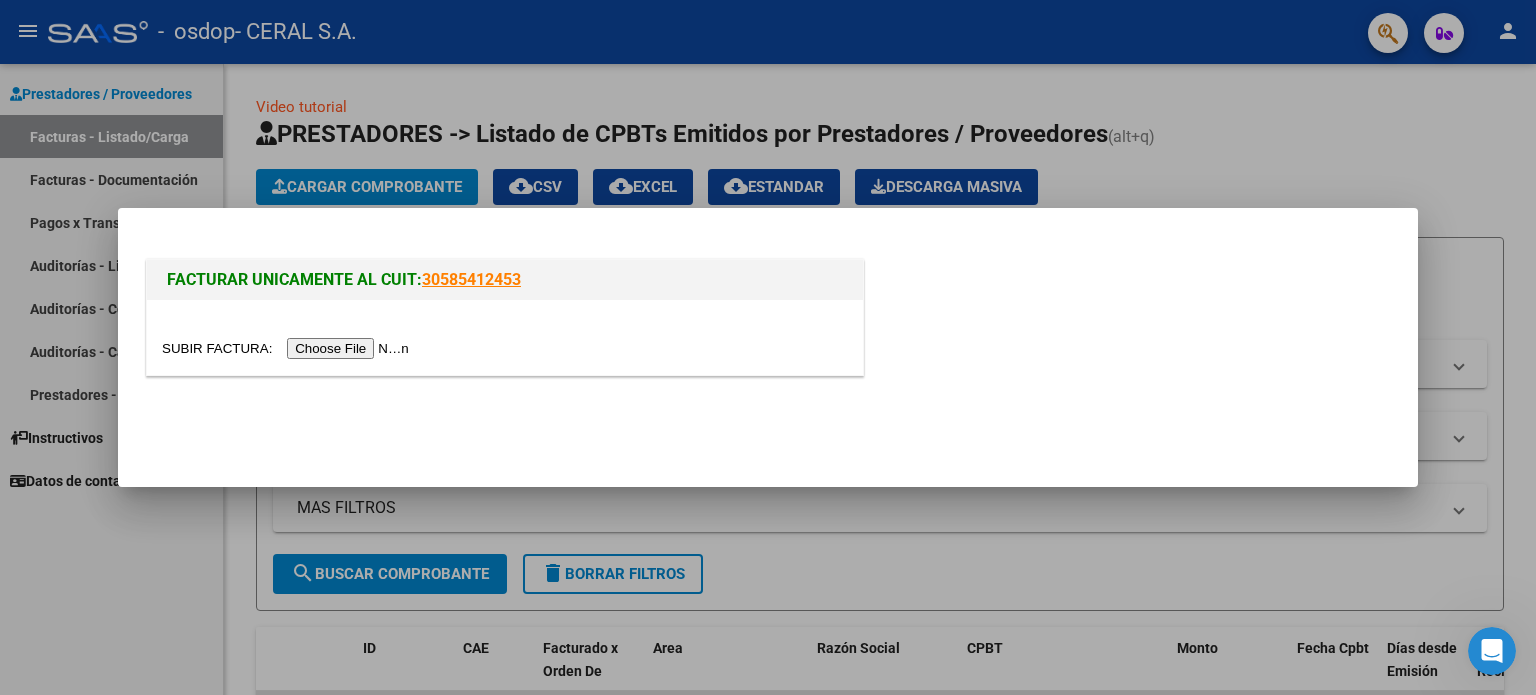 click at bounding box center [288, 348] 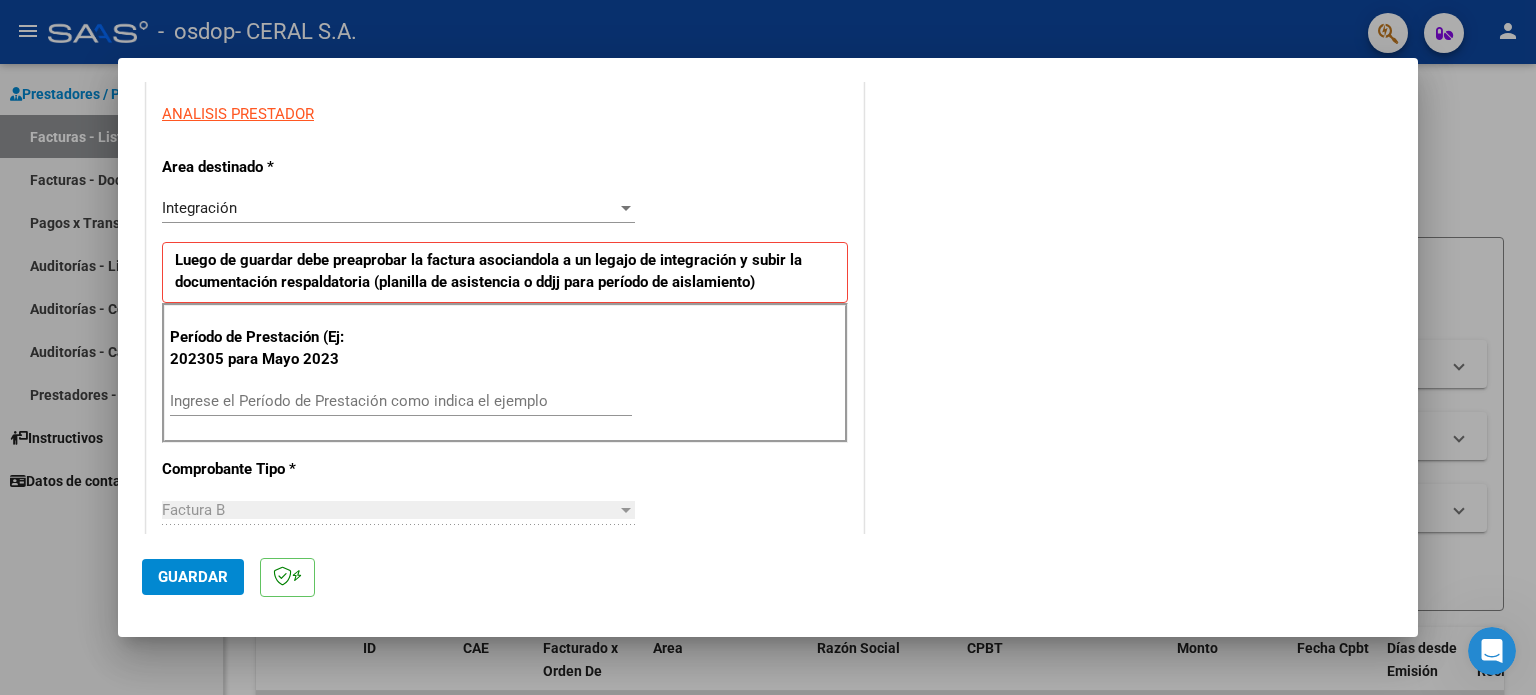 scroll, scrollTop: 400, scrollLeft: 0, axis: vertical 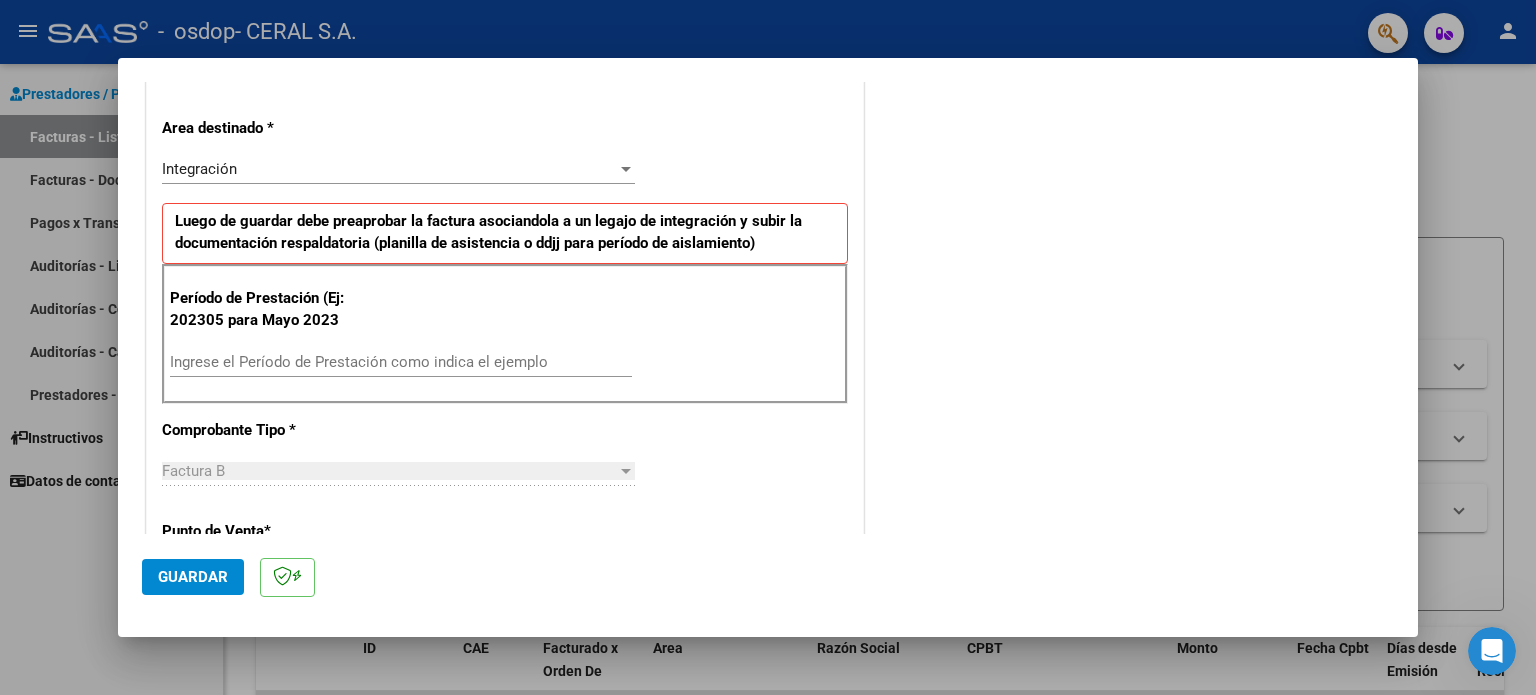 click on "Ingrese el Período de Prestación como indica el ejemplo" at bounding box center (401, 362) 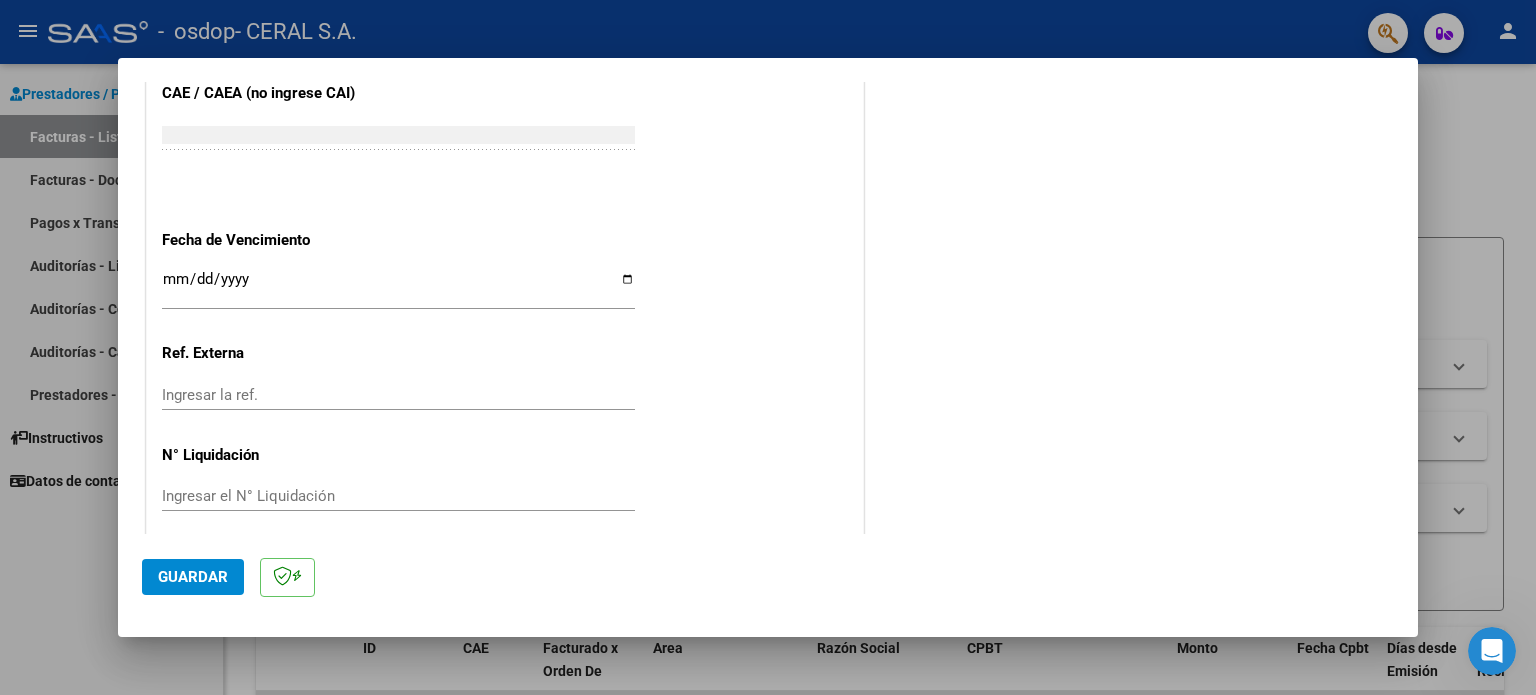 scroll, scrollTop: 1268, scrollLeft: 0, axis: vertical 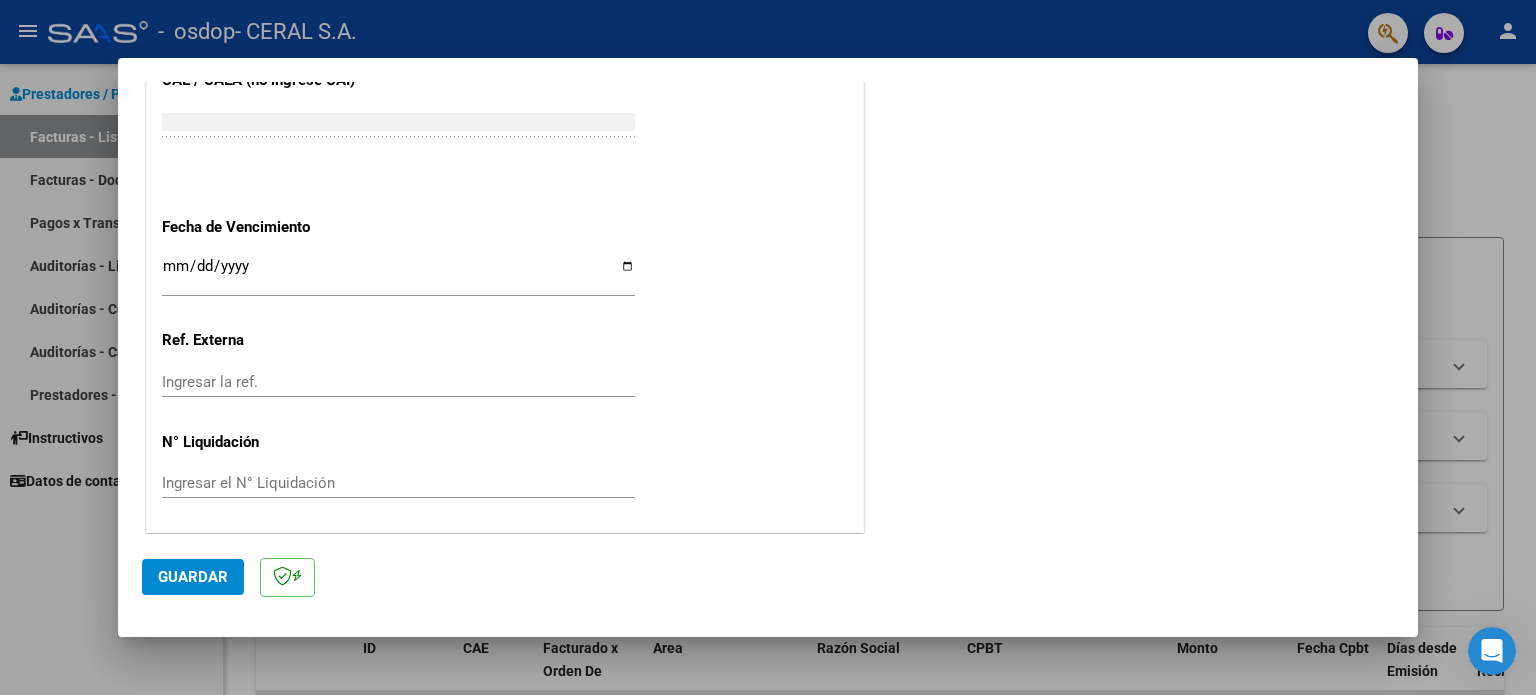 type on "202507" 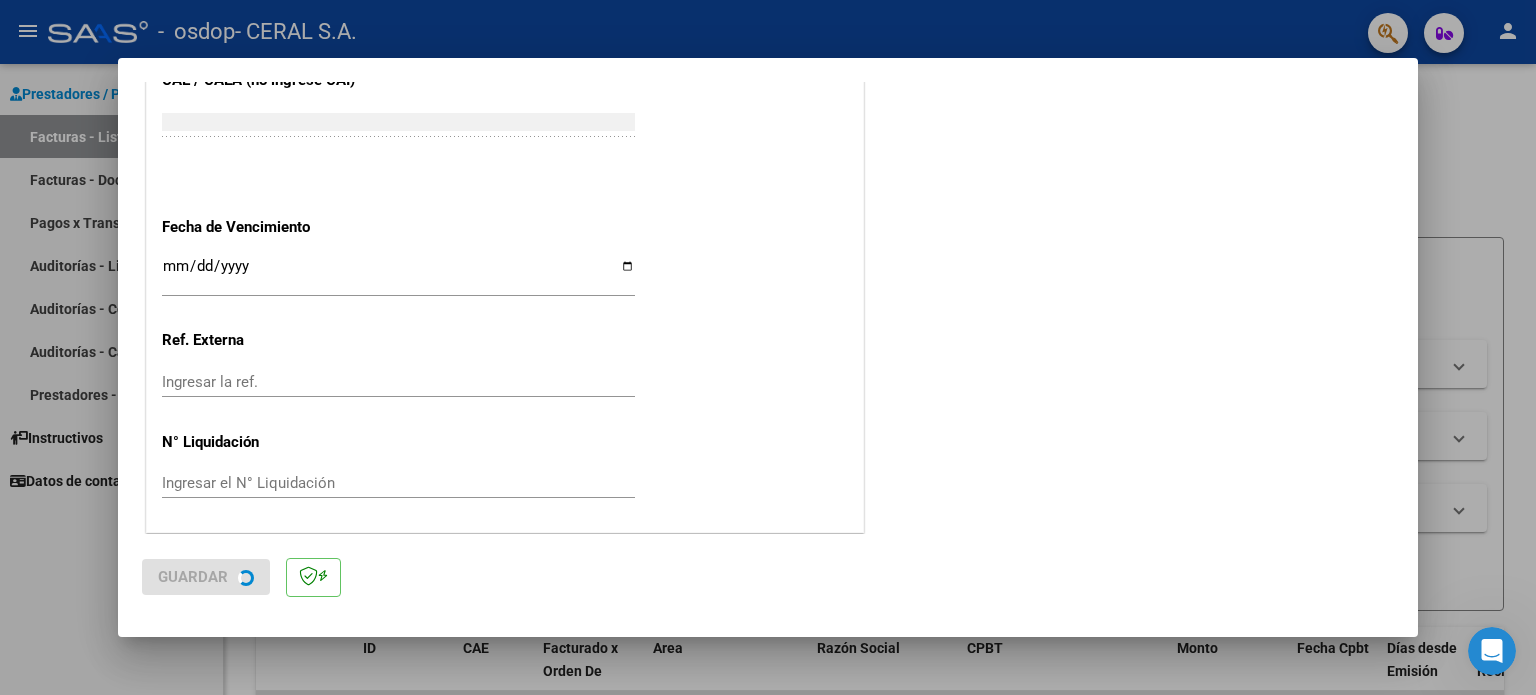 scroll, scrollTop: 0, scrollLeft: 0, axis: both 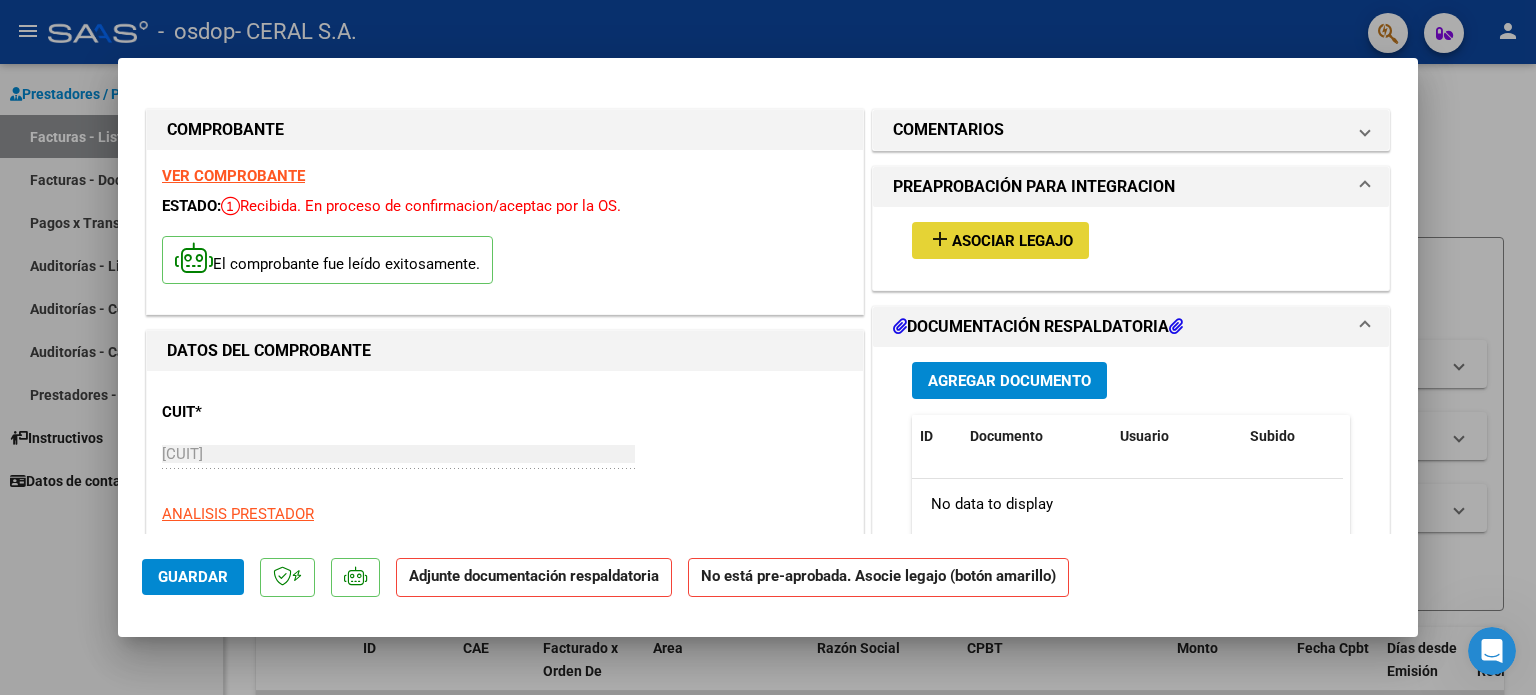 click on "Asociar Legajo" at bounding box center (1012, 241) 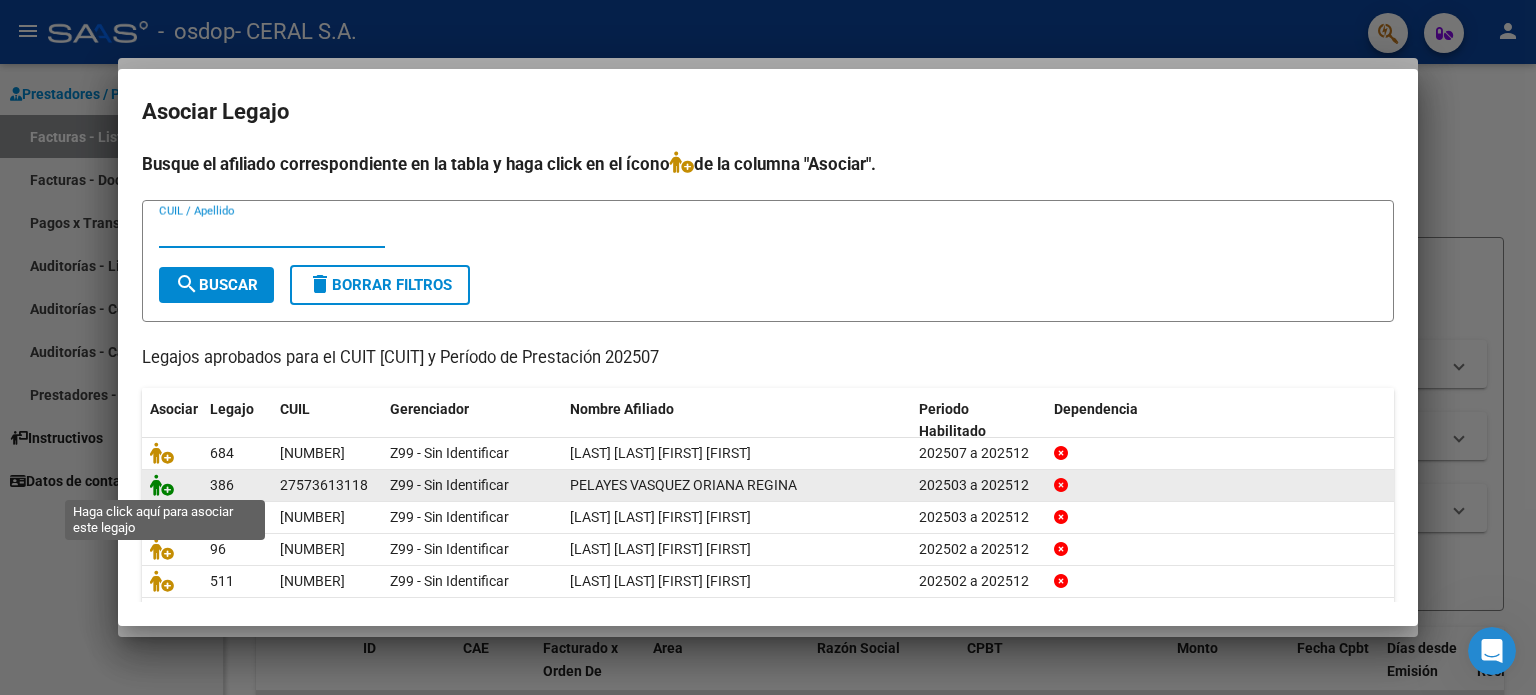 click 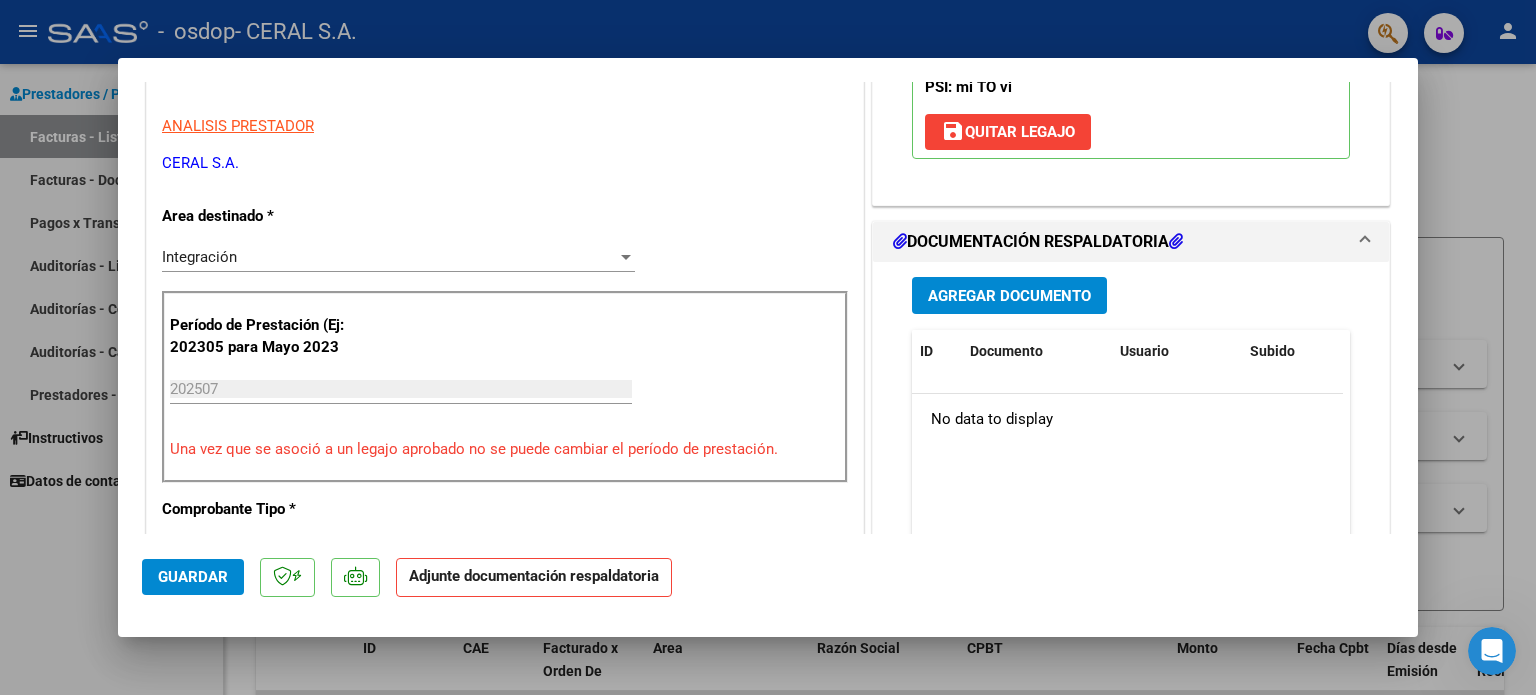 scroll, scrollTop: 400, scrollLeft: 0, axis: vertical 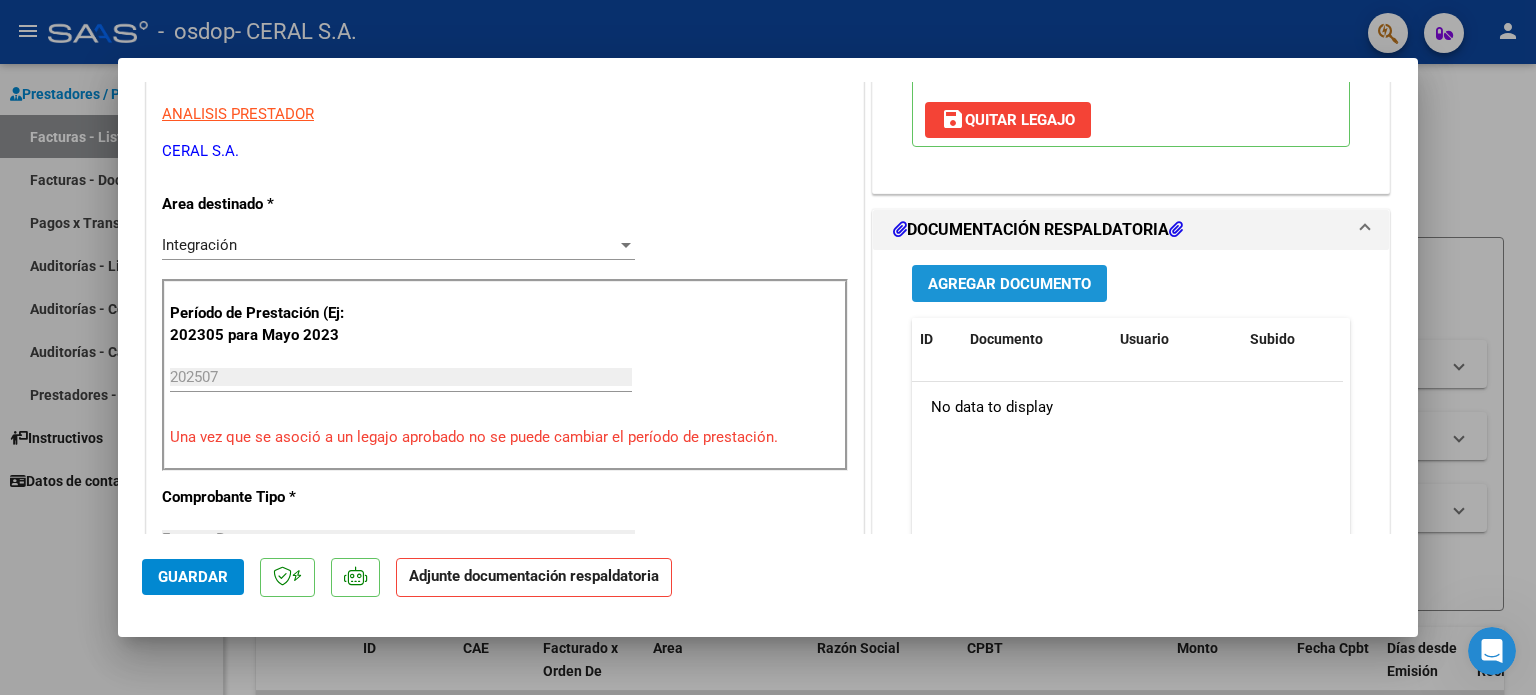 click on "Agregar Documento" at bounding box center (1009, 284) 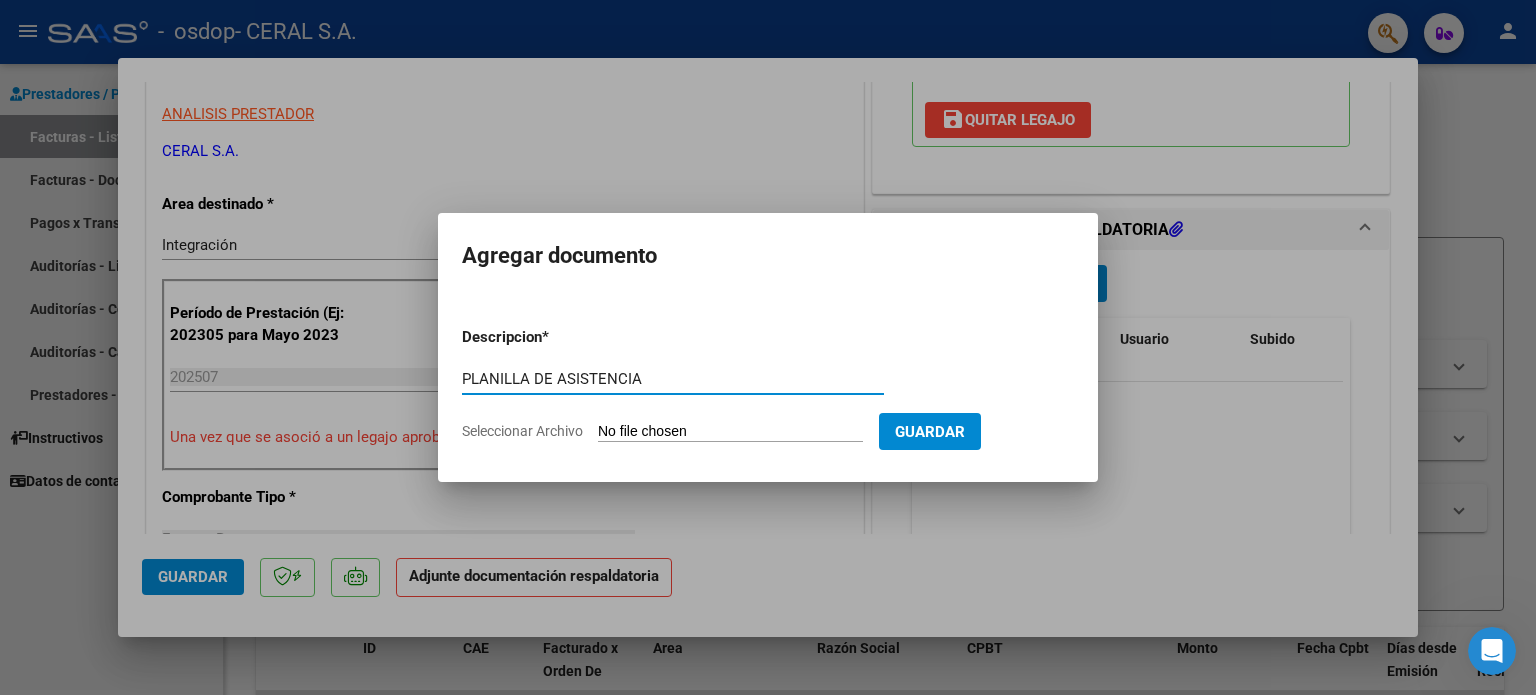 type on "PLANILLA DE ASISTENCIA" 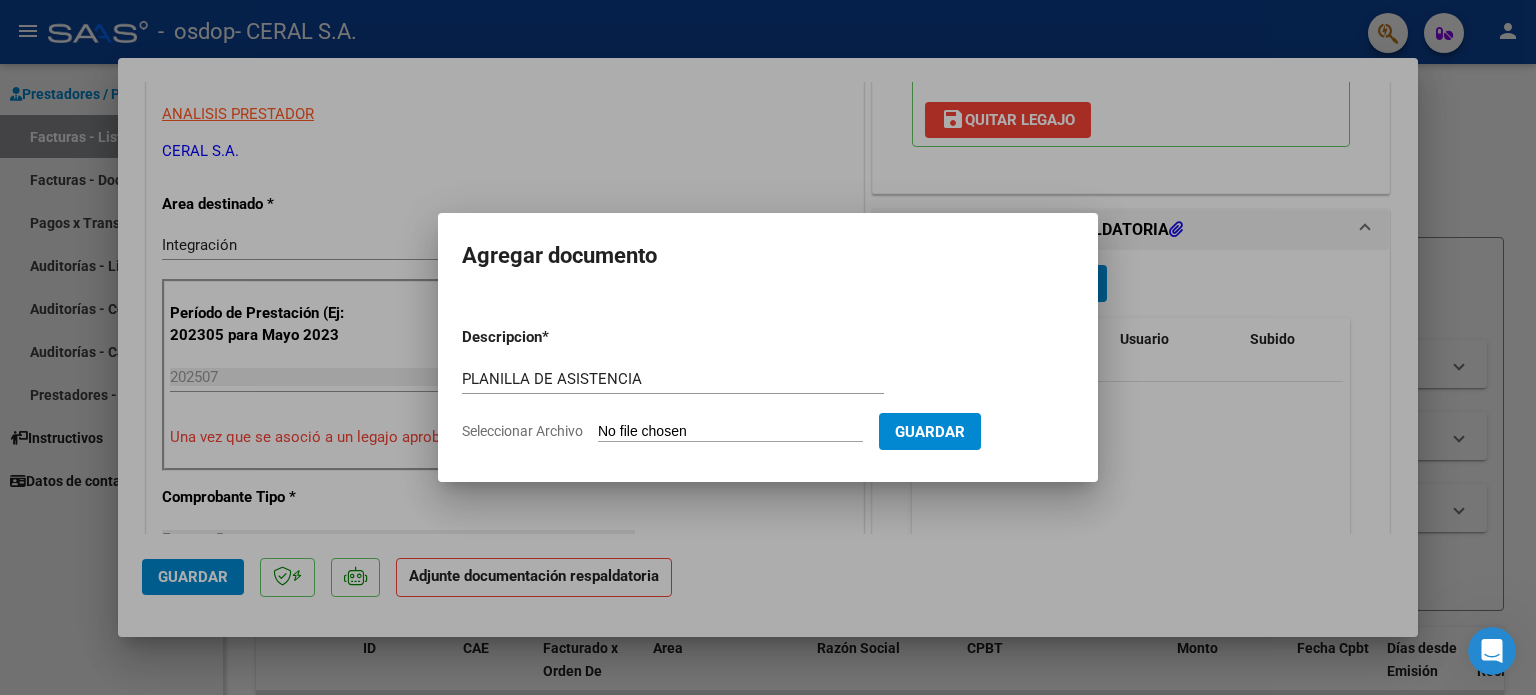 click on "Seleccionar Archivo" at bounding box center (730, 432) 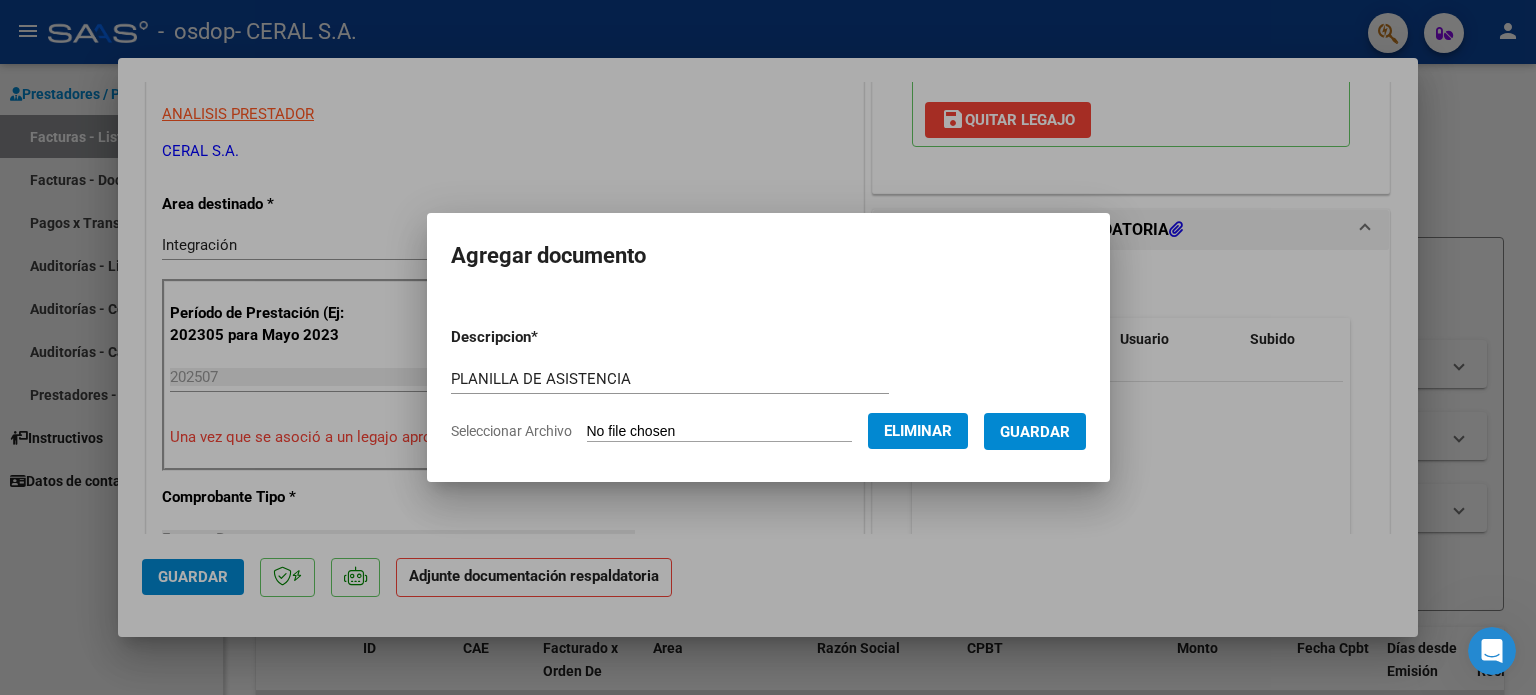 click on "Guardar" at bounding box center [1035, 432] 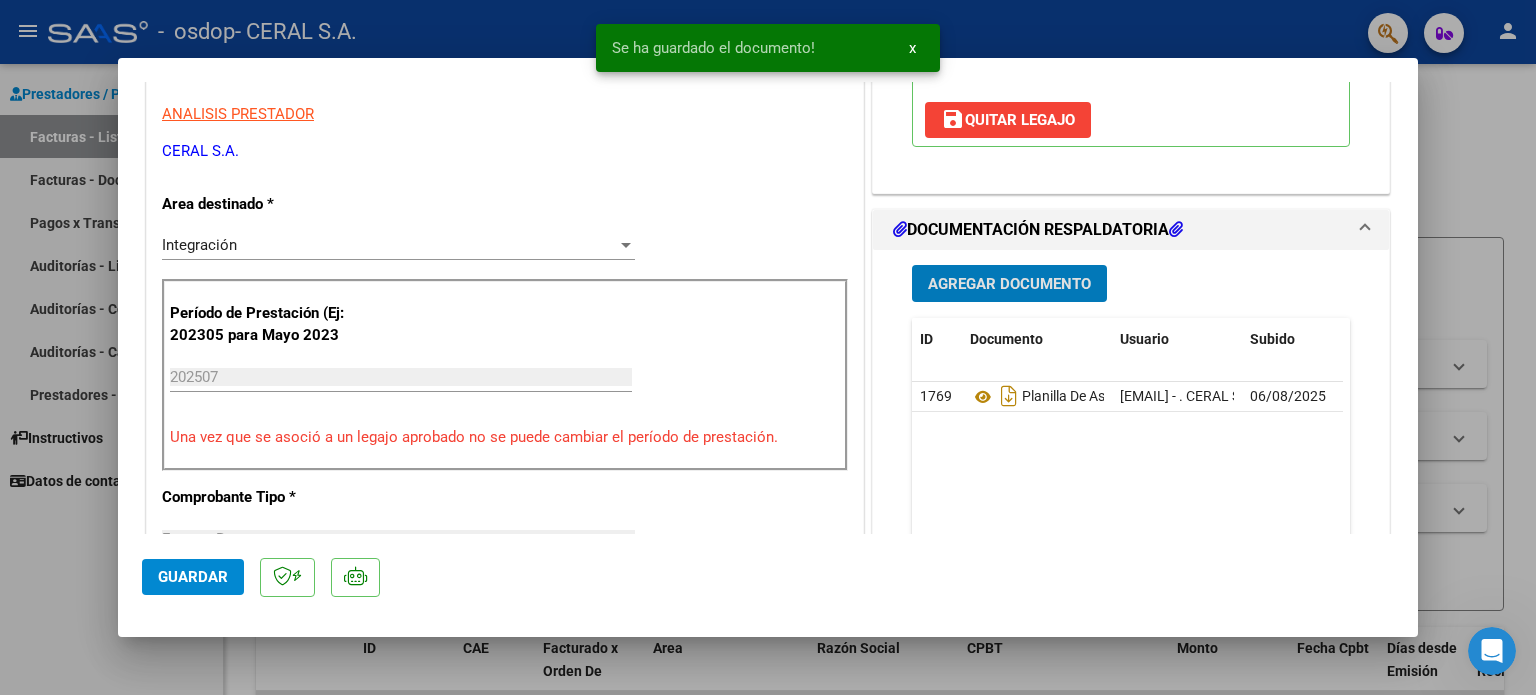 click on "Guardar" 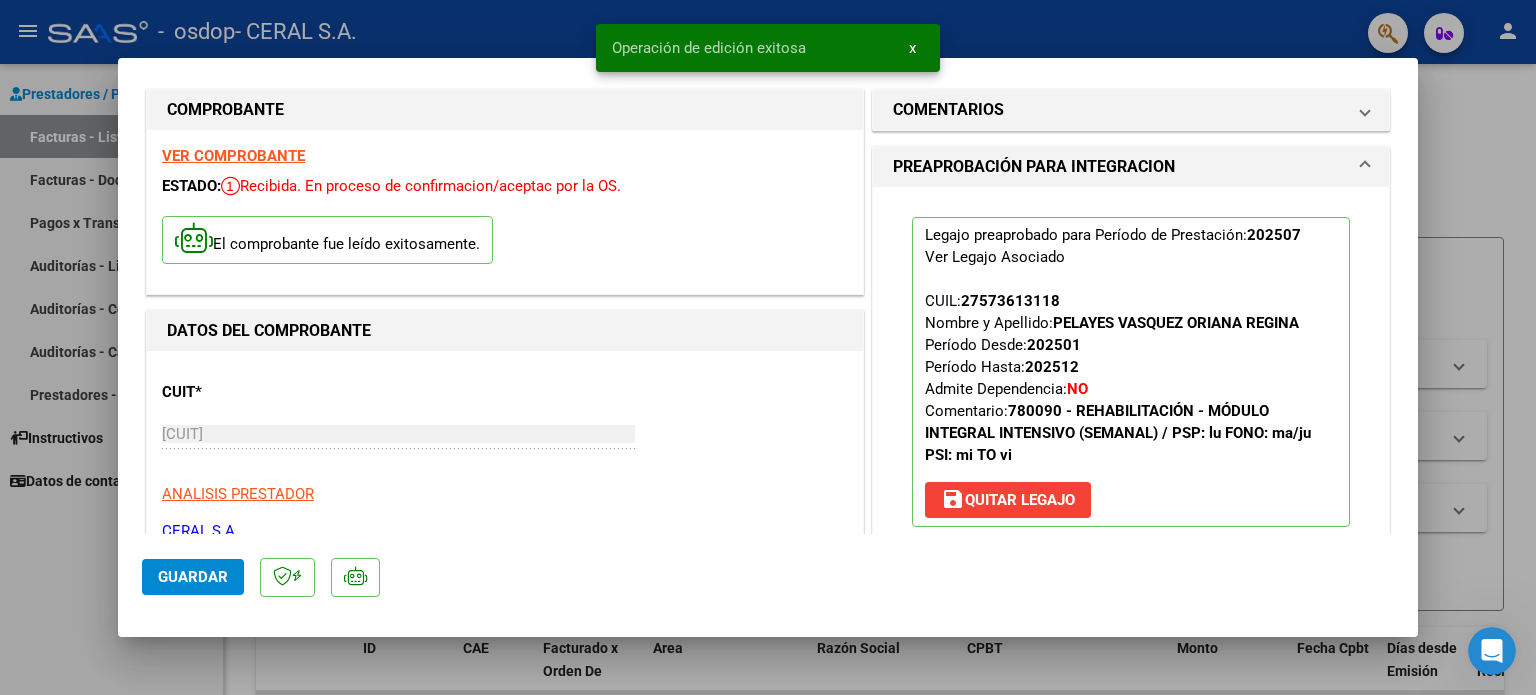 scroll, scrollTop: 0, scrollLeft: 0, axis: both 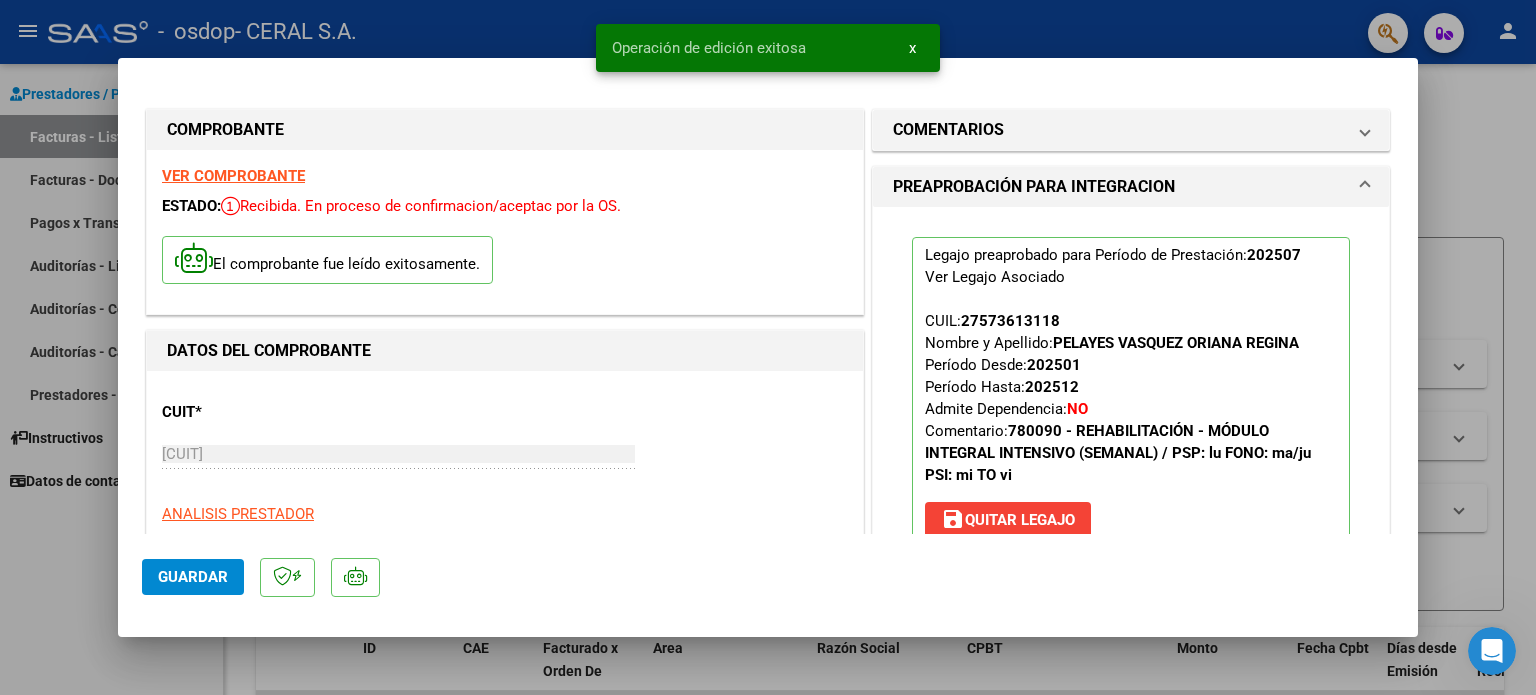 click at bounding box center [768, 347] 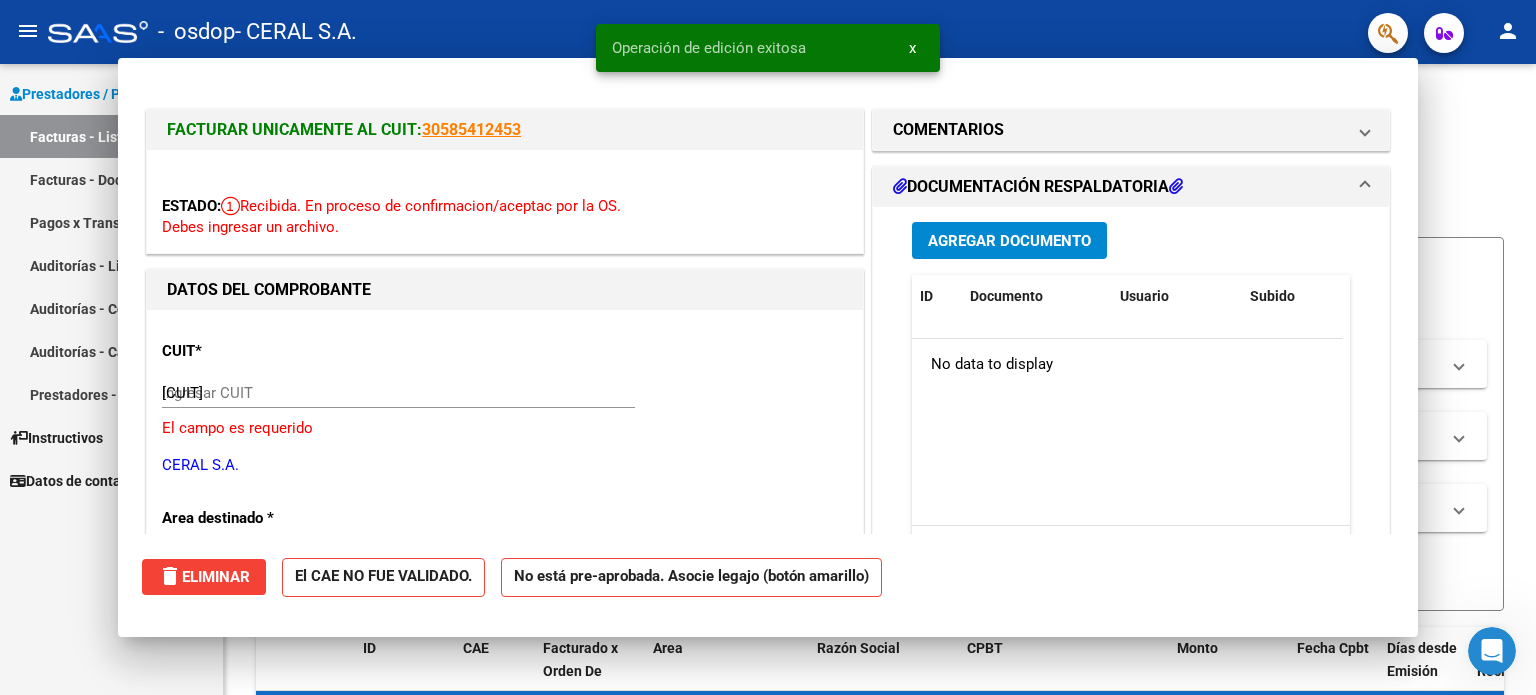 type 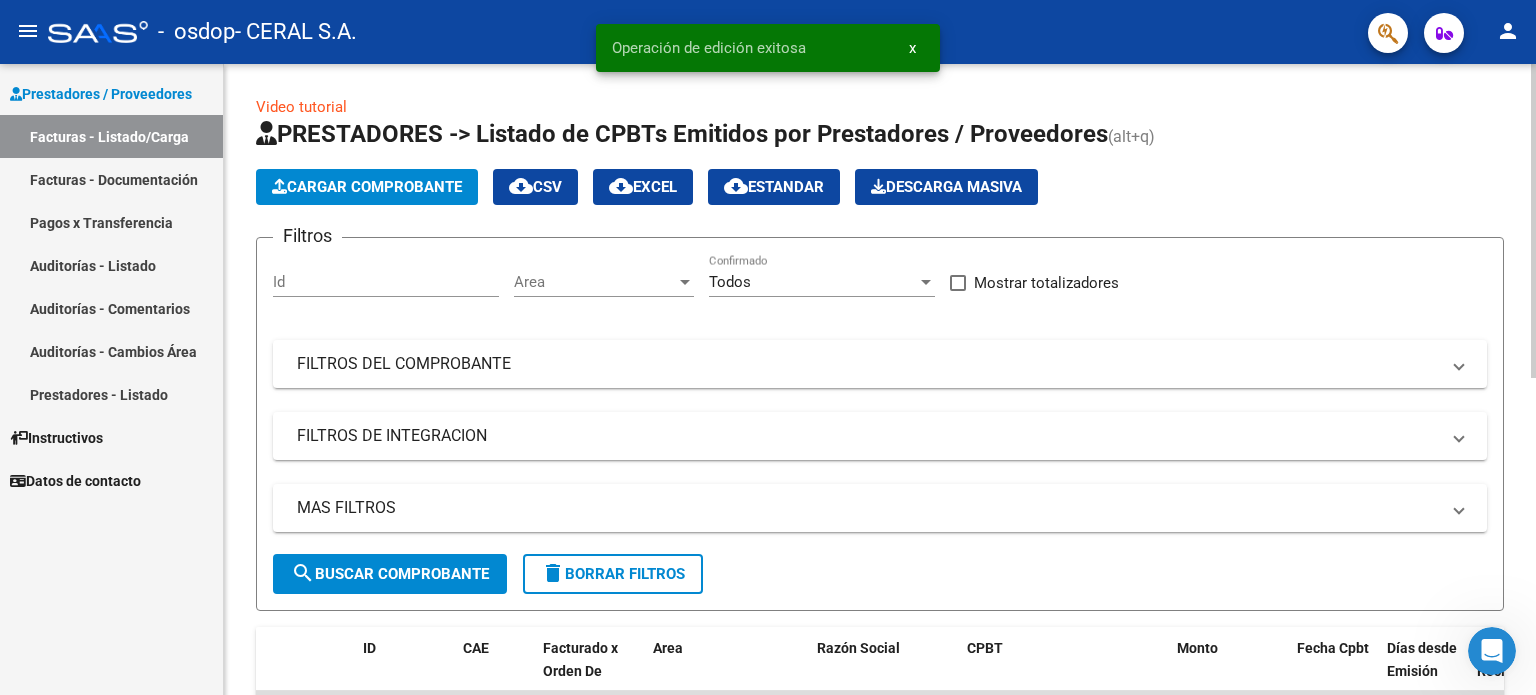click on "Cargar Comprobante" 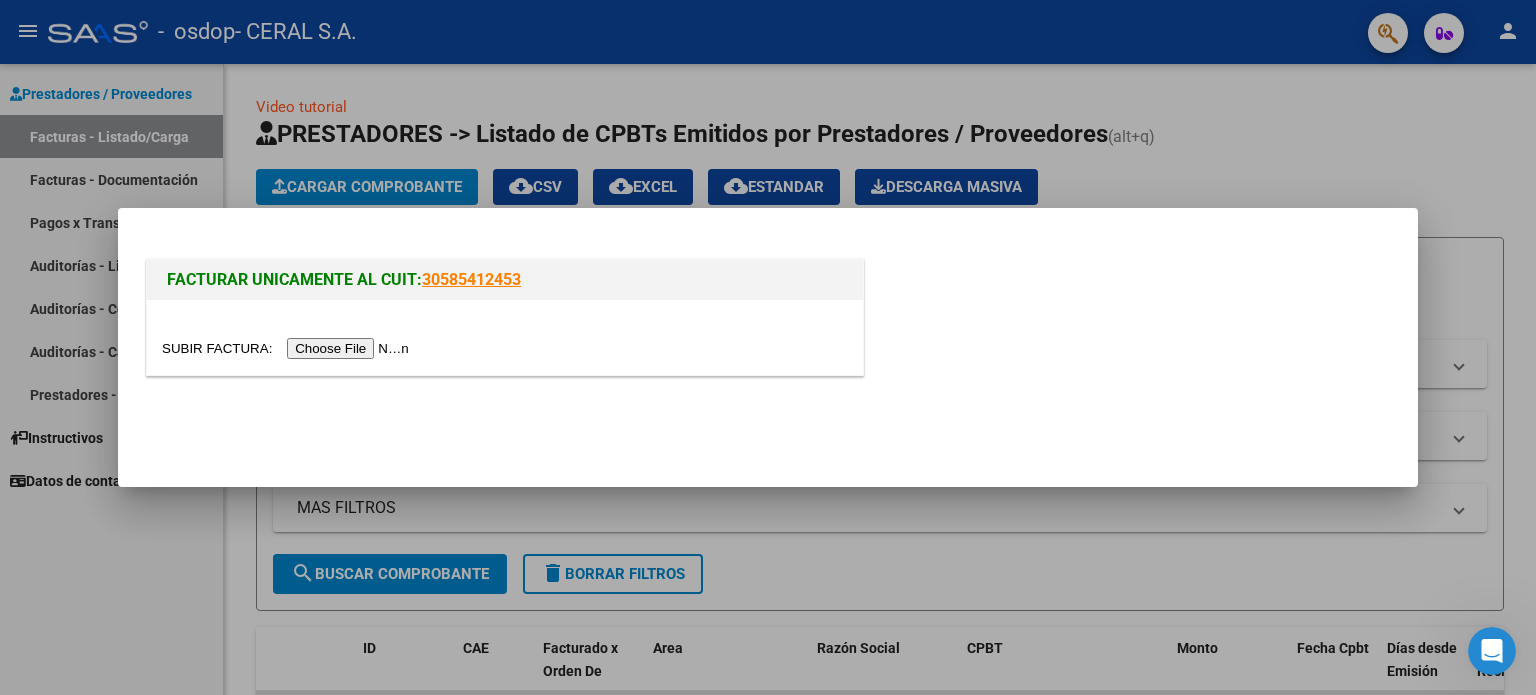 click at bounding box center (288, 348) 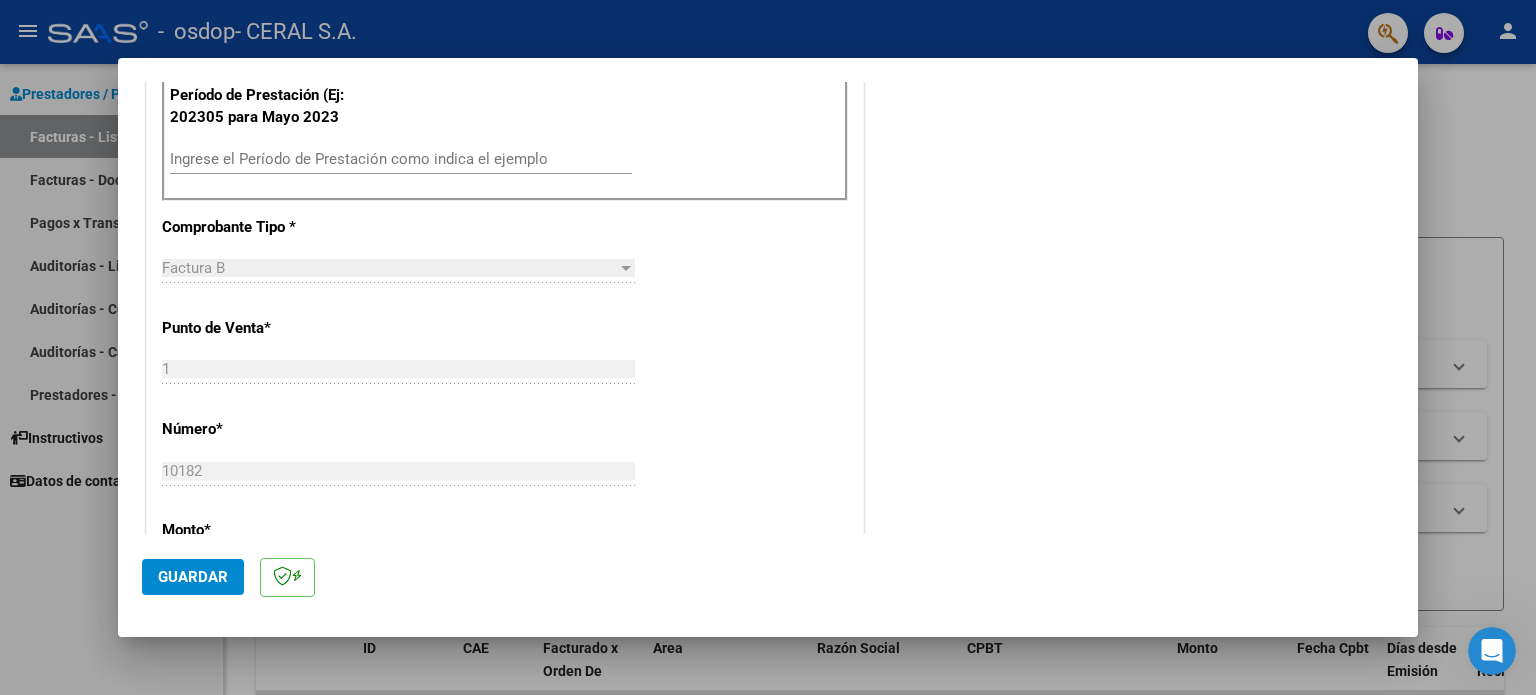 scroll, scrollTop: 600, scrollLeft: 0, axis: vertical 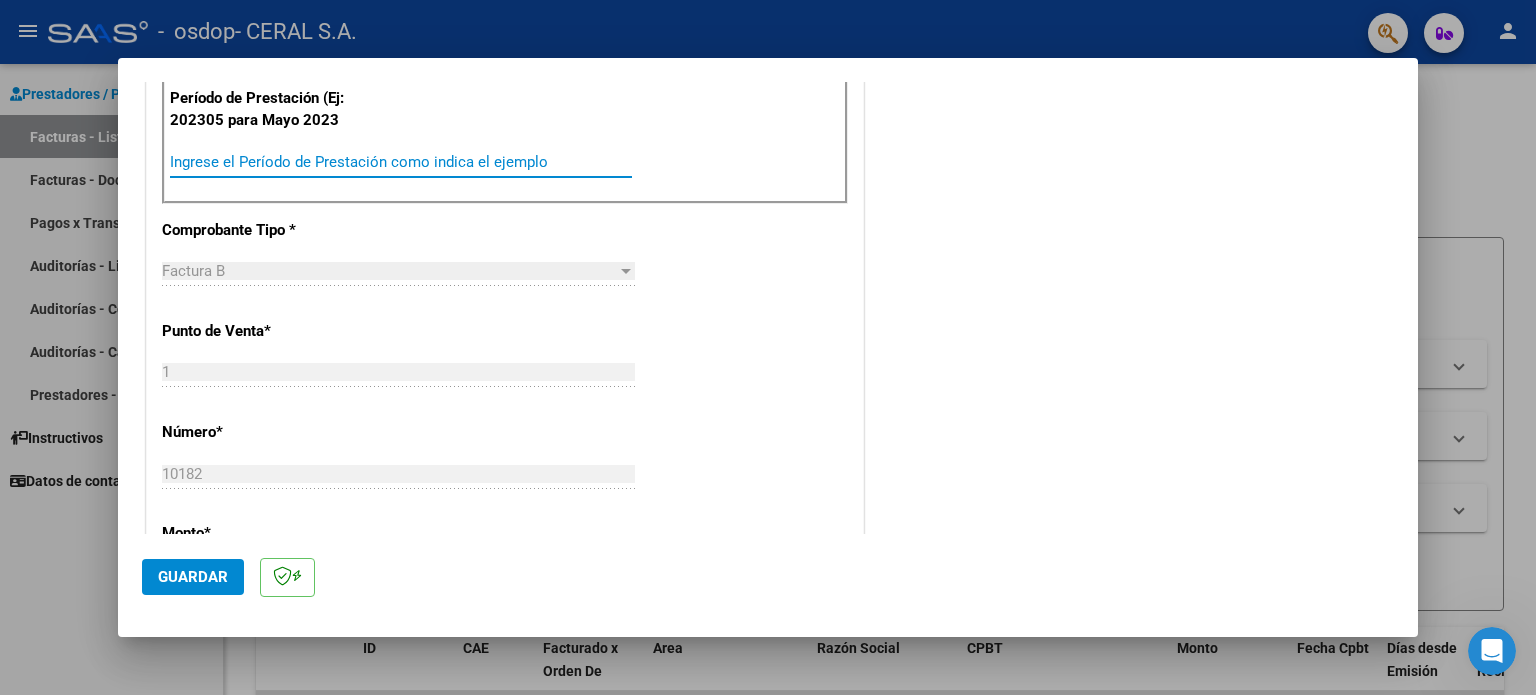click on "Ingrese el Período de Prestación como indica el ejemplo" at bounding box center [401, 162] 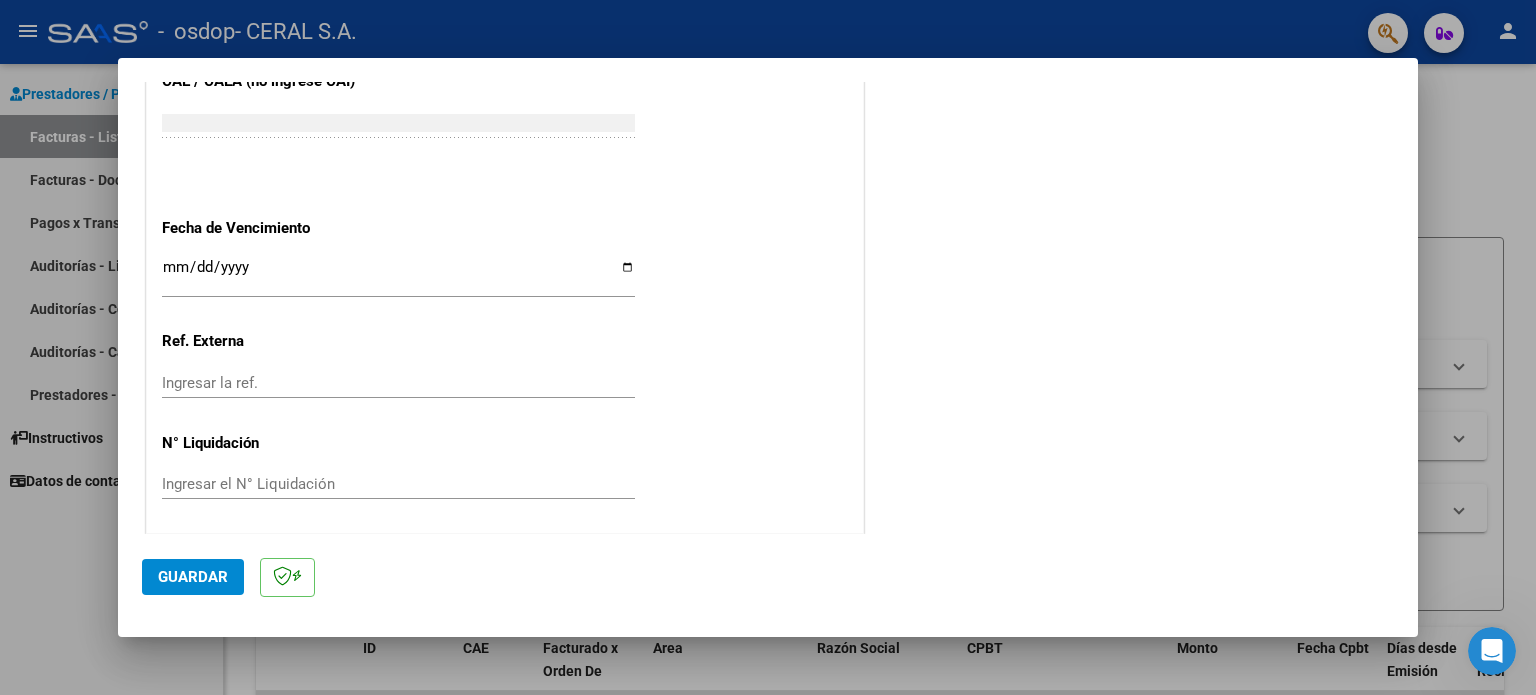 scroll, scrollTop: 1268, scrollLeft: 0, axis: vertical 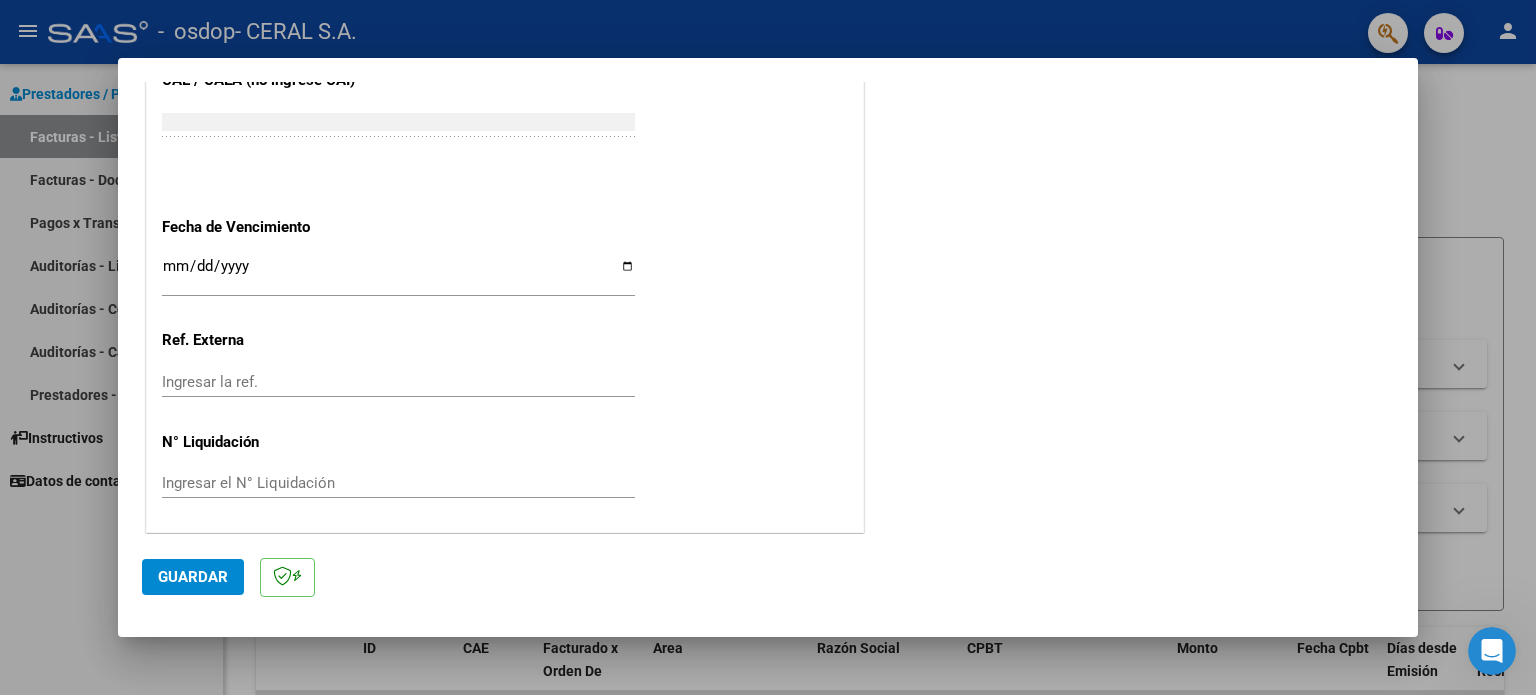 type on "202507" 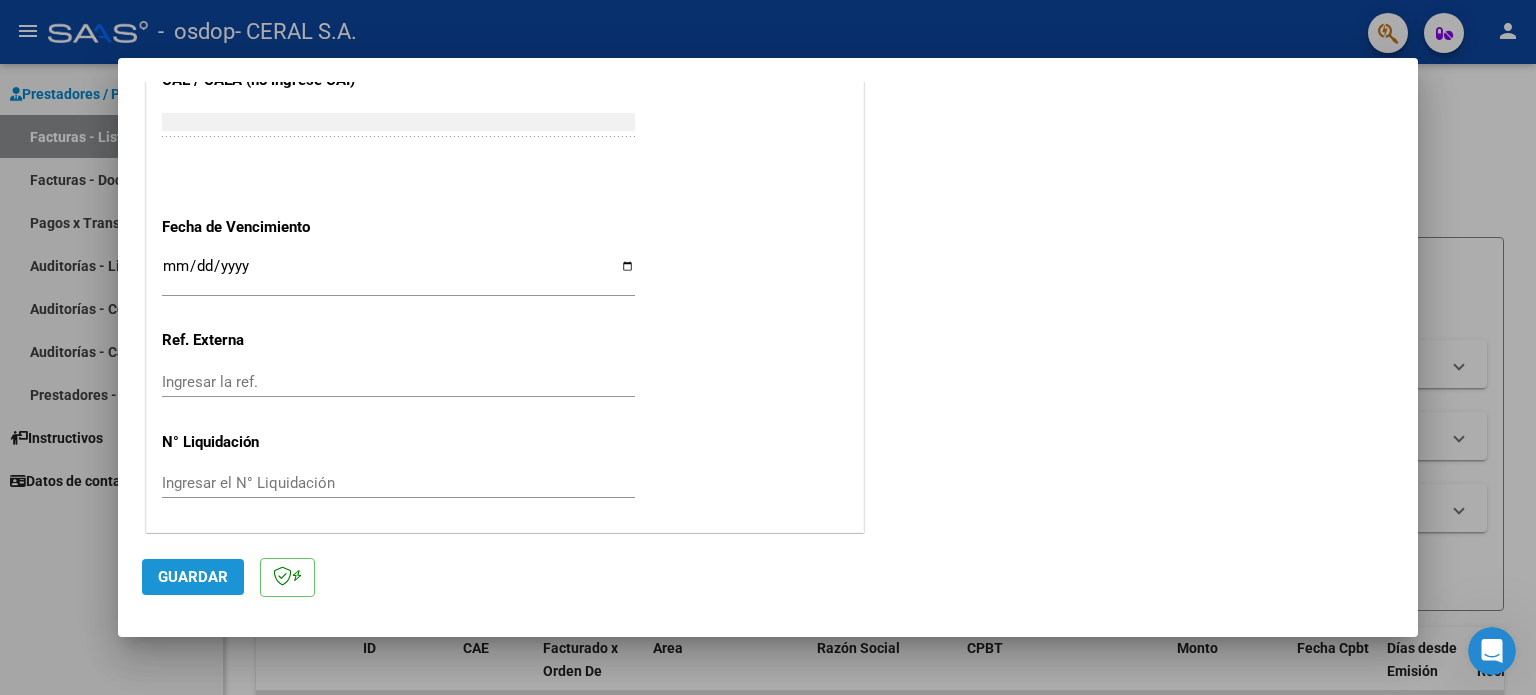 click on "Guardar" 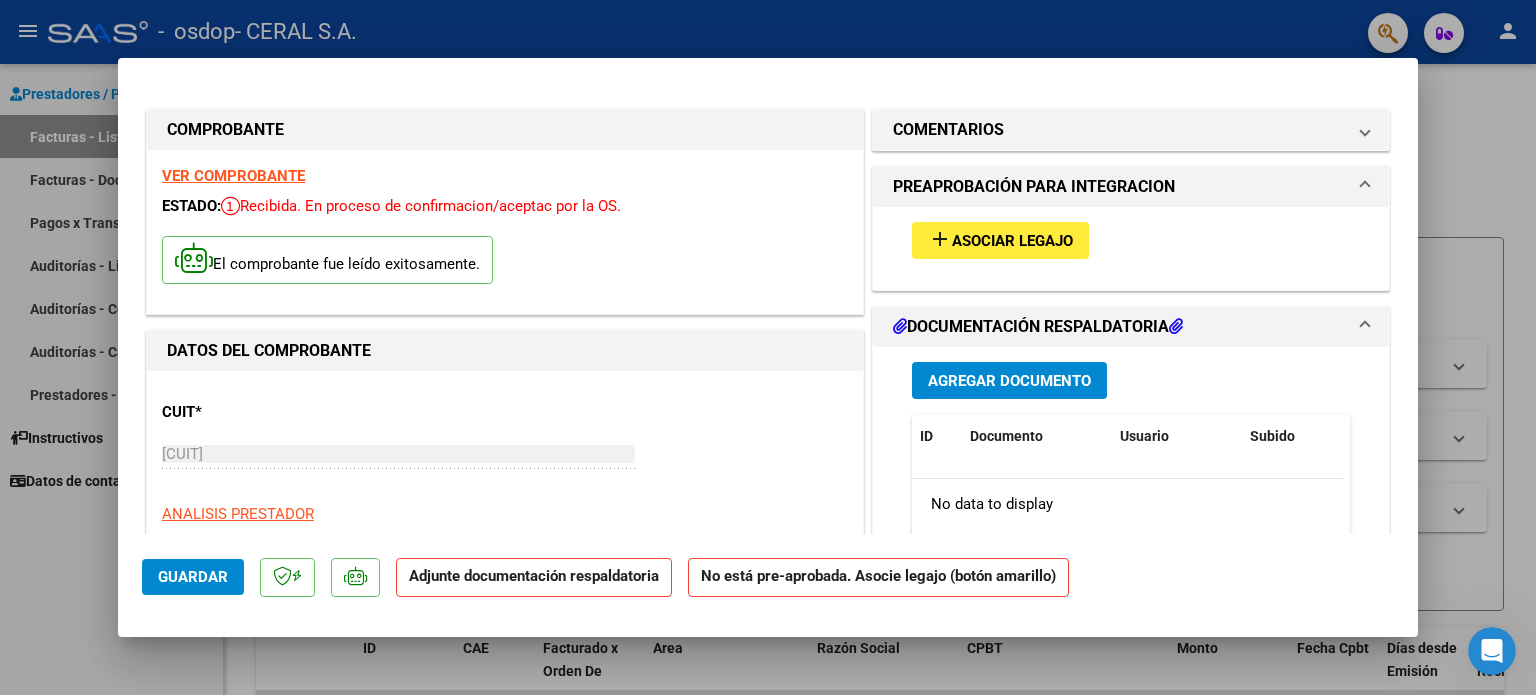 scroll, scrollTop: 0, scrollLeft: 0, axis: both 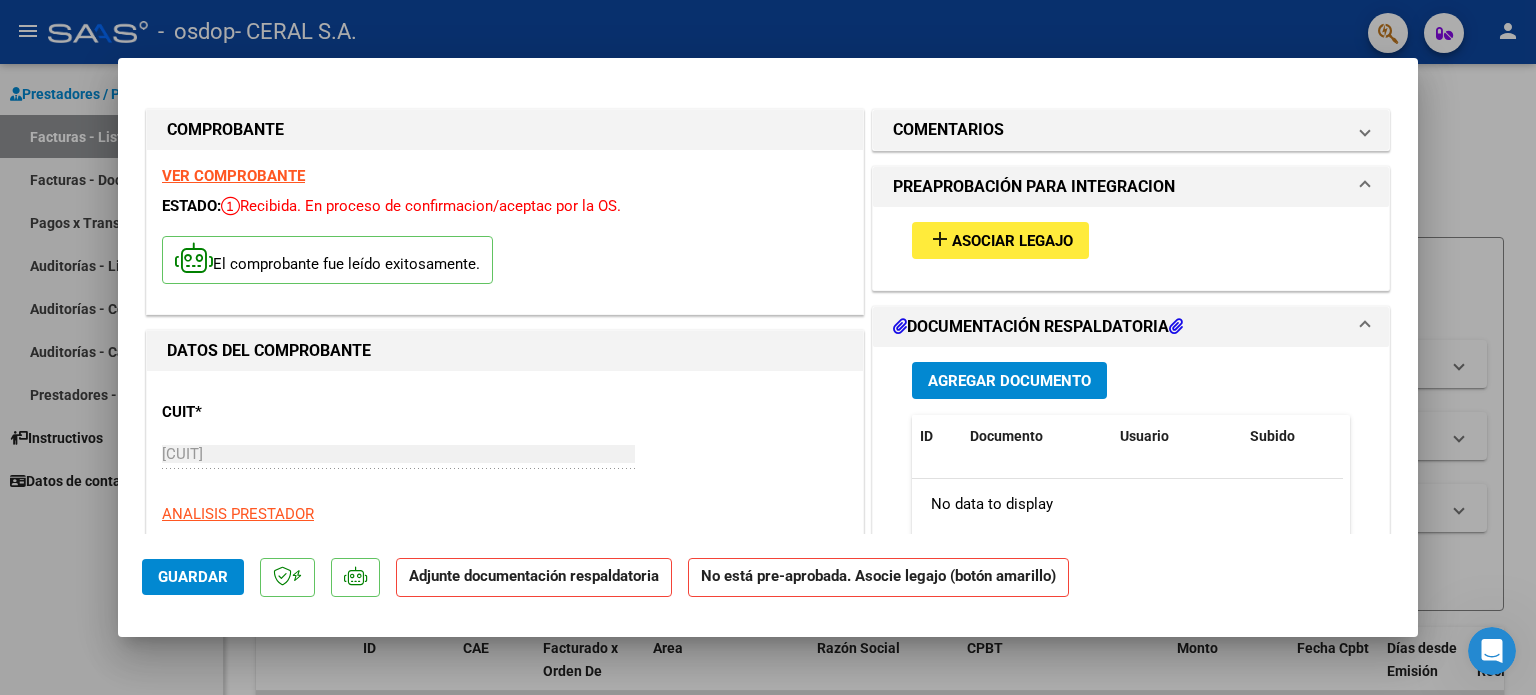 click on "Asociar Legajo" at bounding box center (1012, 241) 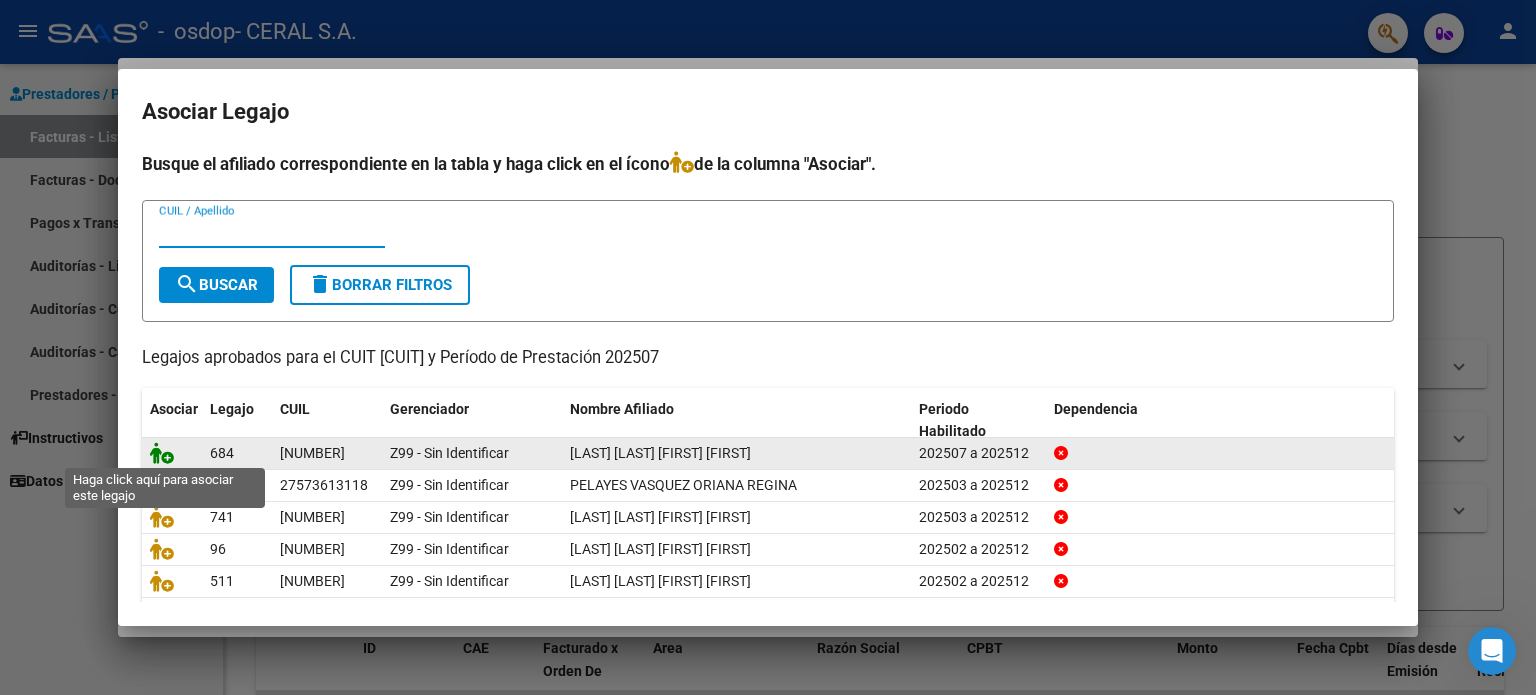 click 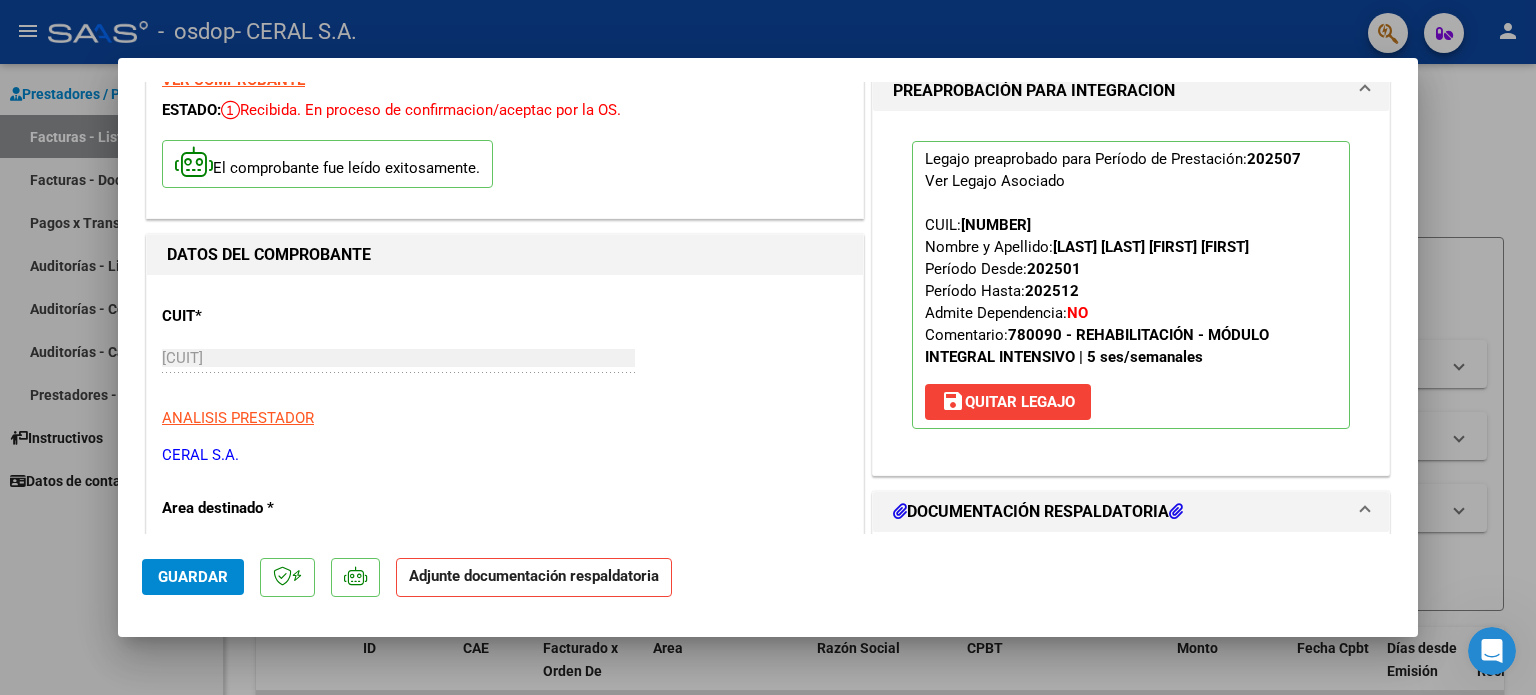 scroll, scrollTop: 400, scrollLeft: 0, axis: vertical 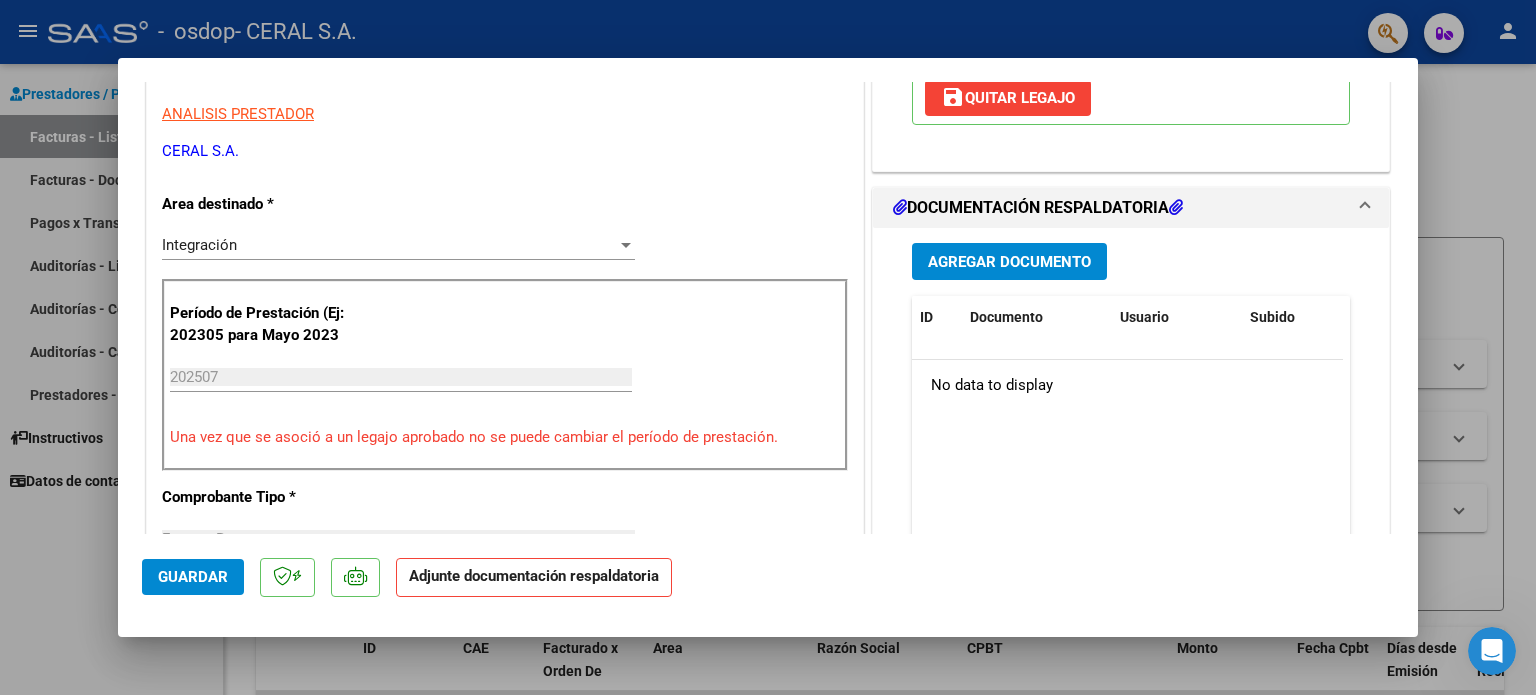 click on "Agregar Documento" at bounding box center [1009, 262] 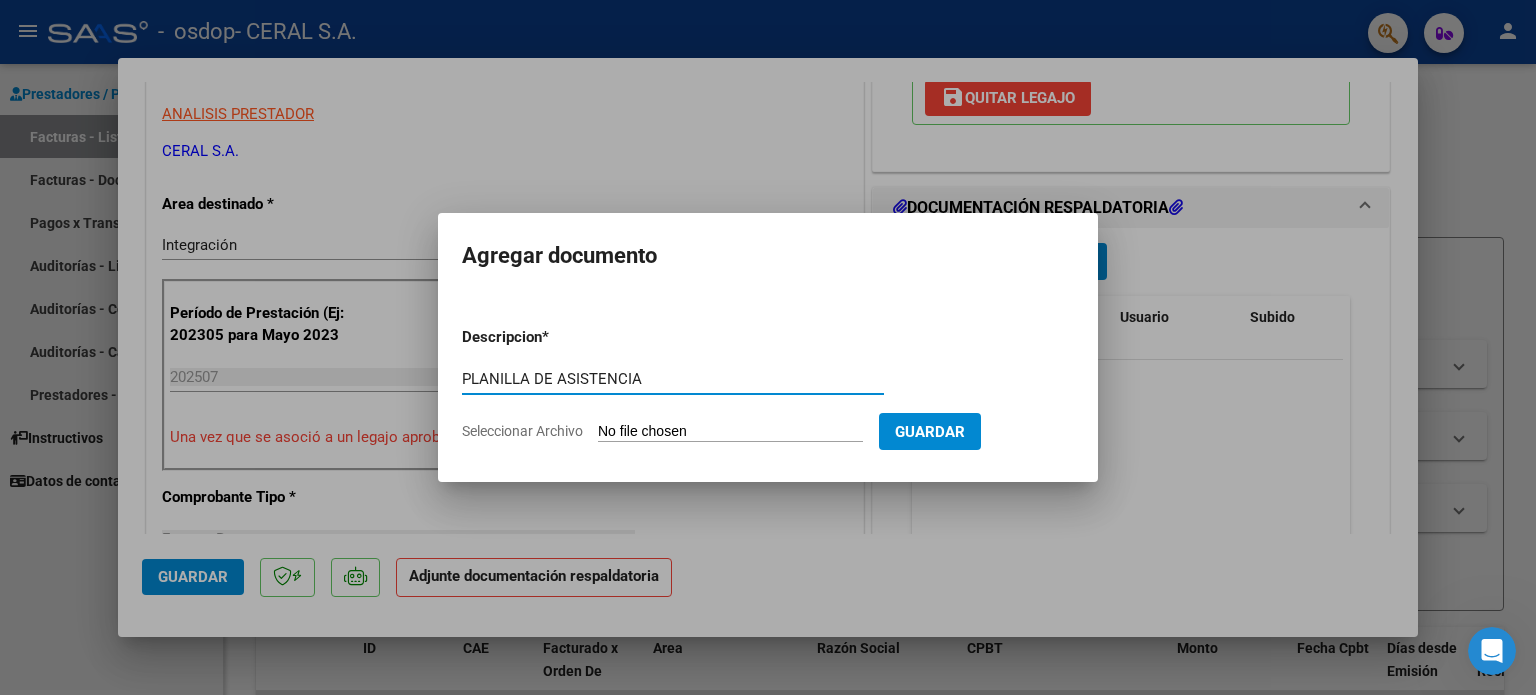 type on "PLANILLA DE ASISTENCIA" 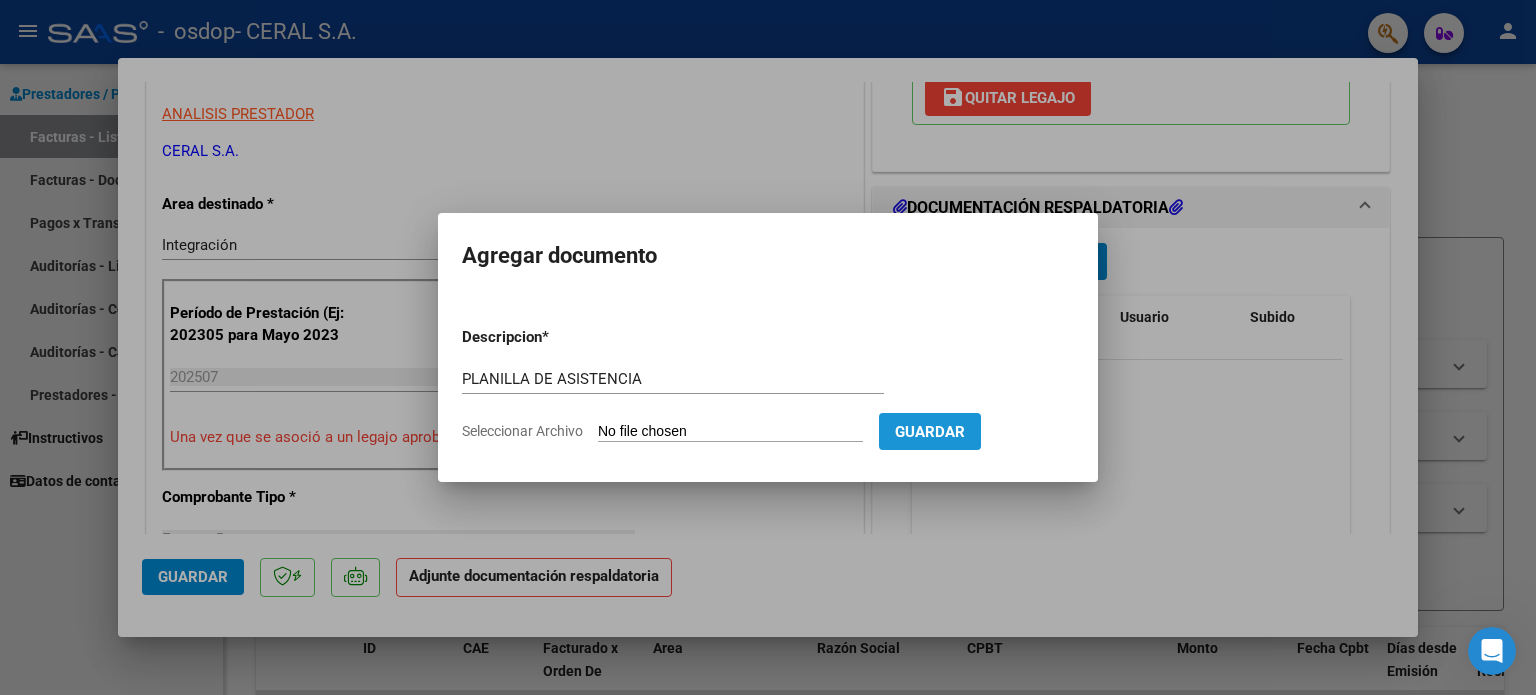 click on "Guardar" at bounding box center (930, 432) 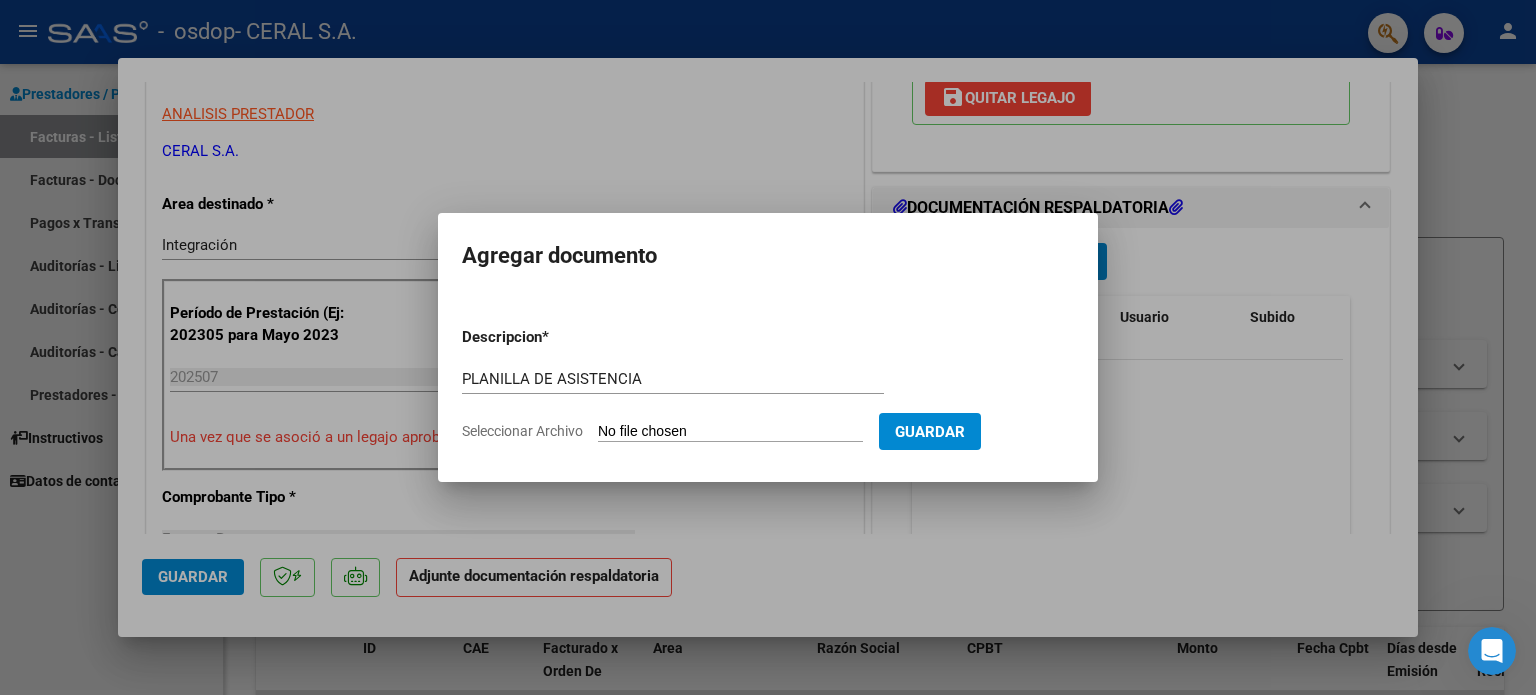 click on "Seleccionar Archivo" at bounding box center [730, 432] 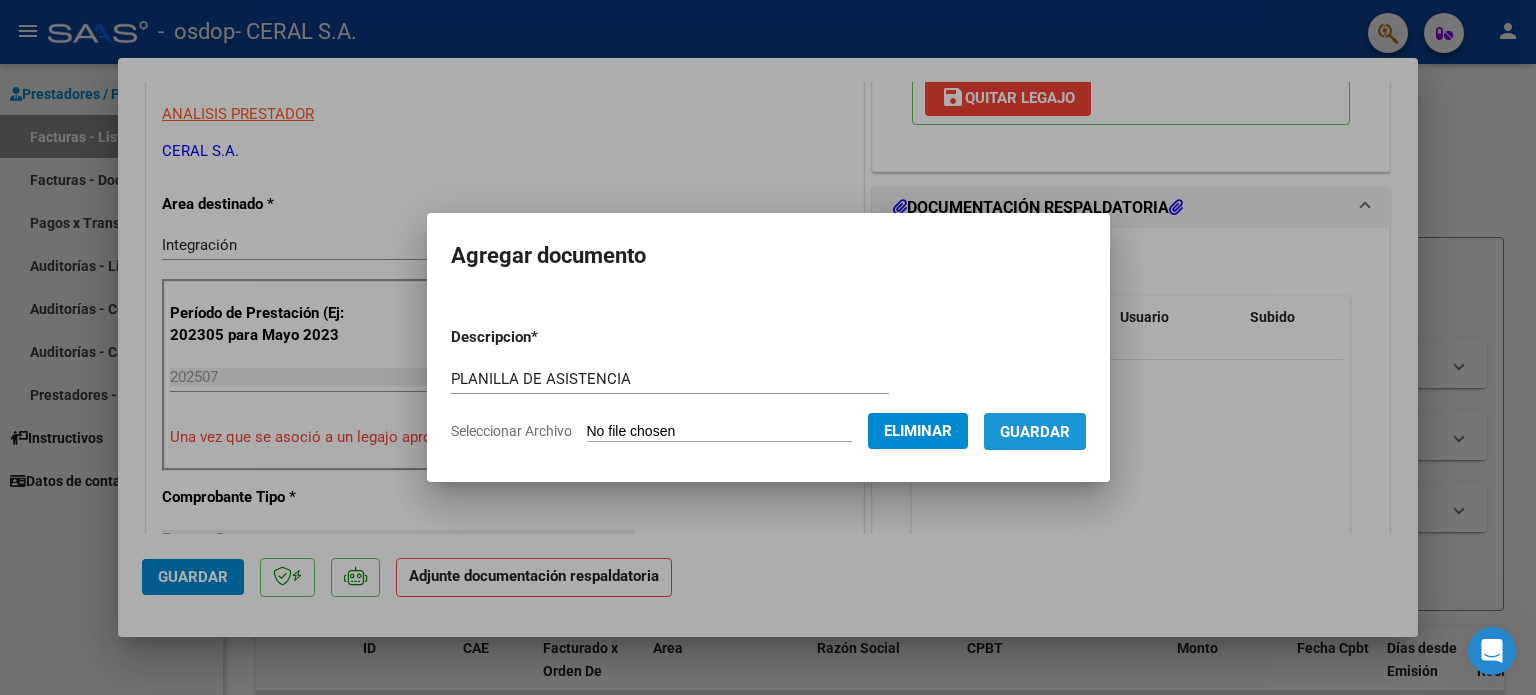 click on "Guardar" at bounding box center [1035, 432] 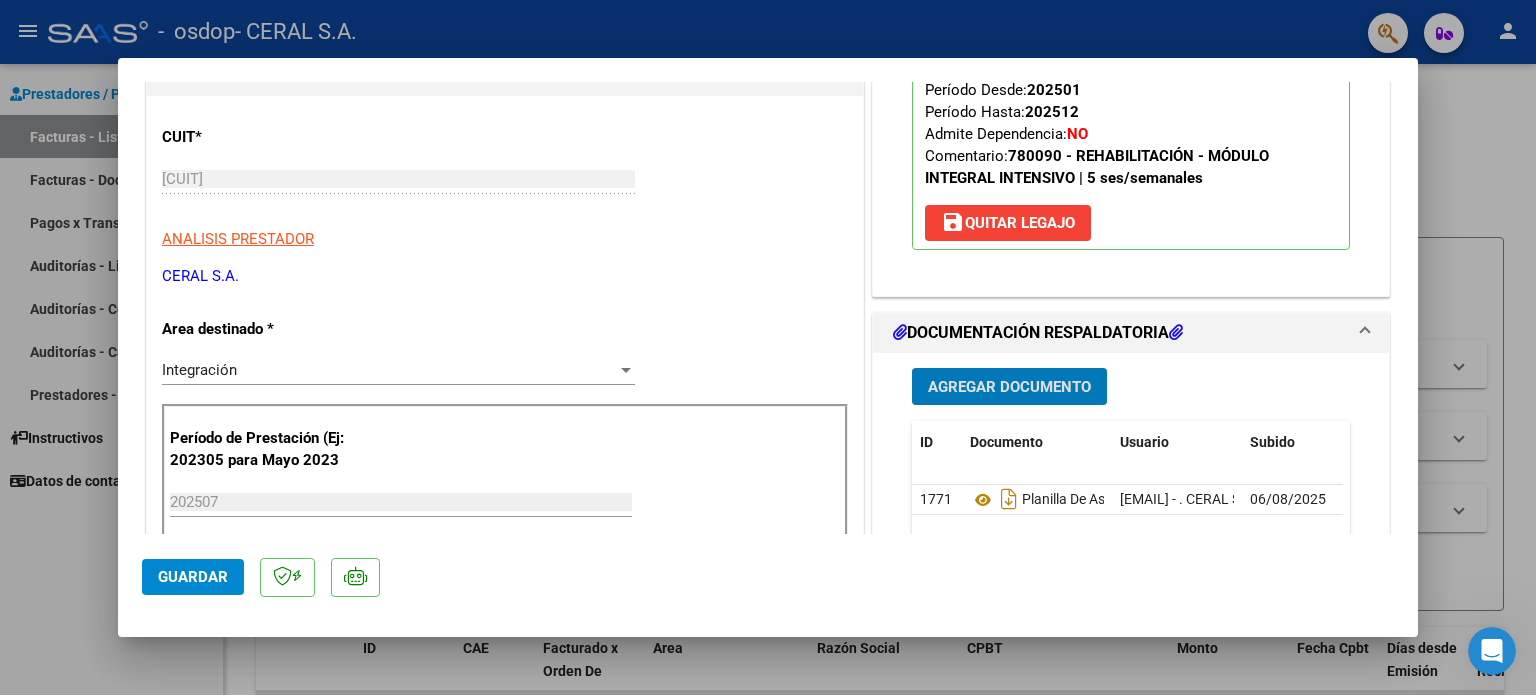 scroll, scrollTop: 300, scrollLeft: 0, axis: vertical 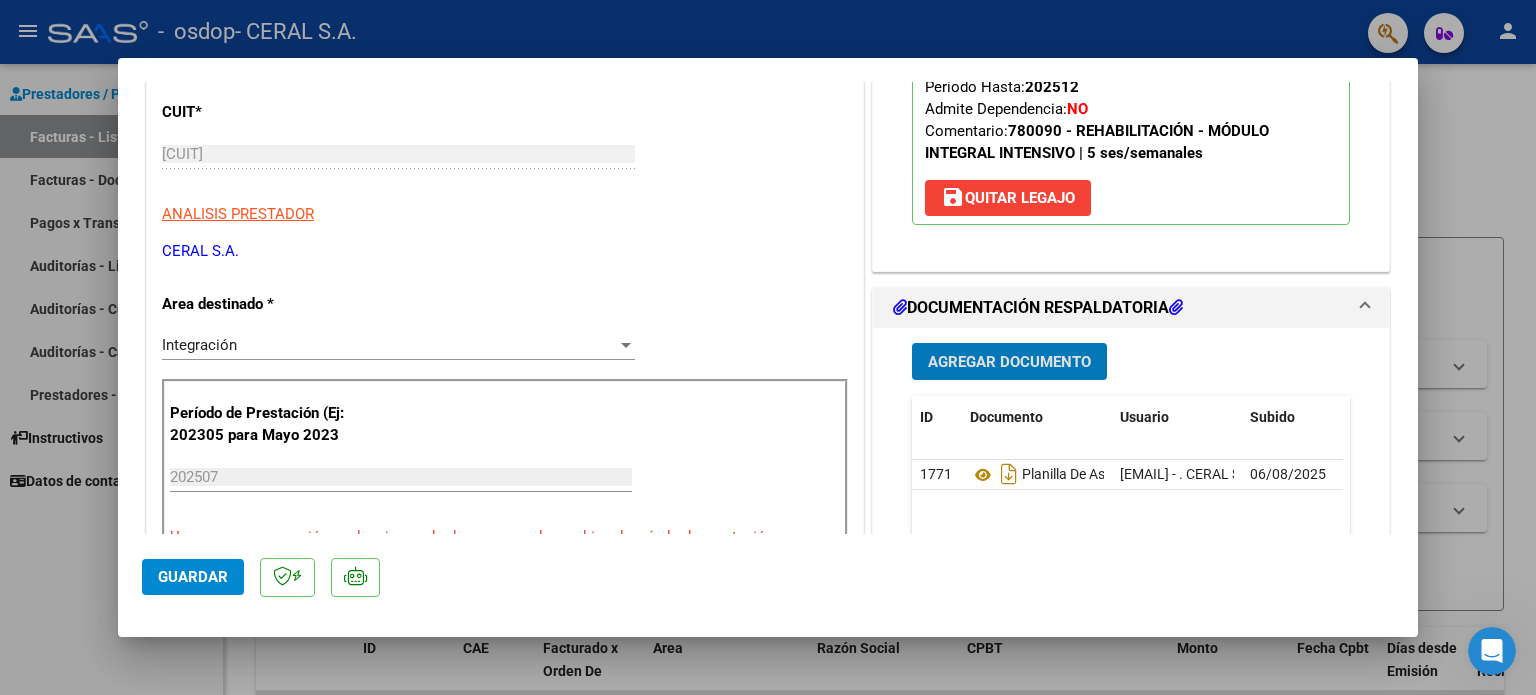 click on "Guardar" 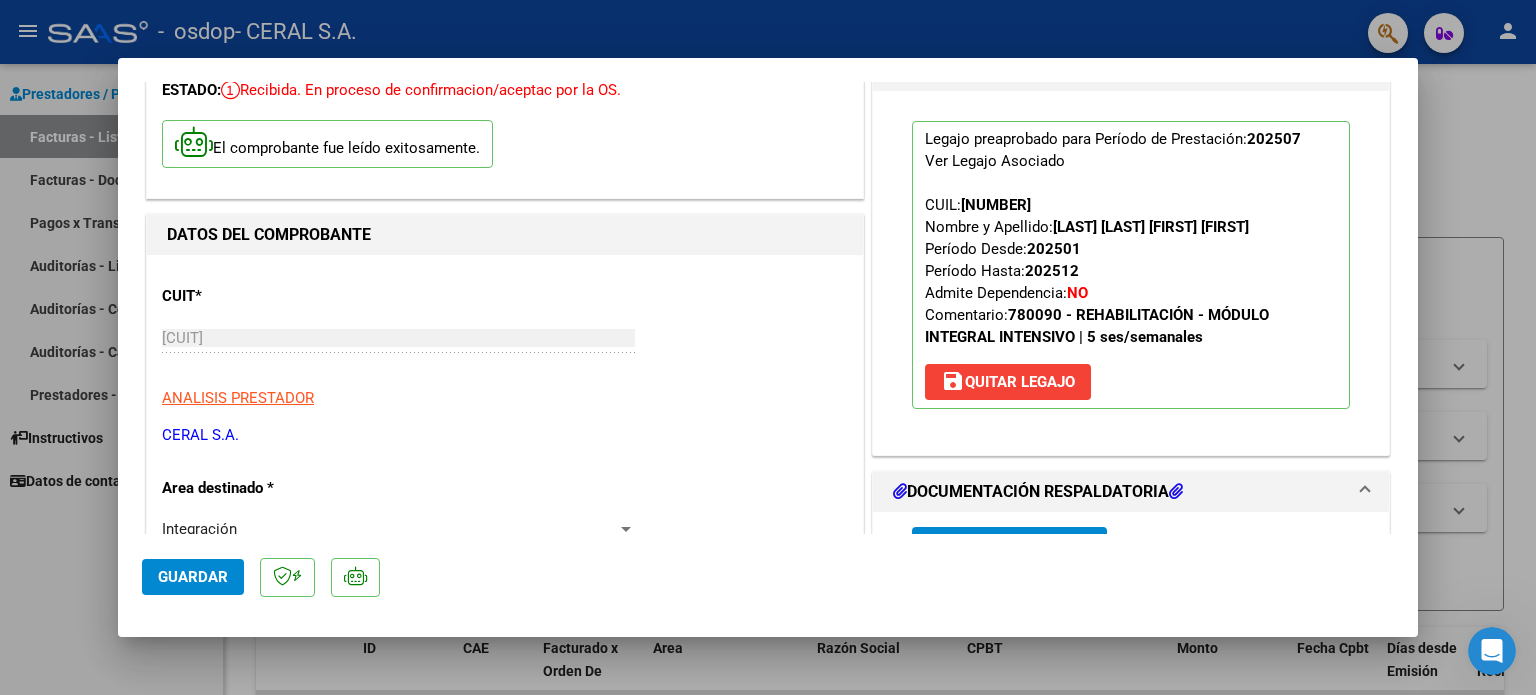 scroll, scrollTop: 0, scrollLeft: 0, axis: both 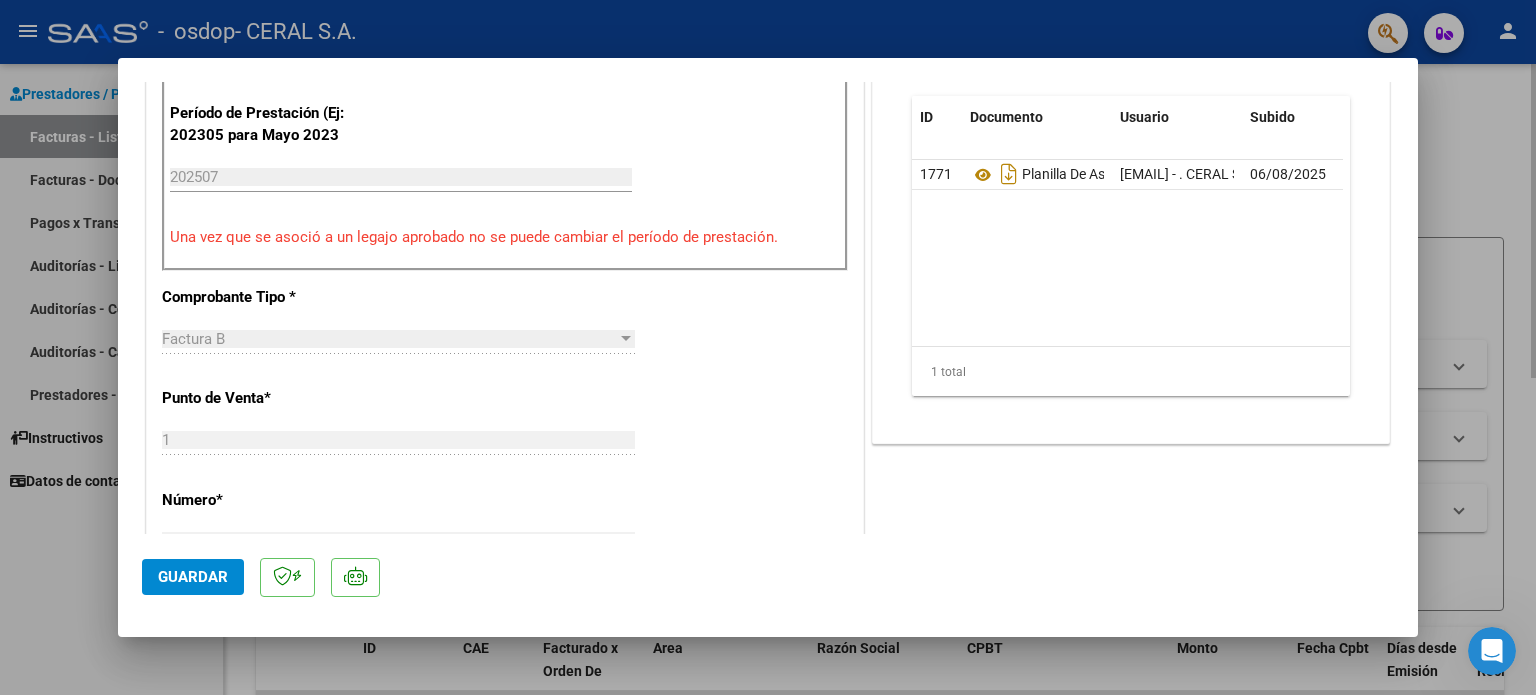 click at bounding box center (768, 347) 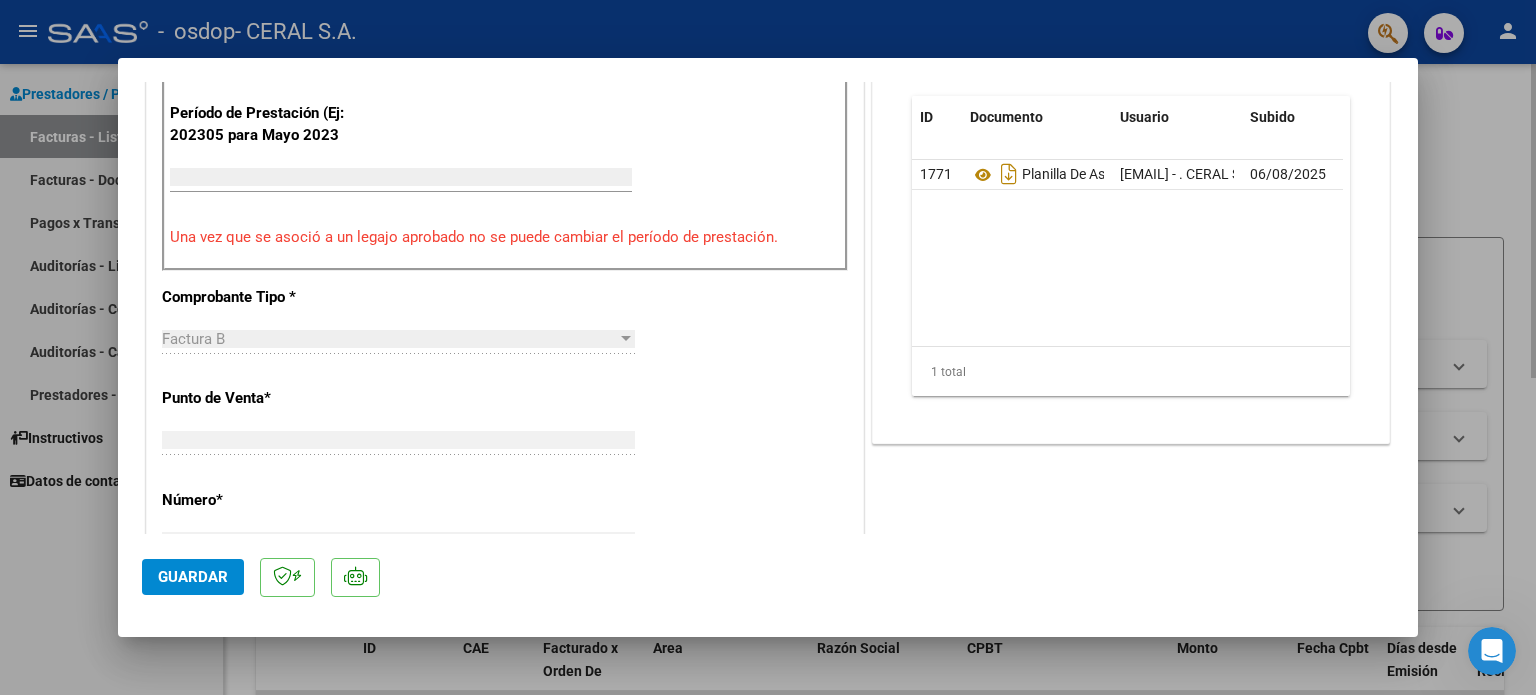 scroll, scrollTop: 559, scrollLeft: 0, axis: vertical 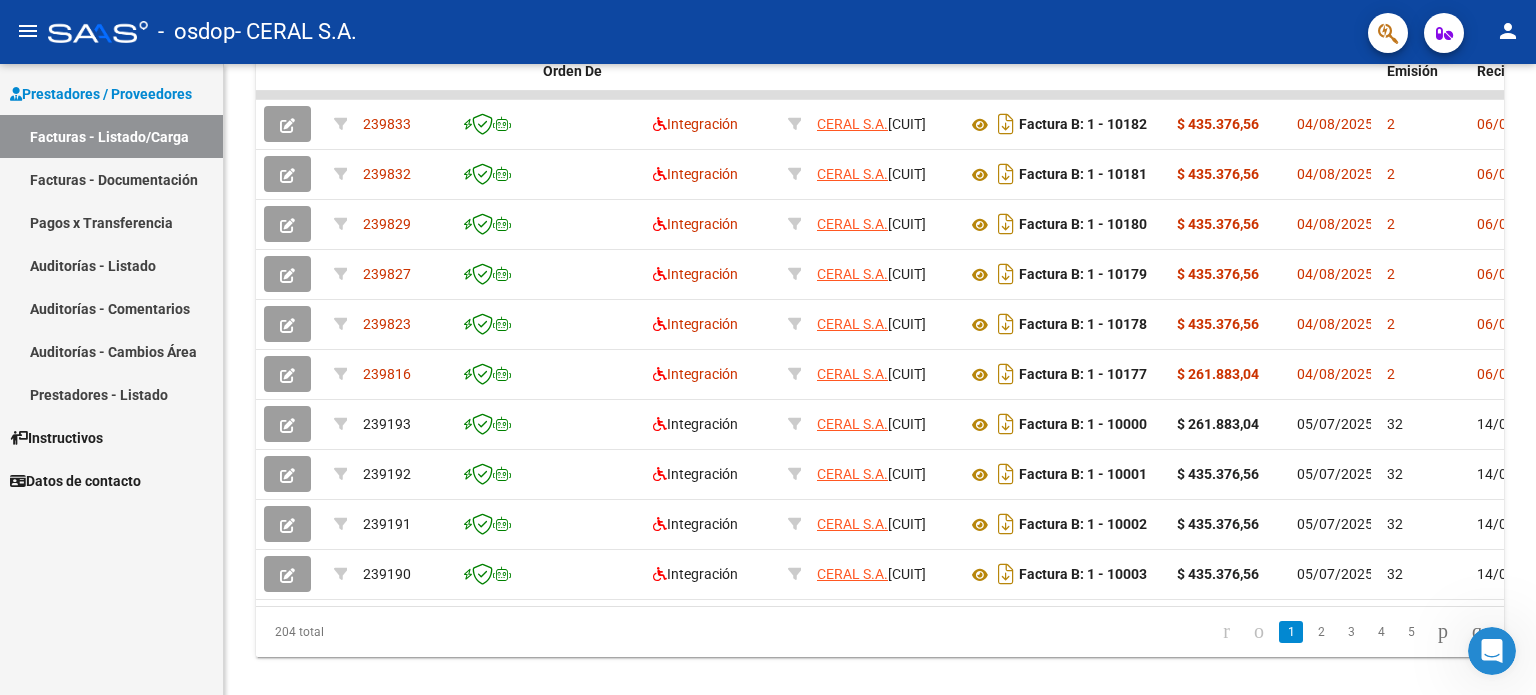 click on "Prestadores / Proveedores Facturas - Listado/Carga Facturas - Documentación Pagos x Transferencia Auditorías - Listado Auditorías - Comentarios Auditorías - Cambios Área Prestadores - Listado    Instructivos    Datos de contacto" at bounding box center [111, 379] 